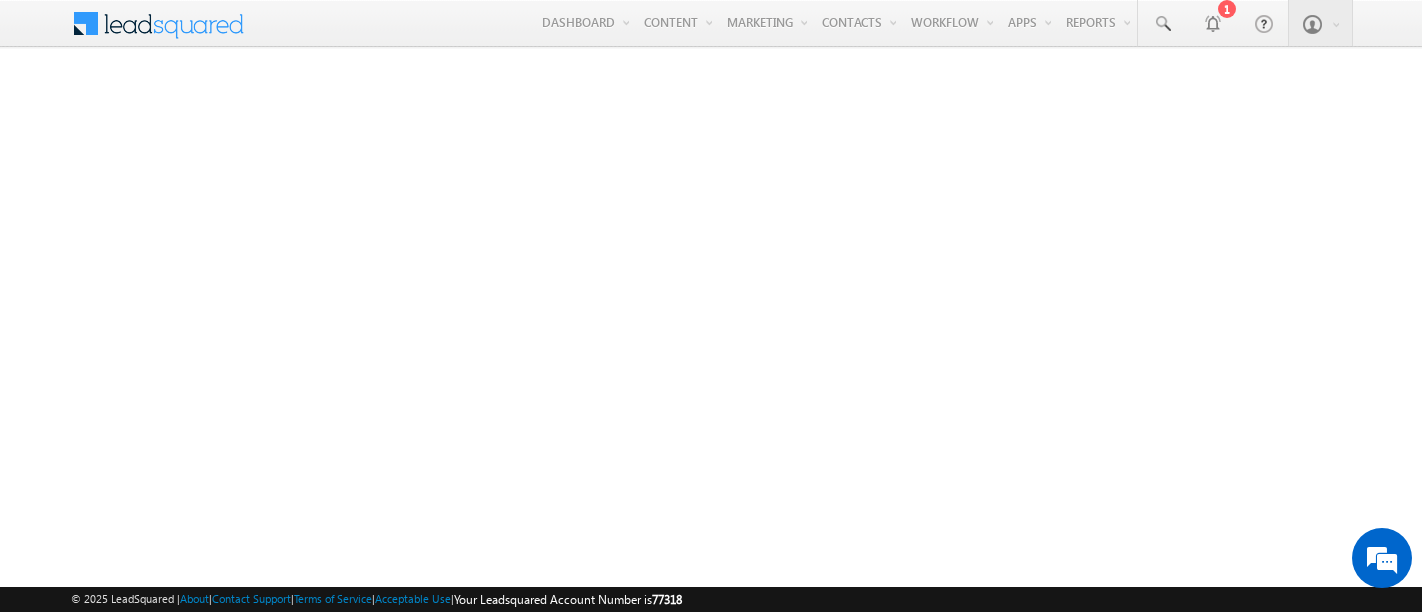 scroll, scrollTop: 0, scrollLeft: 0, axis: both 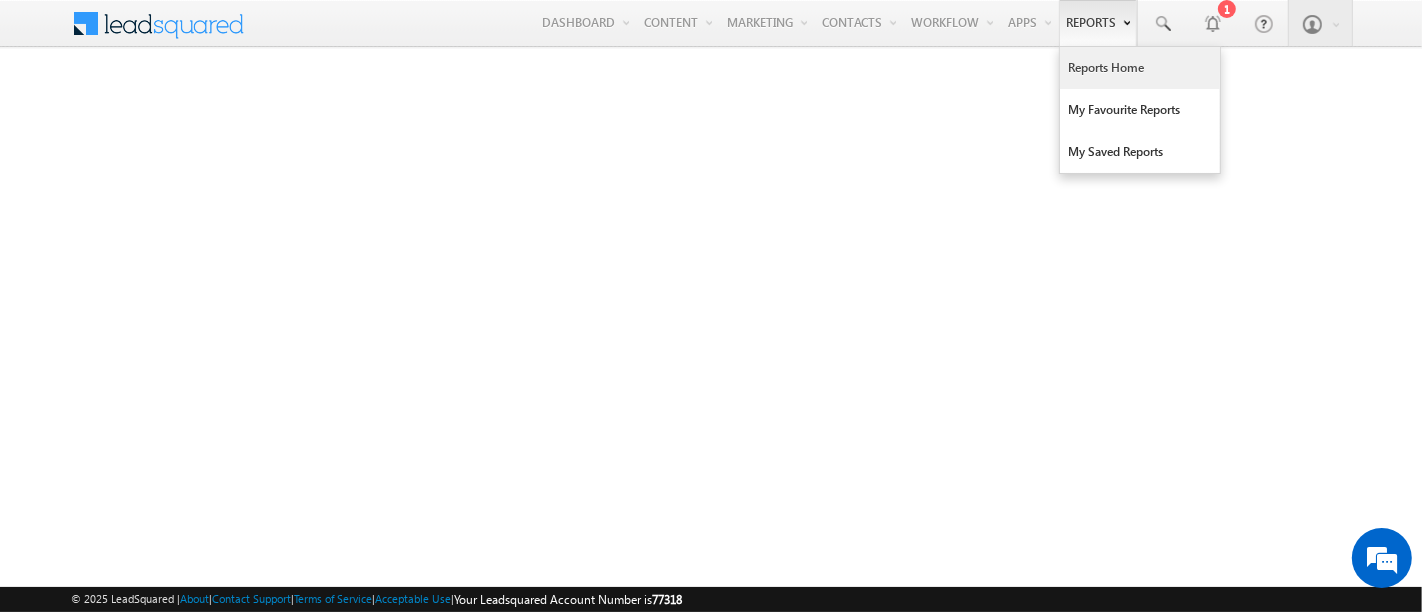 click on "Reports Home" at bounding box center (1140, 68) 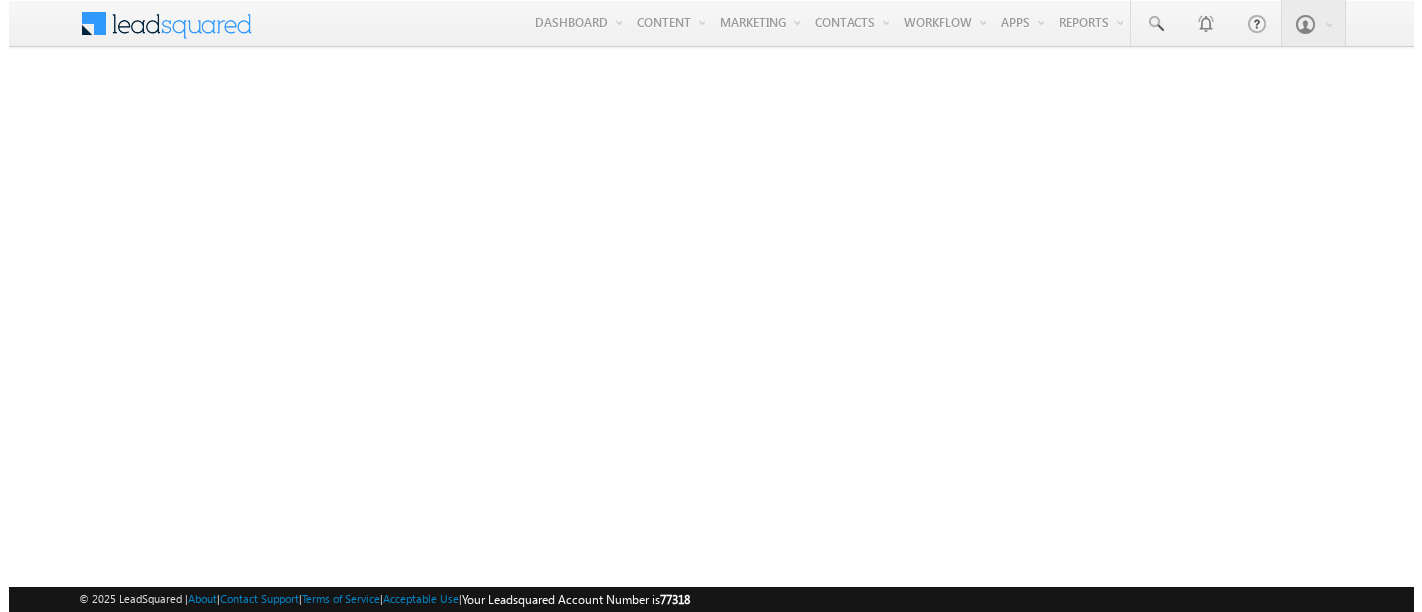 scroll, scrollTop: 0, scrollLeft: 0, axis: both 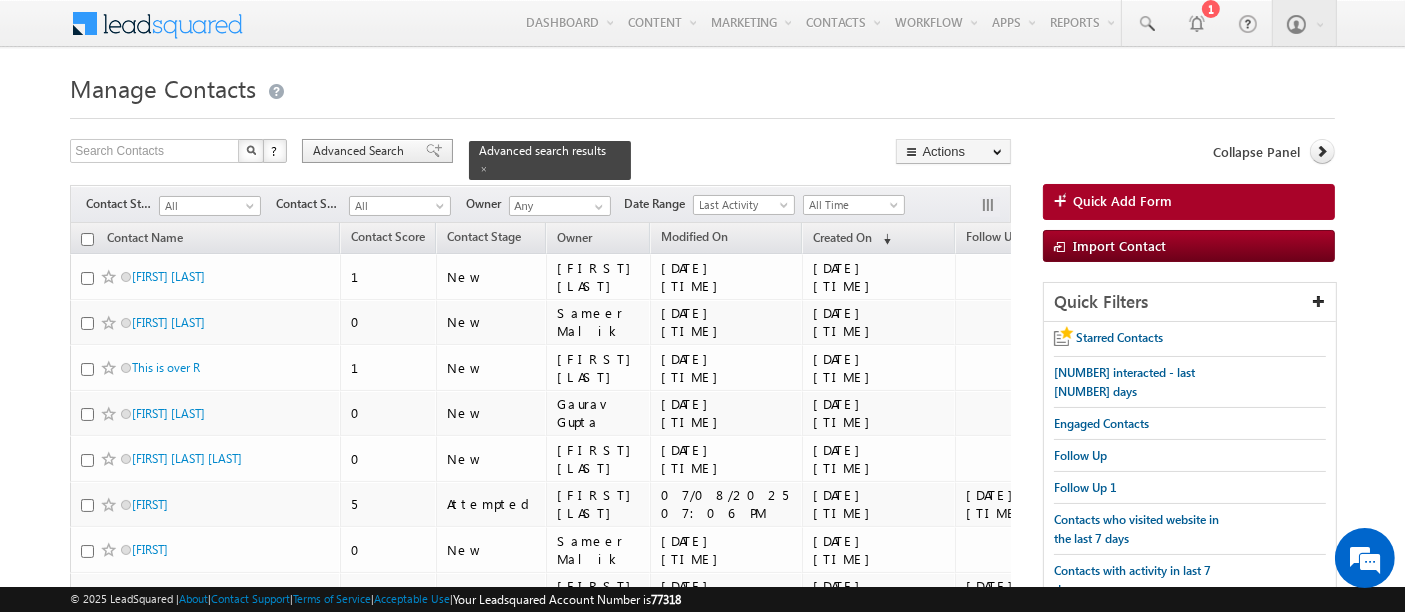 click on "Advanced Search" at bounding box center (361, 151) 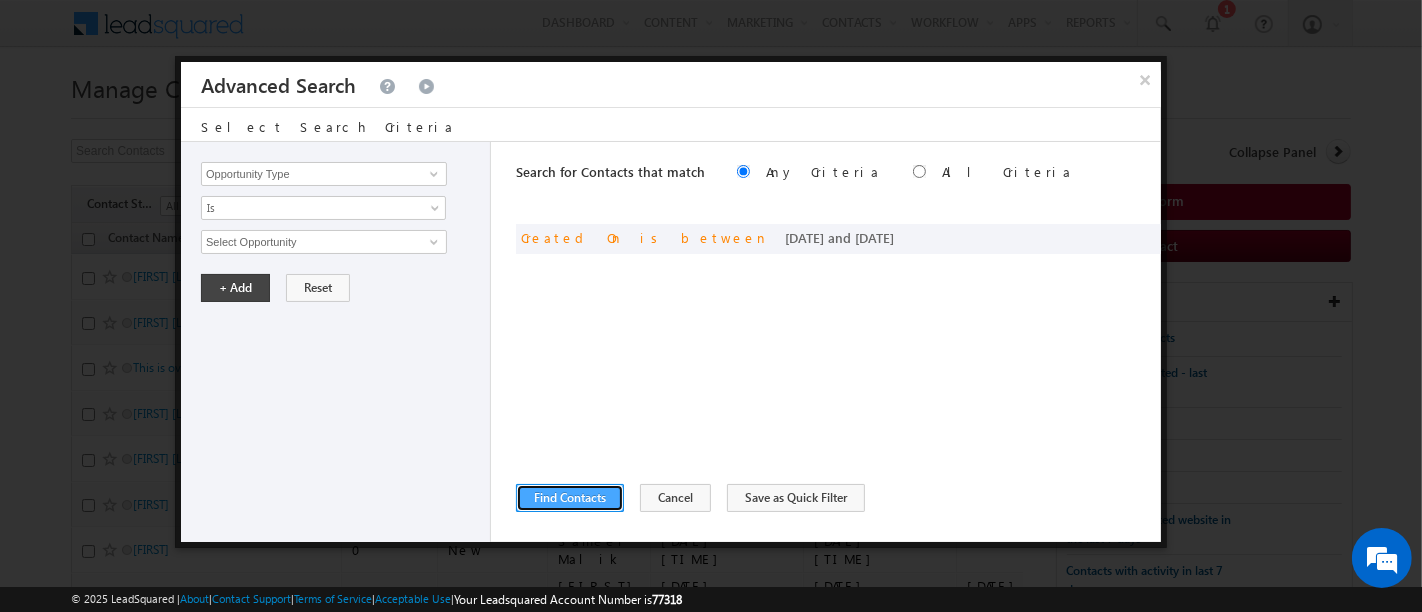 click on "Find Contacts" at bounding box center [570, 498] 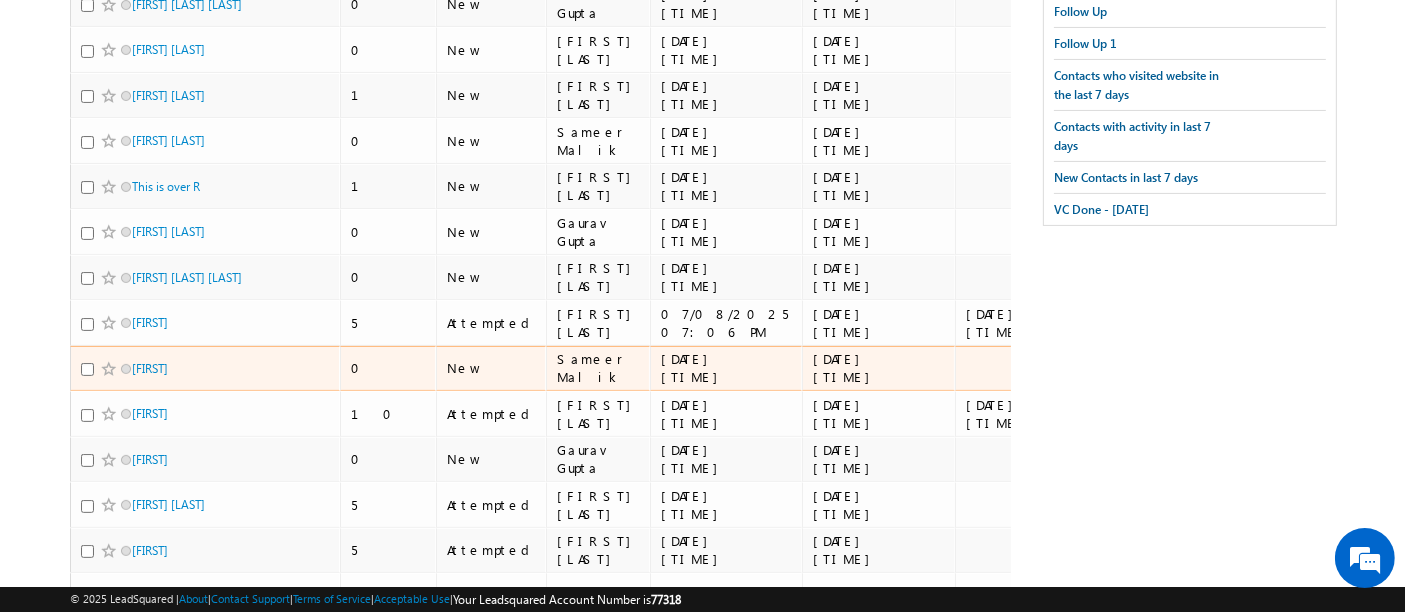 scroll, scrollTop: 555, scrollLeft: 0, axis: vertical 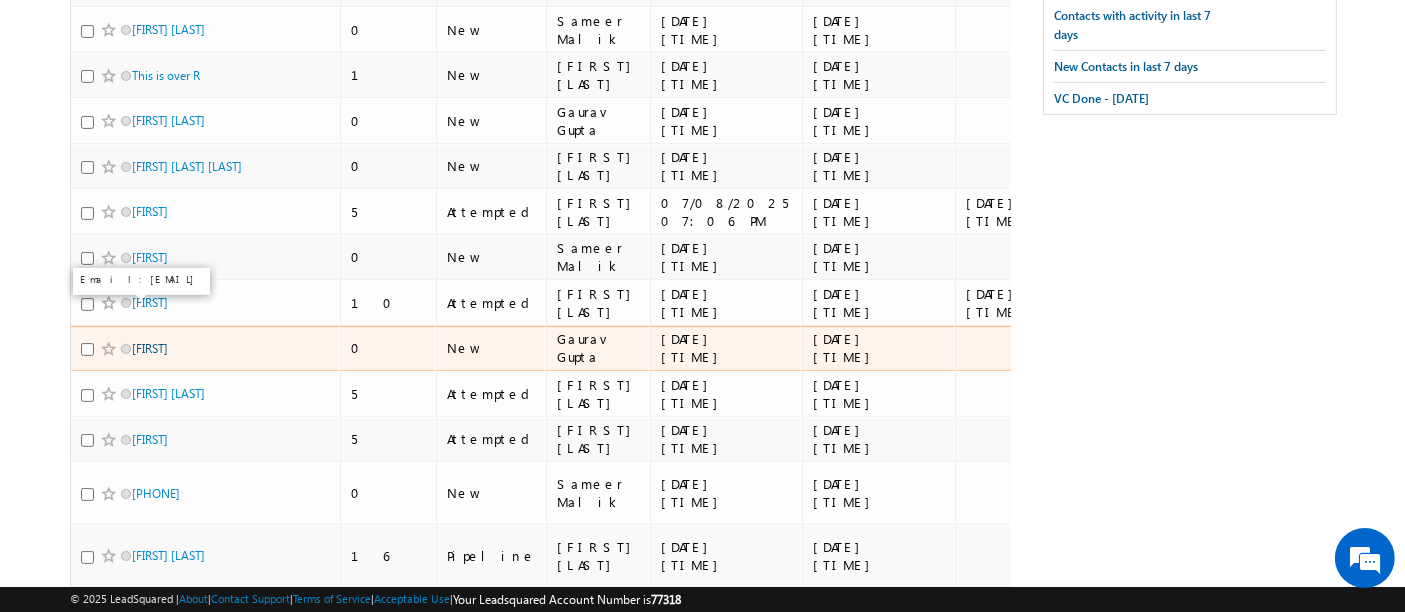 click on "Harmayan" at bounding box center (150, 348) 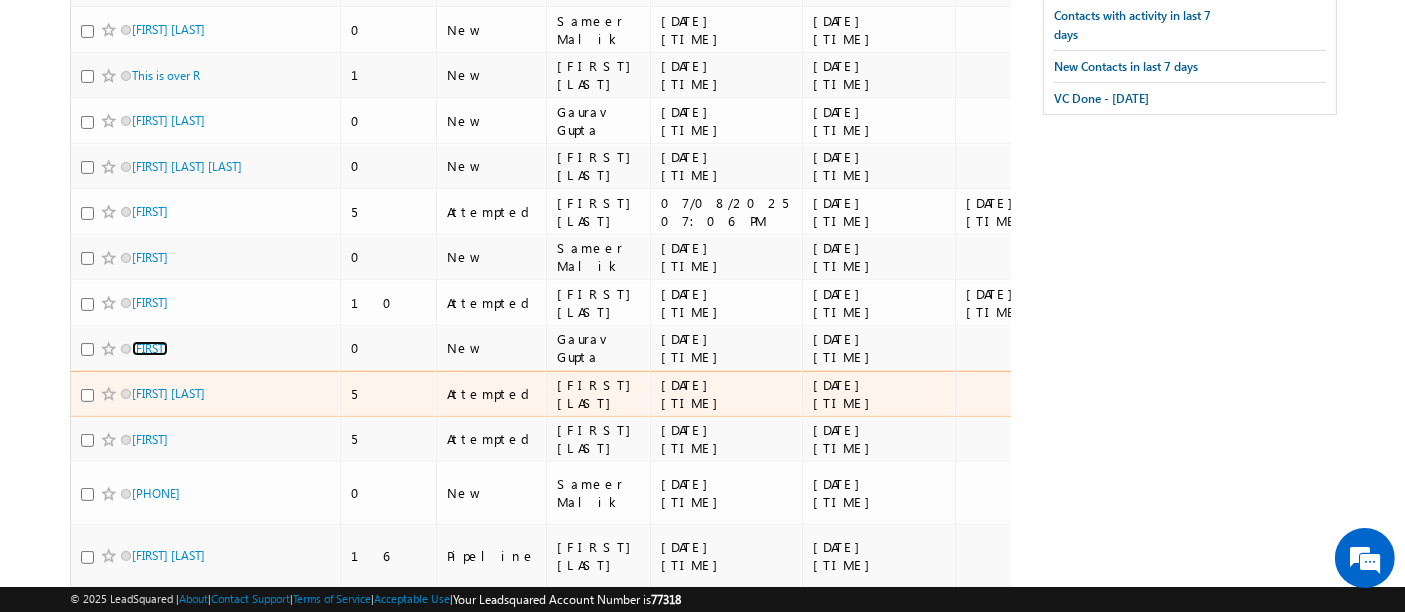 scroll, scrollTop: 444, scrollLeft: 0, axis: vertical 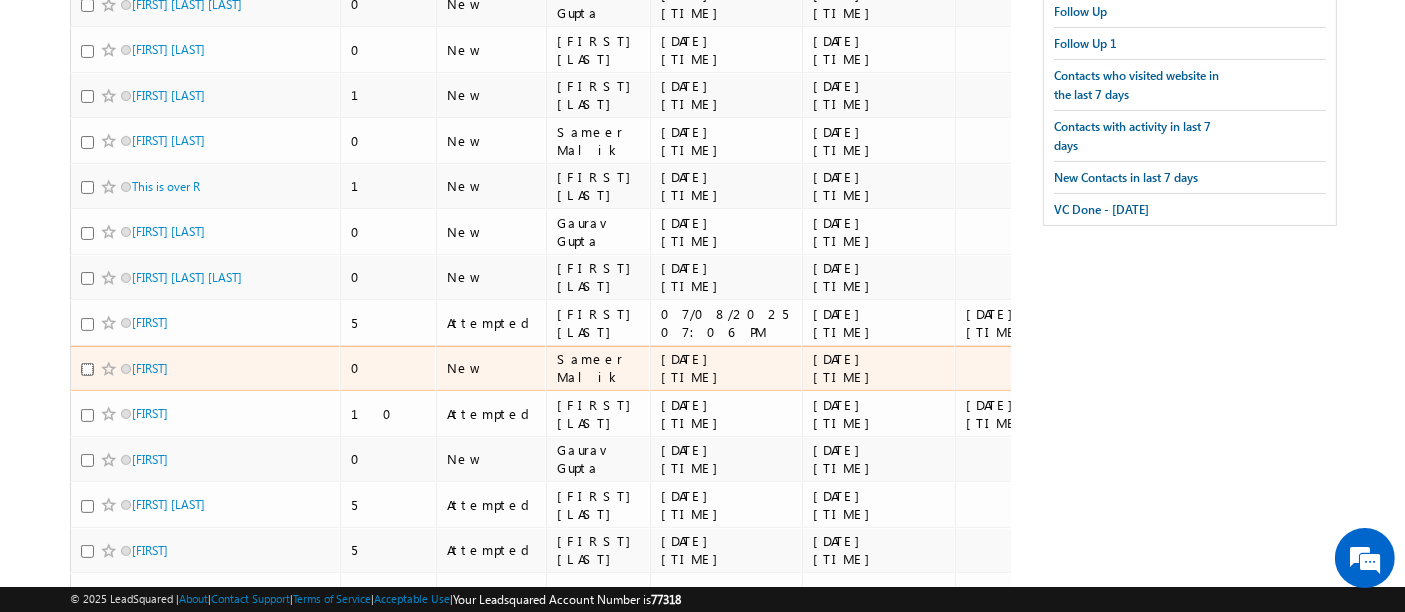 click at bounding box center [87, 369] 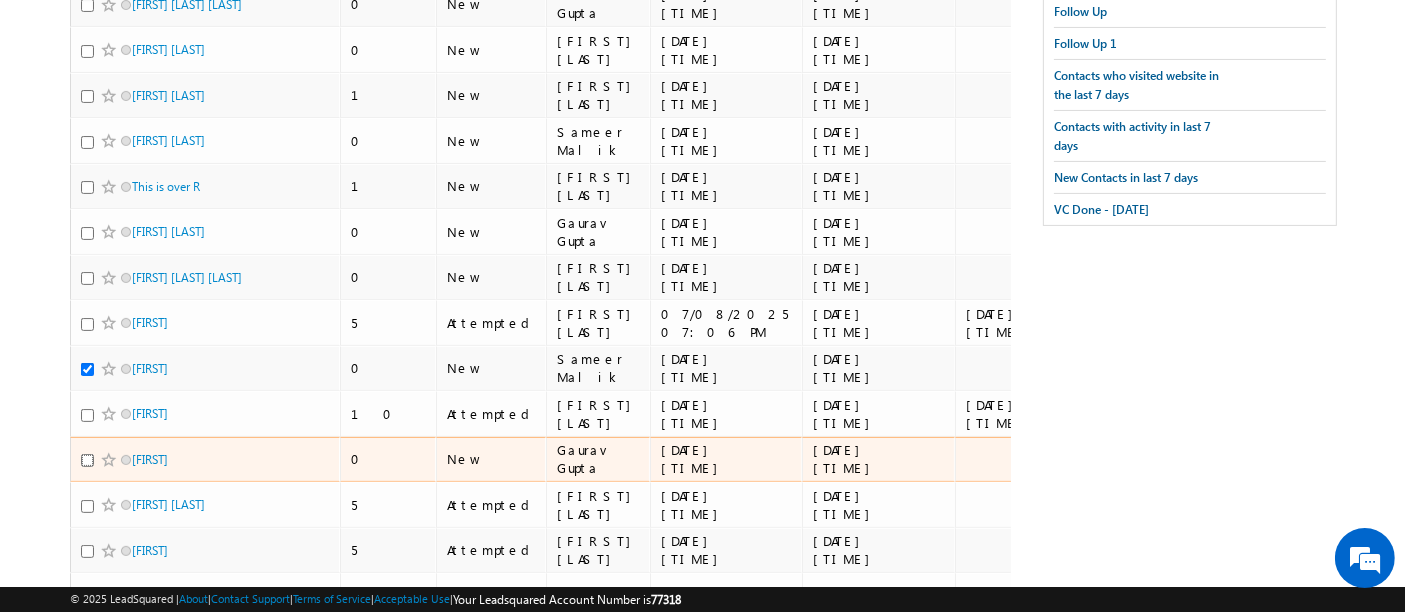 click at bounding box center [87, 460] 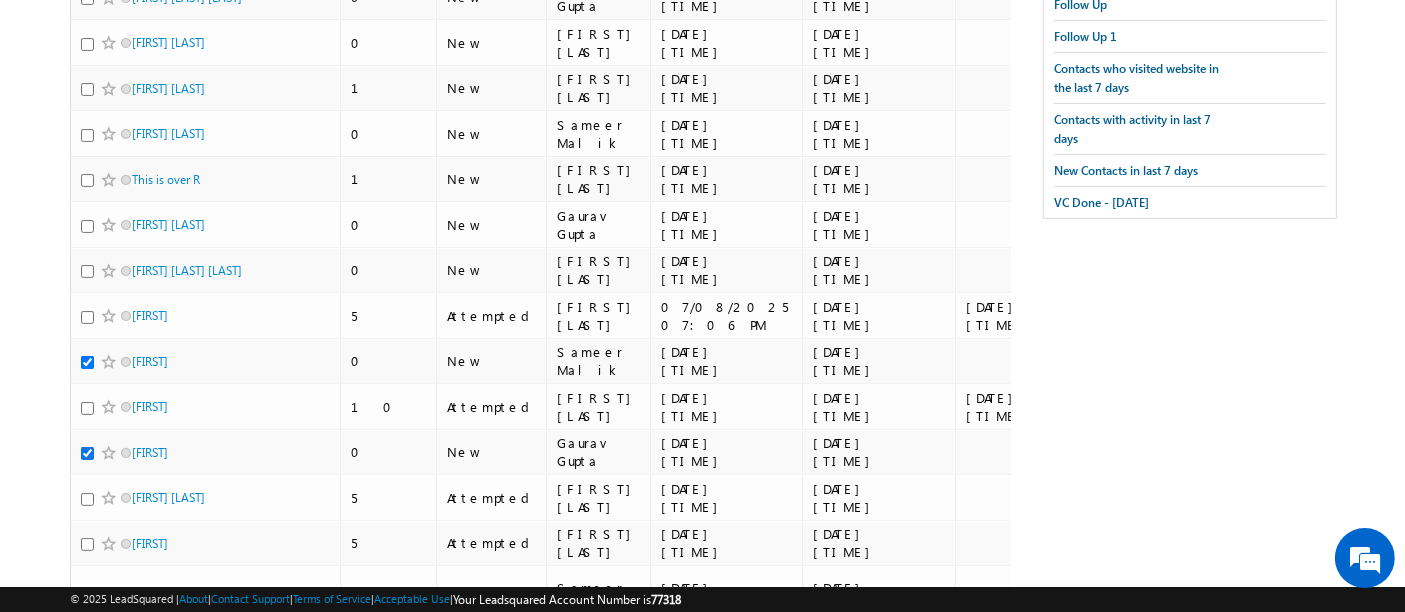 scroll, scrollTop: 666, scrollLeft: 0, axis: vertical 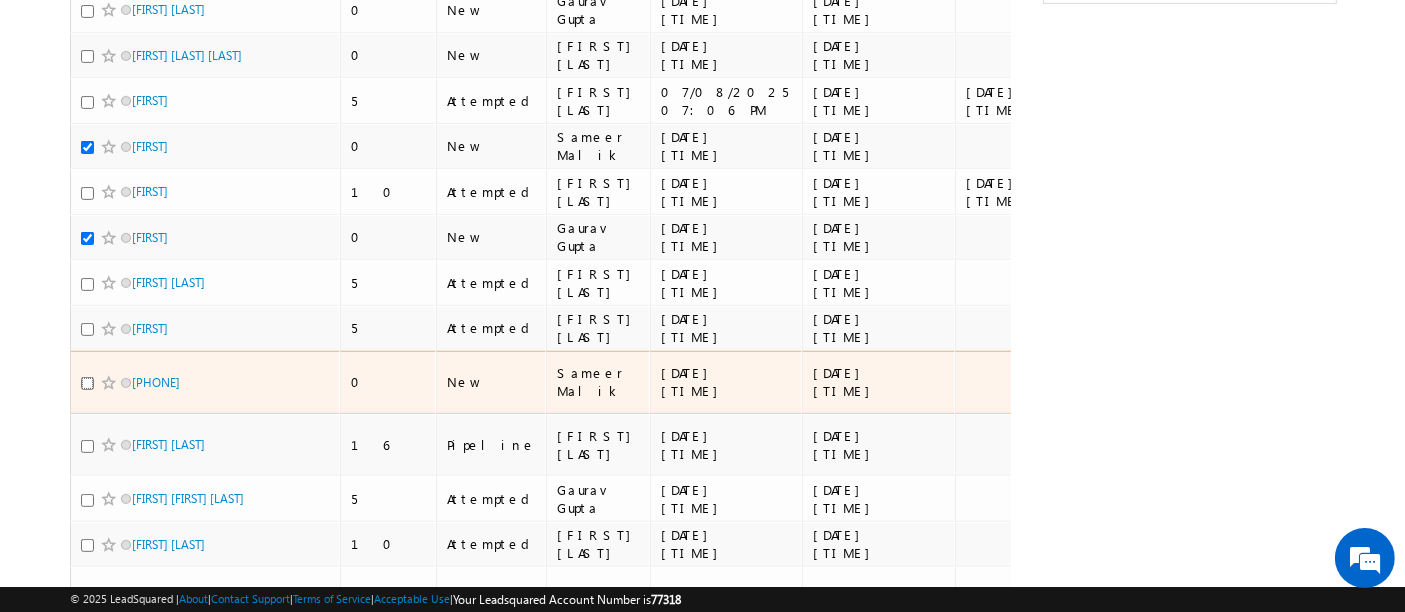 click at bounding box center [87, 383] 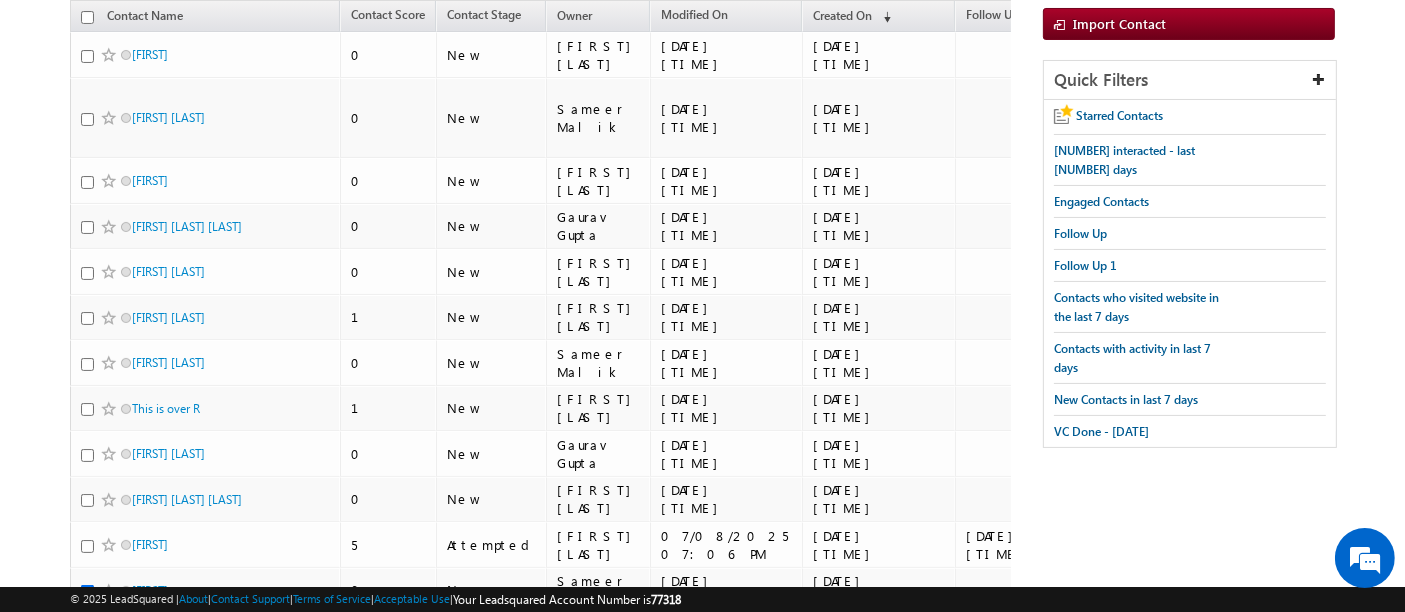 scroll, scrollTop: 0, scrollLeft: 0, axis: both 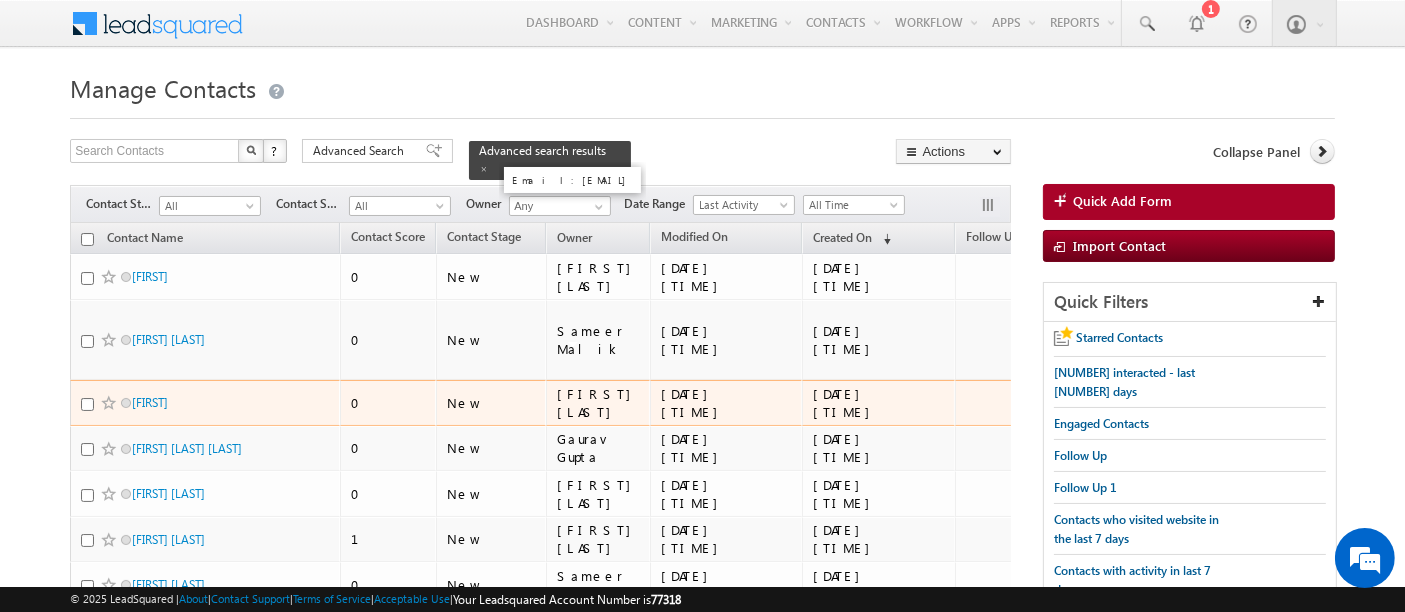 click on "Rimsha Naaz" at bounding box center [599, 403] 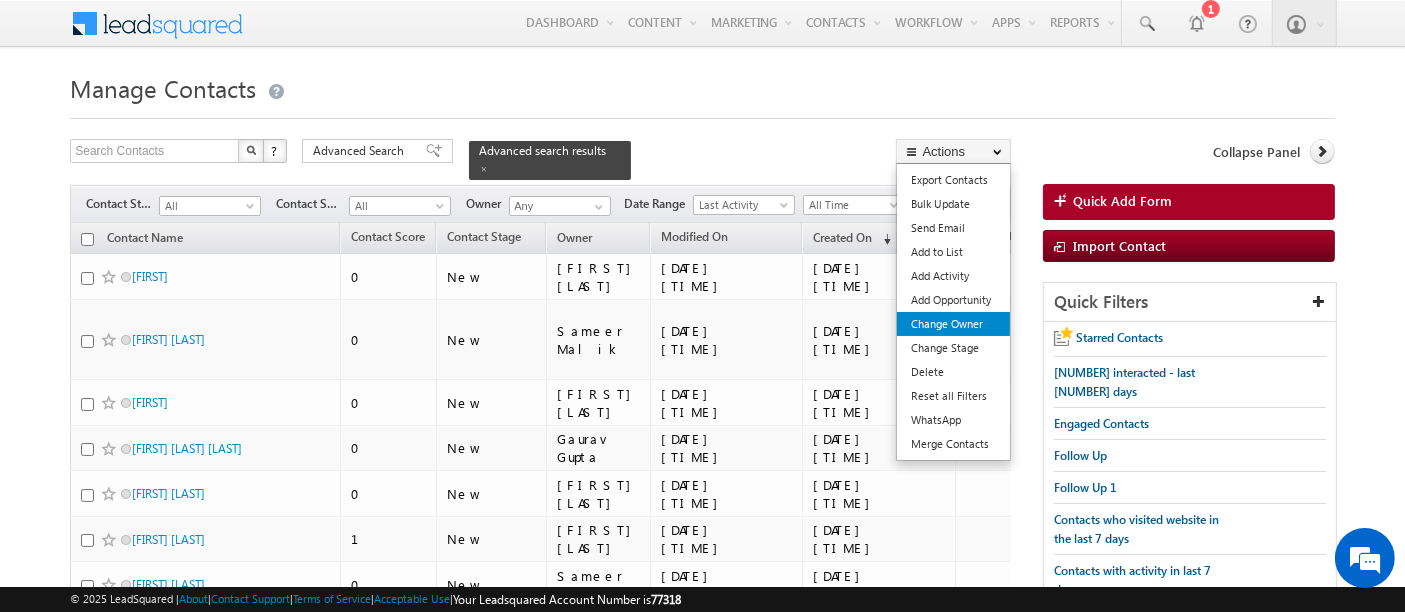 click on "Change Owner" at bounding box center [953, 324] 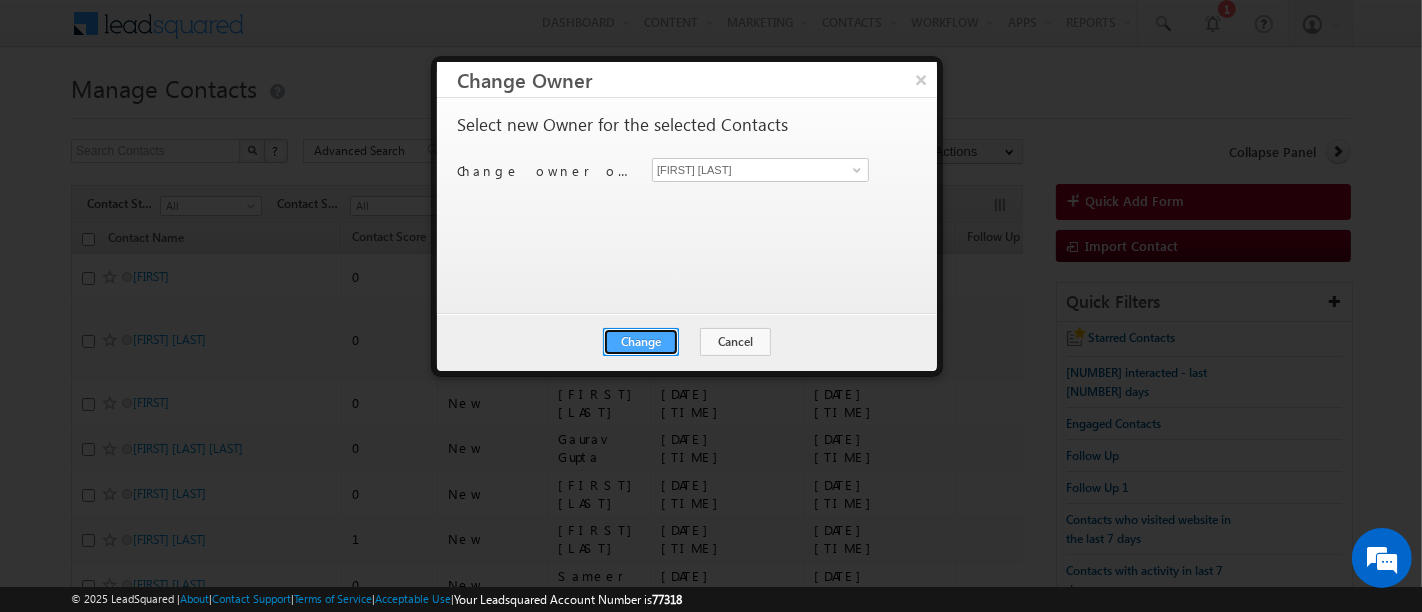 click on "Change" at bounding box center [641, 342] 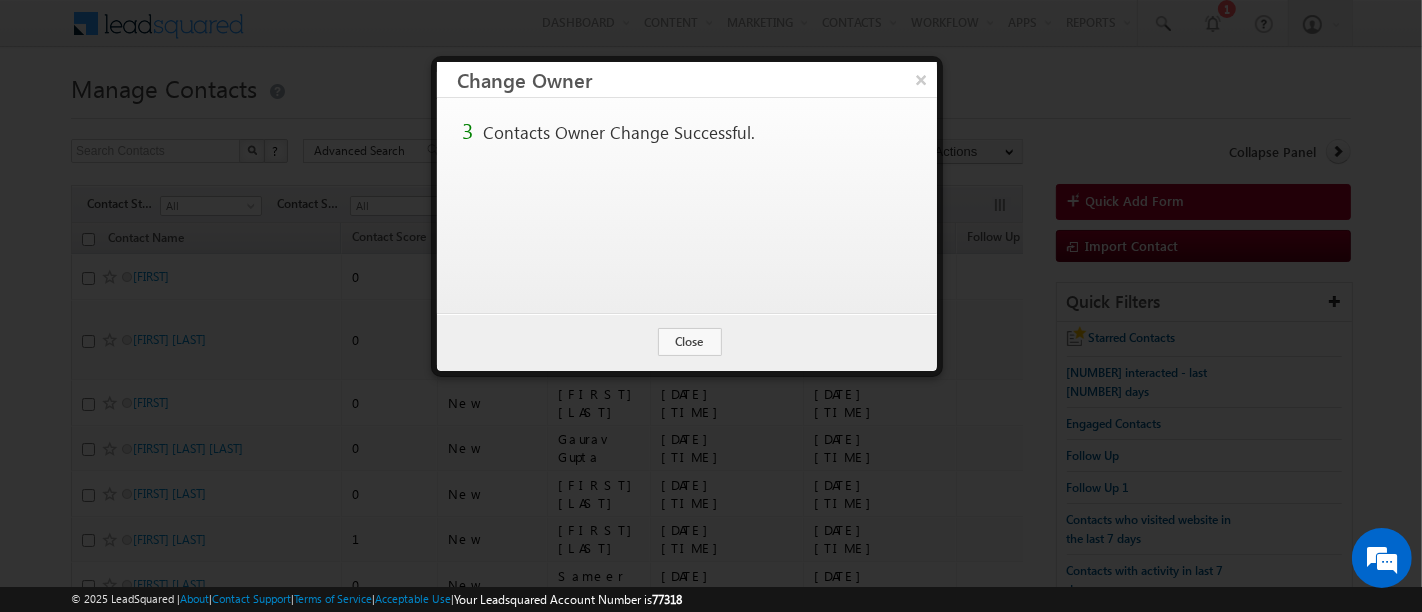 click on "Change
Cancel
Close" at bounding box center (687, 342) 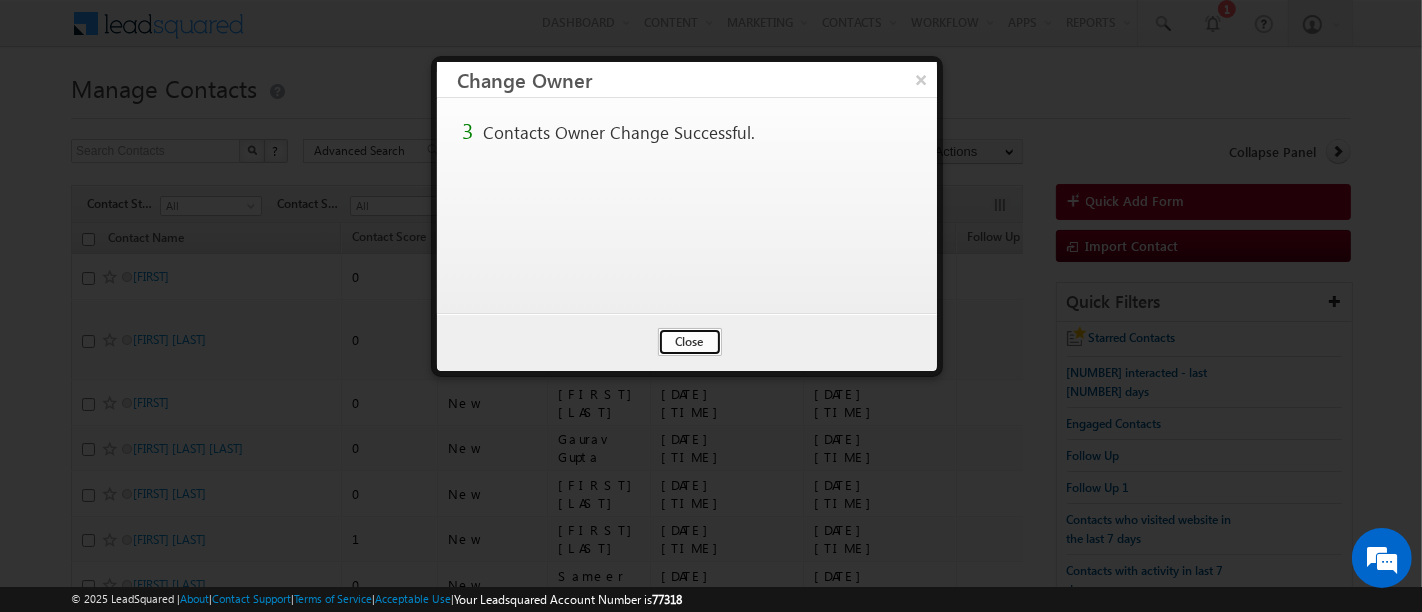 click on "Close" at bounding box center (690, 342) 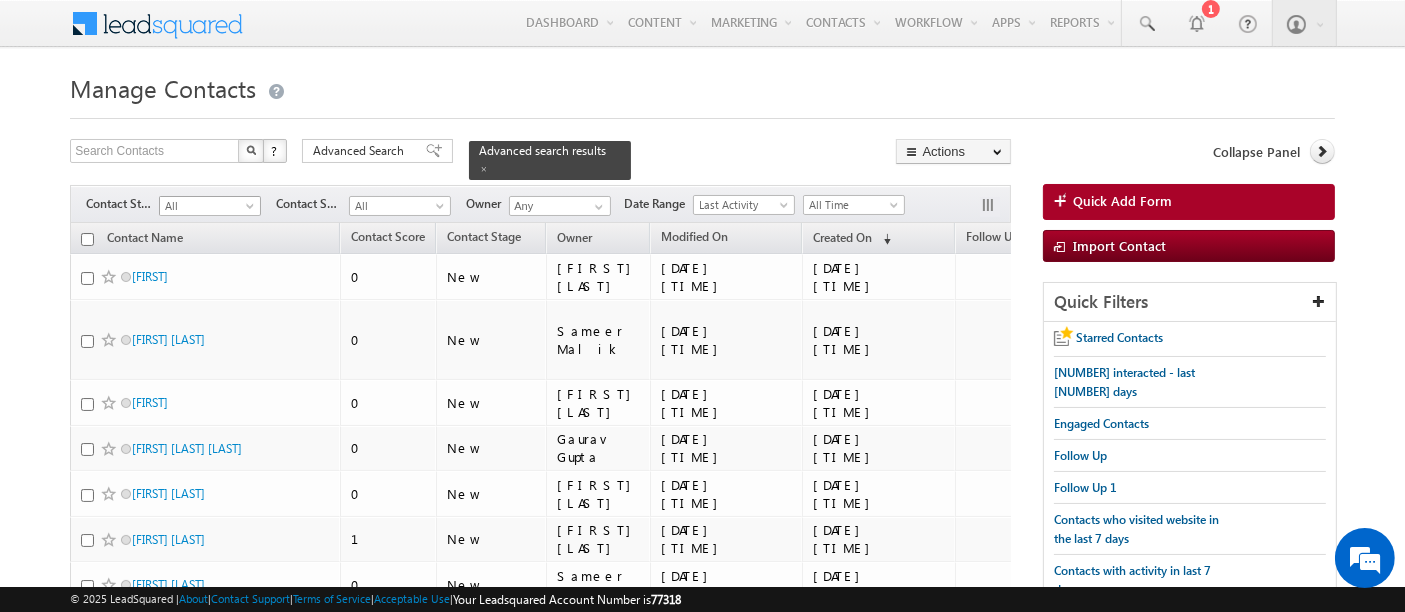 click on "All" at bounding box center [207, 206] 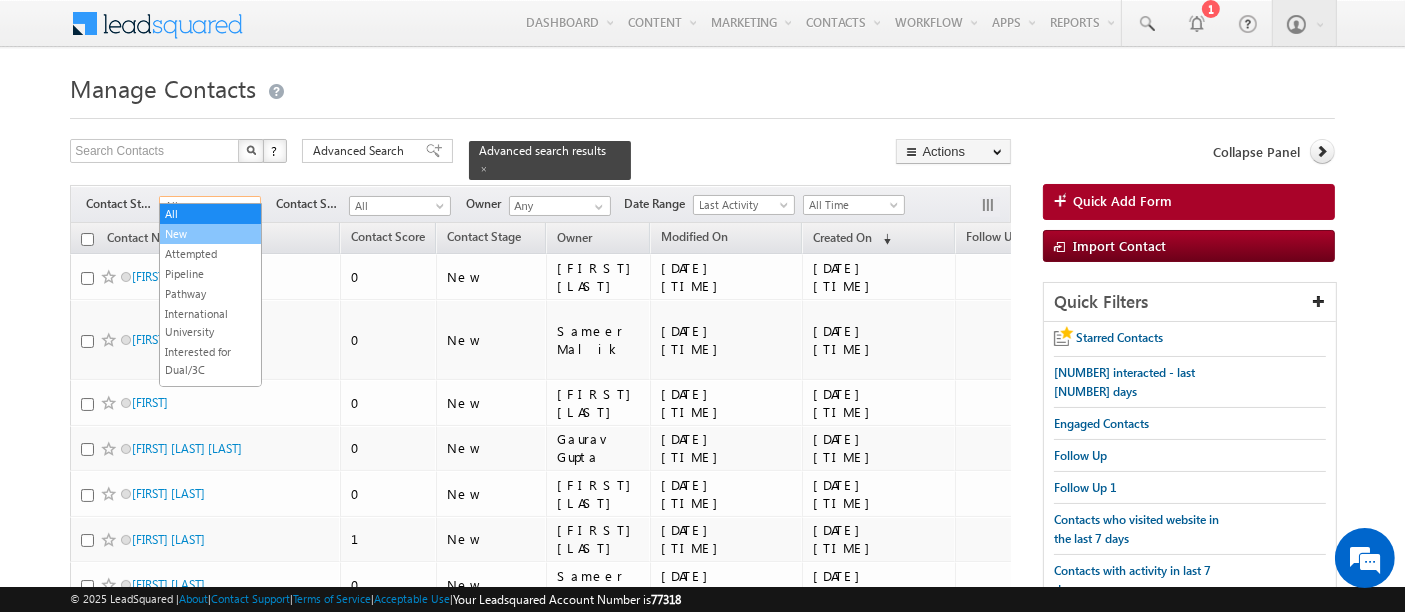 click on "New" at bounding box center [210, 234] 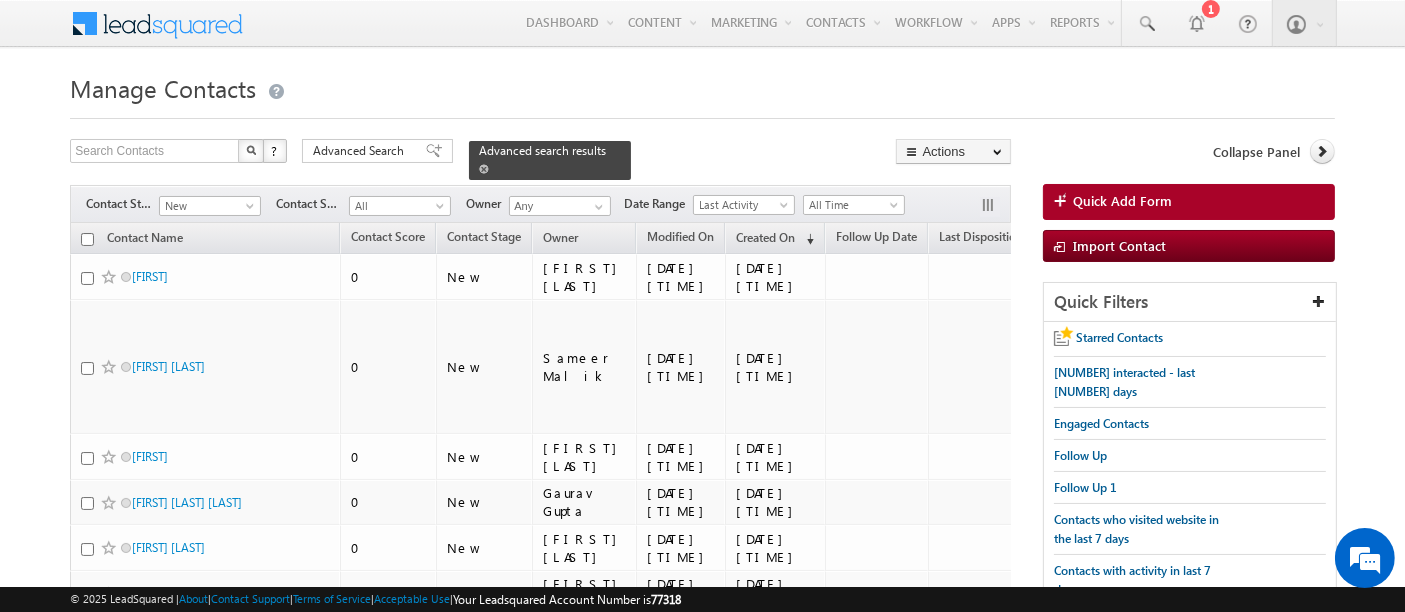 click at bounding box center [484, 169] 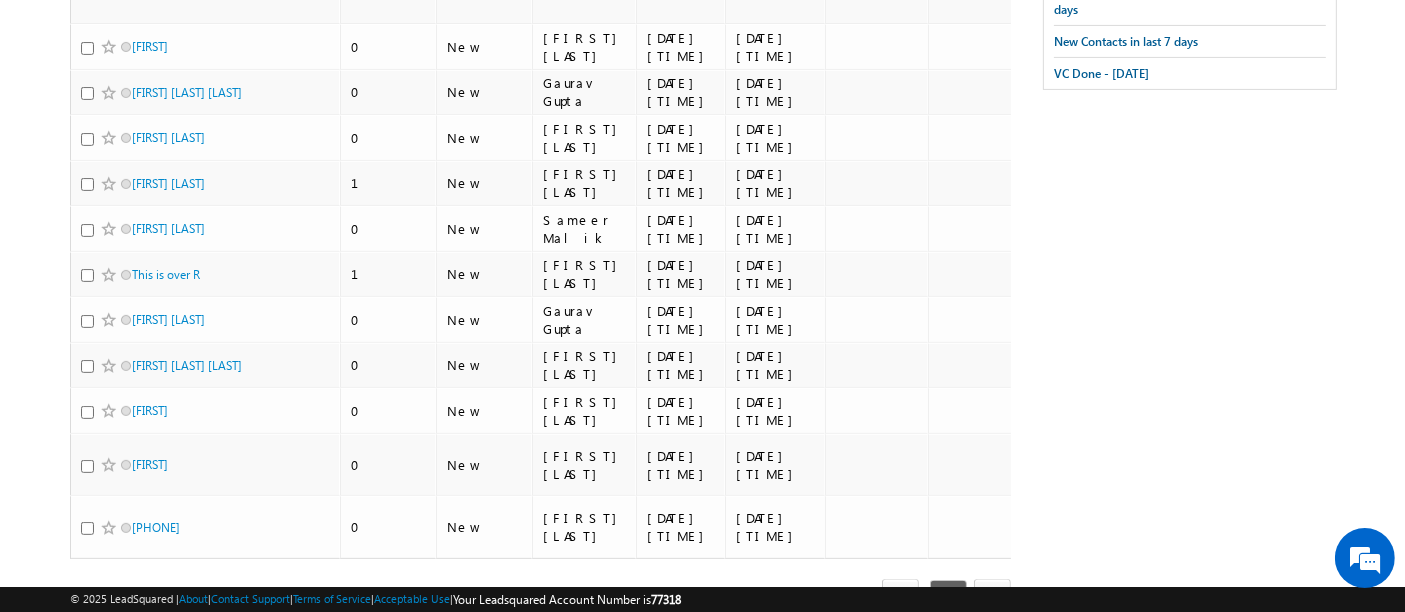 scroll, scrollTop: 522, scrollLeft: 0, axis: vertical 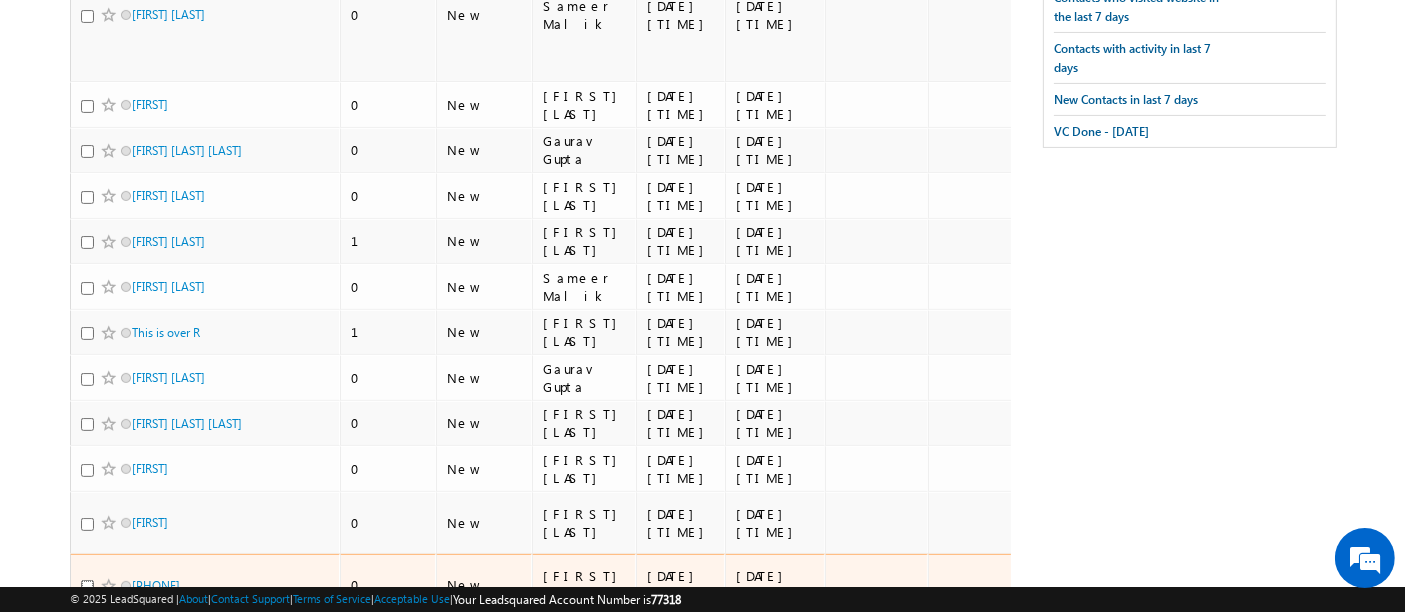 click at bounding box center (87, 586) 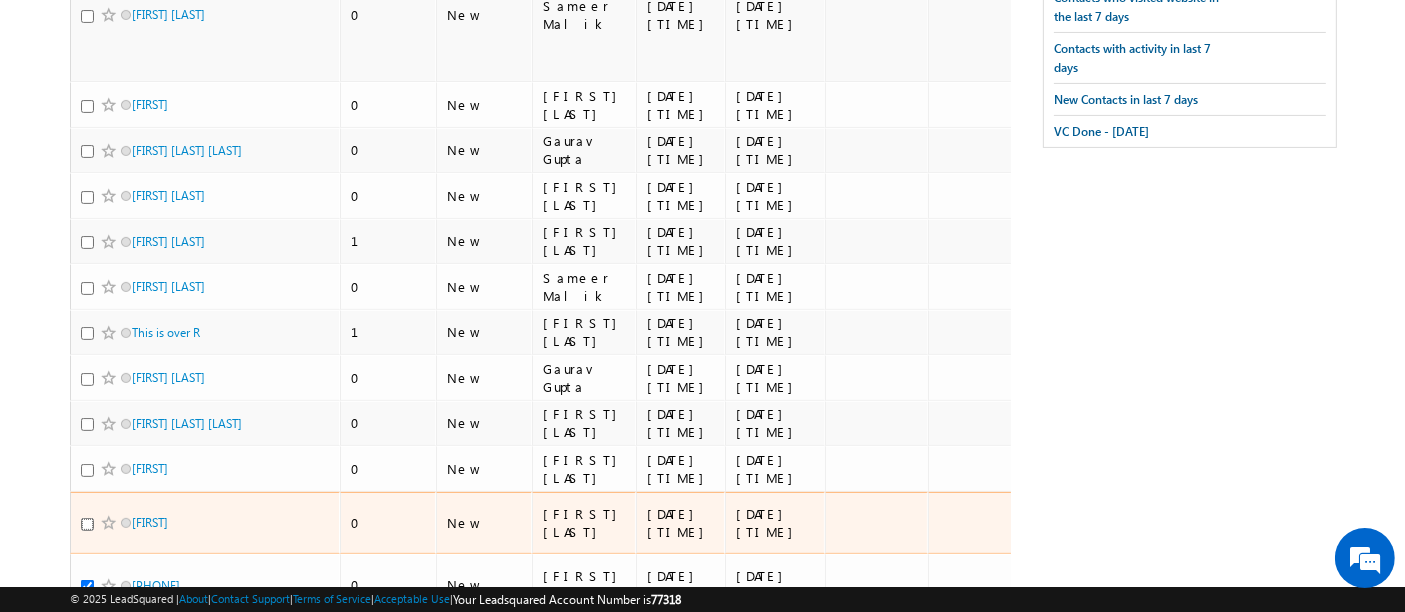 click at bounding box center [87, 524] 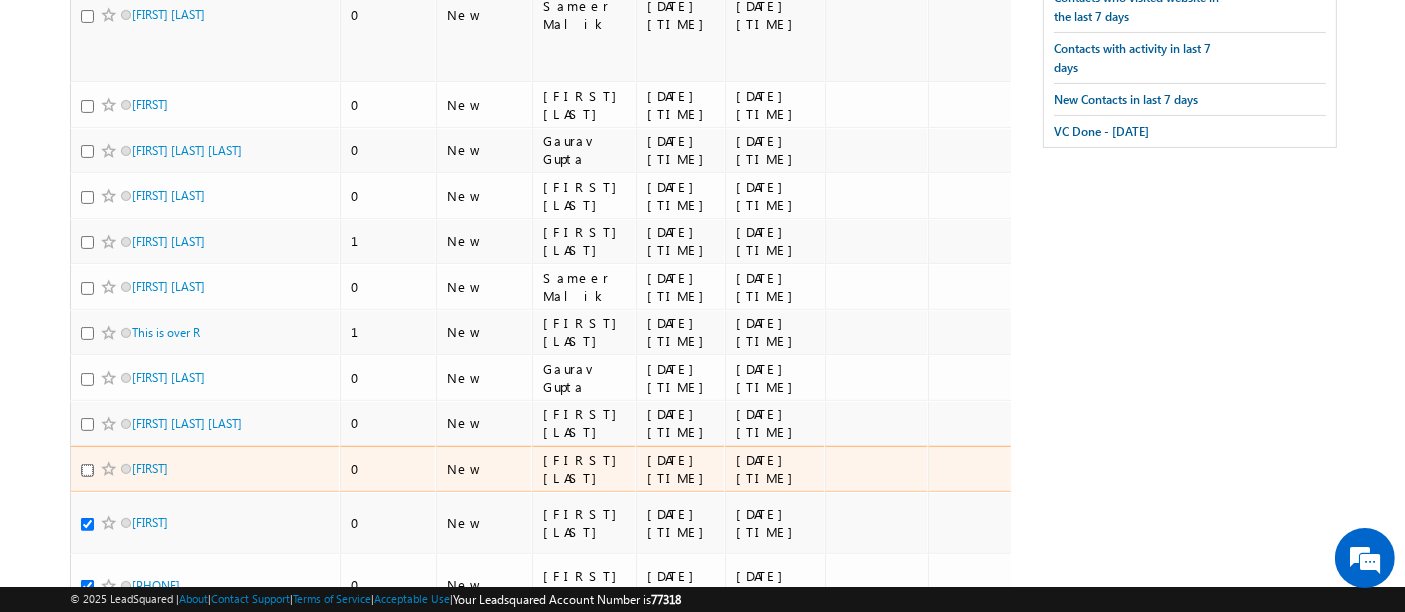 click at bounding box center (87, 470) 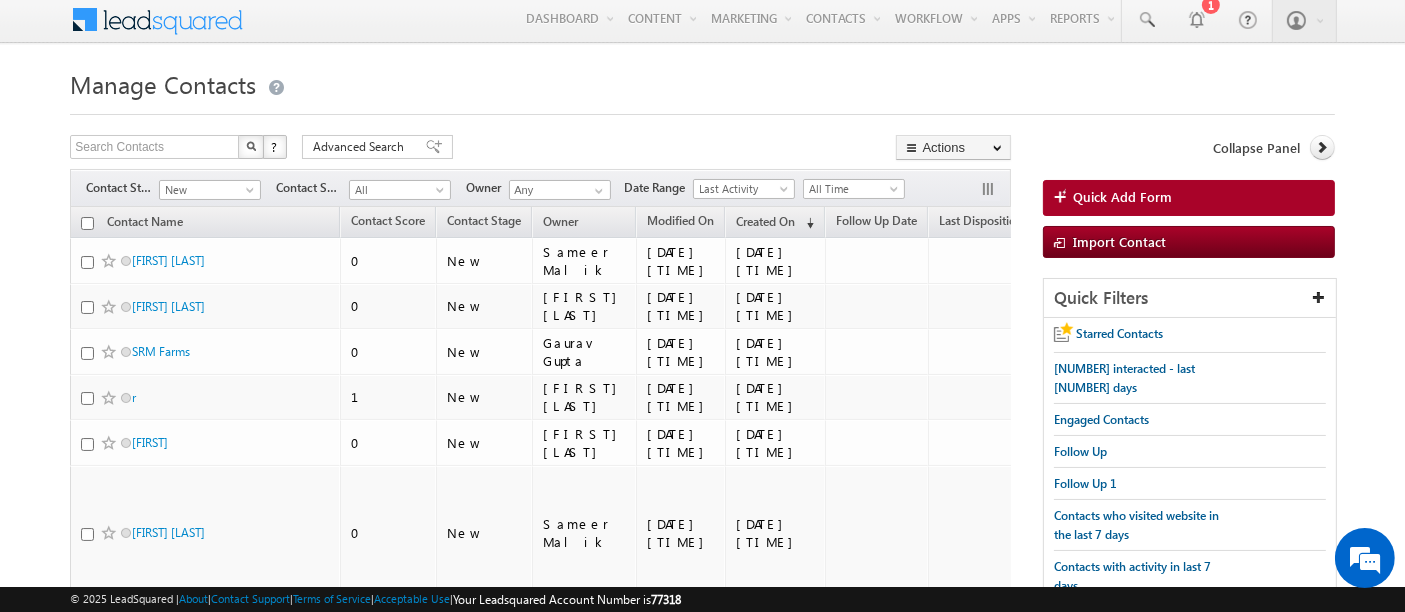 scroll, scrollTop: 0, scrollLeft: 0, axis: both 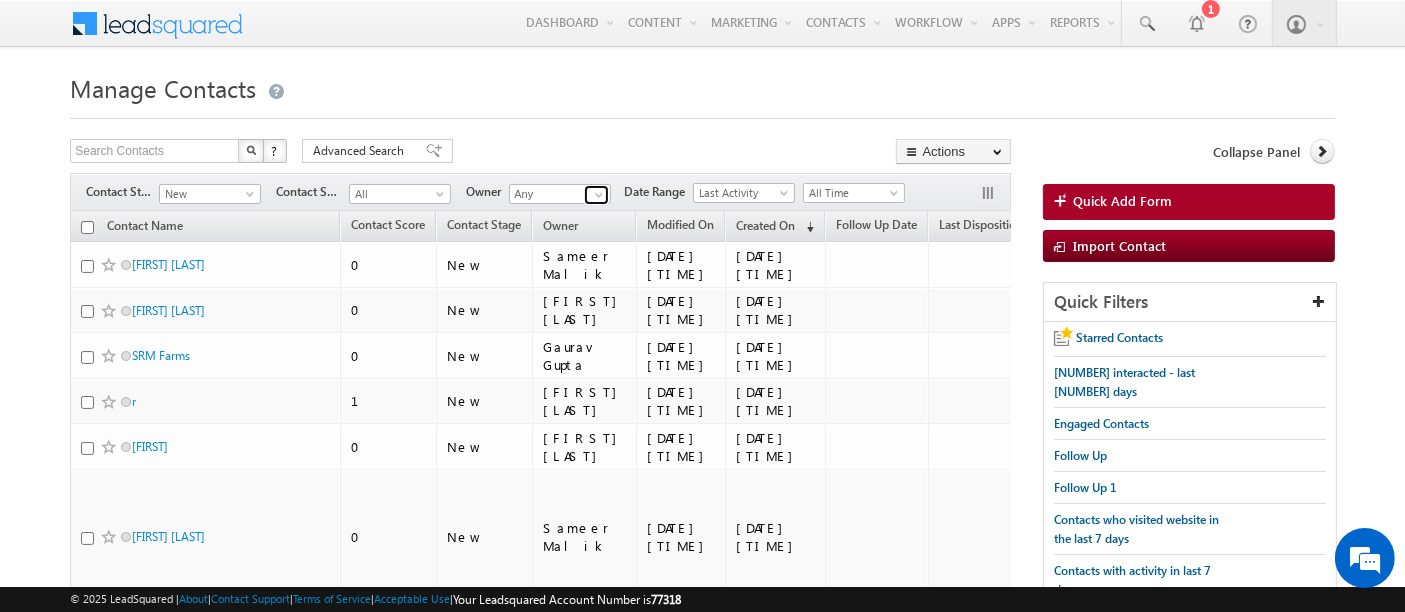 click at bounding box center (596, 195) 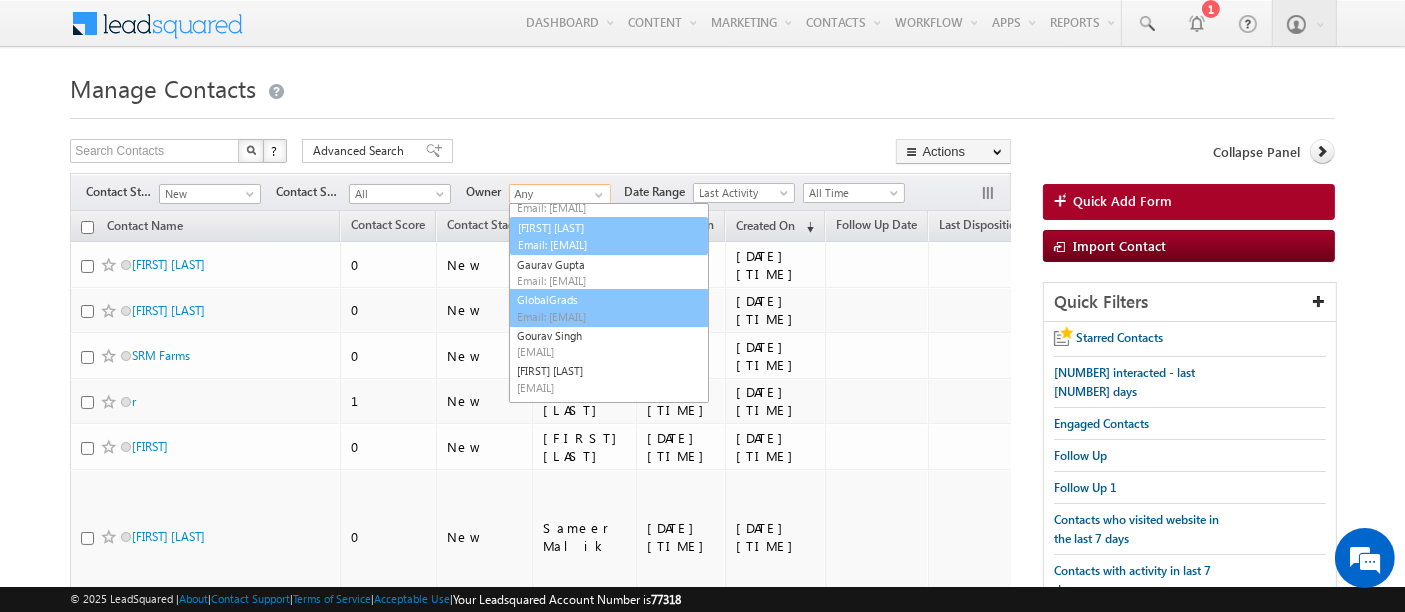 scroll, scrollTop: 100, scrollLeft: 0, axis: vertical 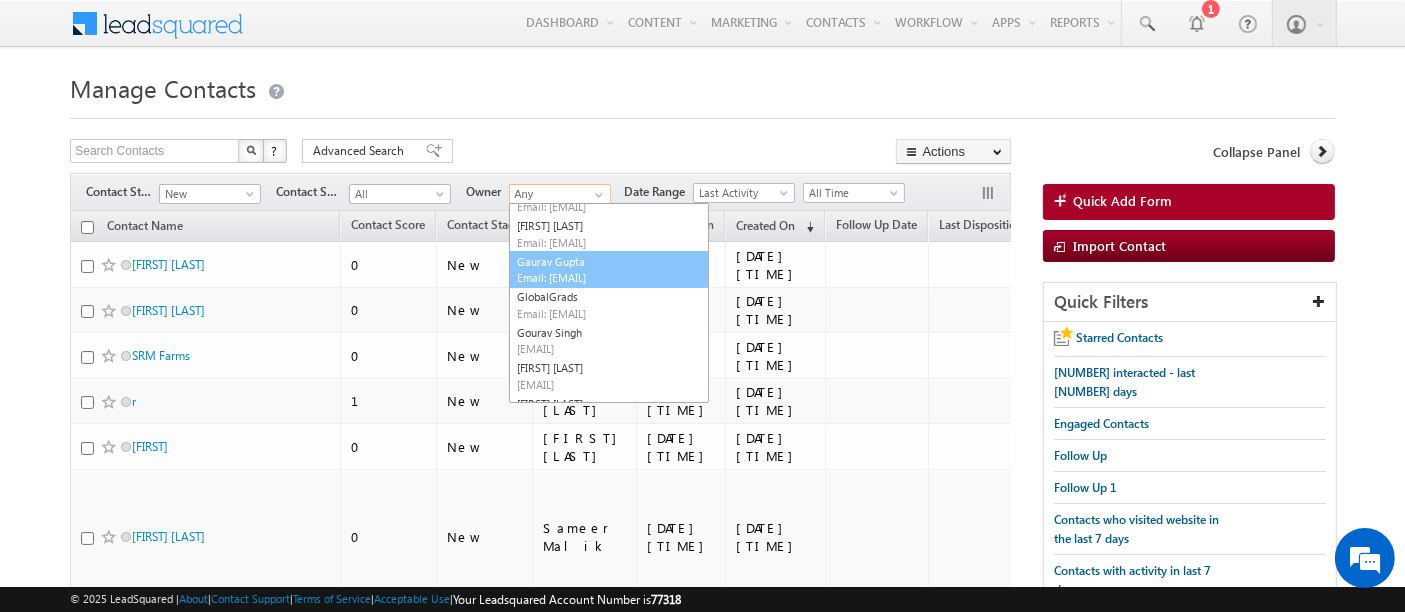click on "ggupta5+1@amity.edu" at bounding box center [607, 277] 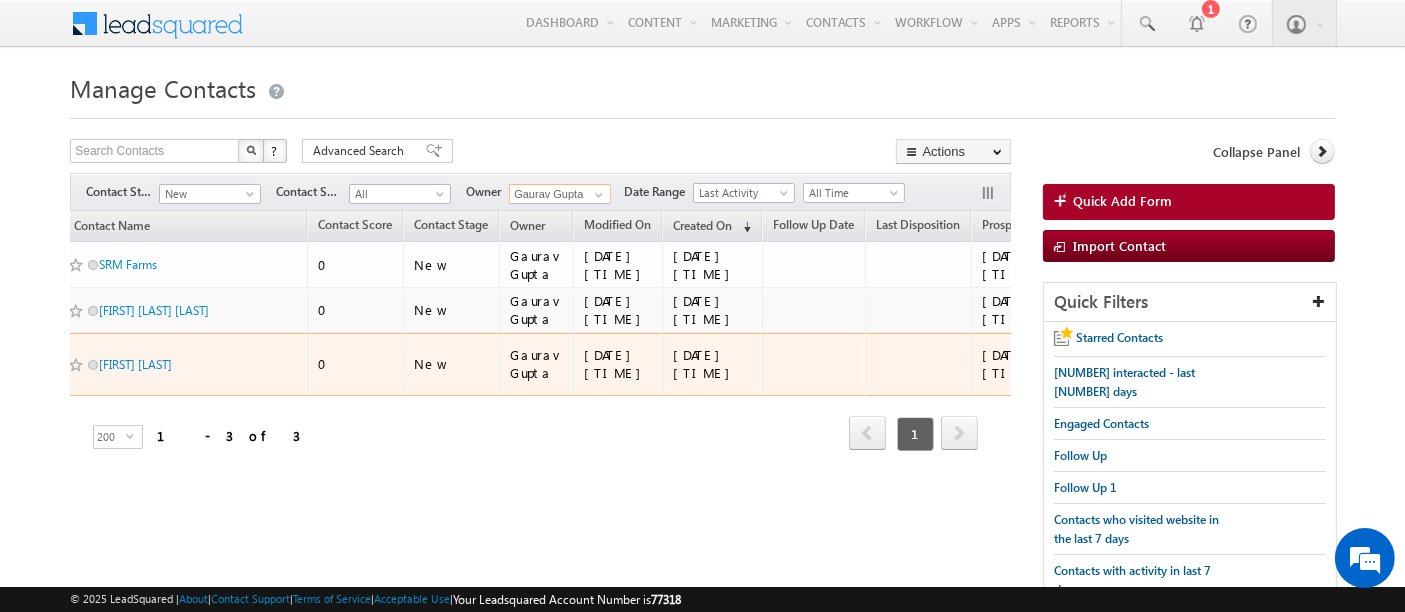 scroll, scrollTop: 0, scrollLeft: 0, axis: both 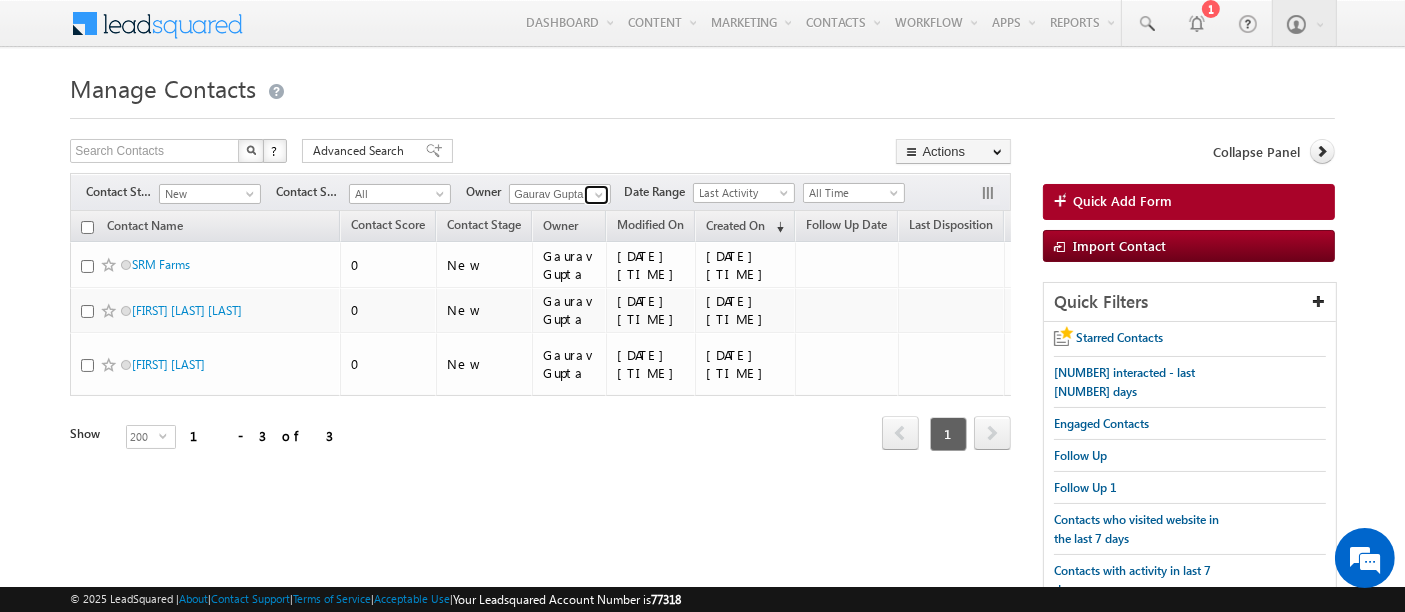 click at bounding box center [599, 195] 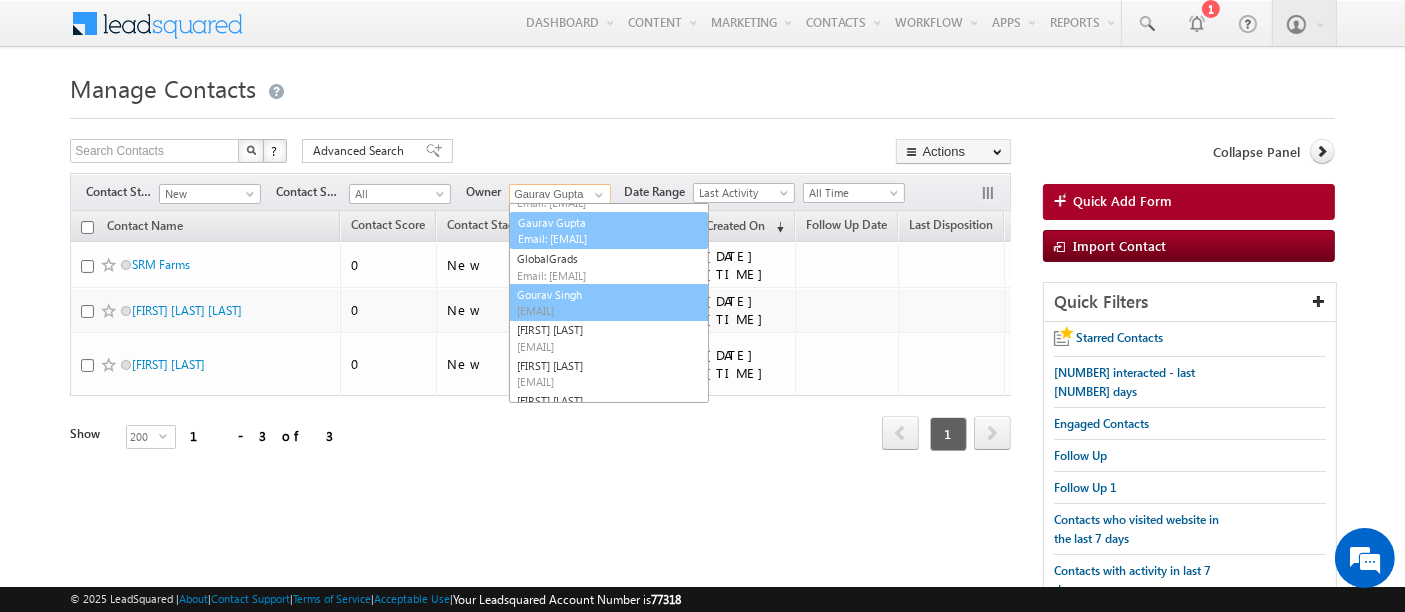 scroll, scrollTop: 186, scrollLeft: 0, axis: vertical 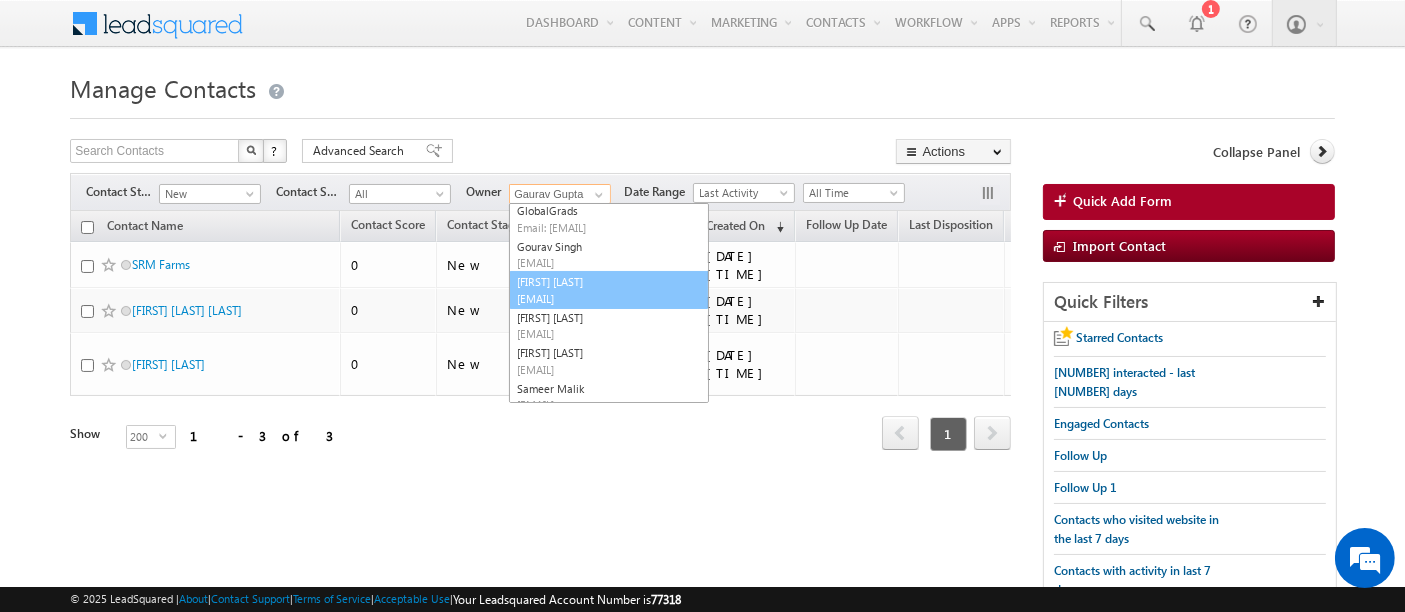 click on "makhan@amity.edu" at bounding box center [607, 298] 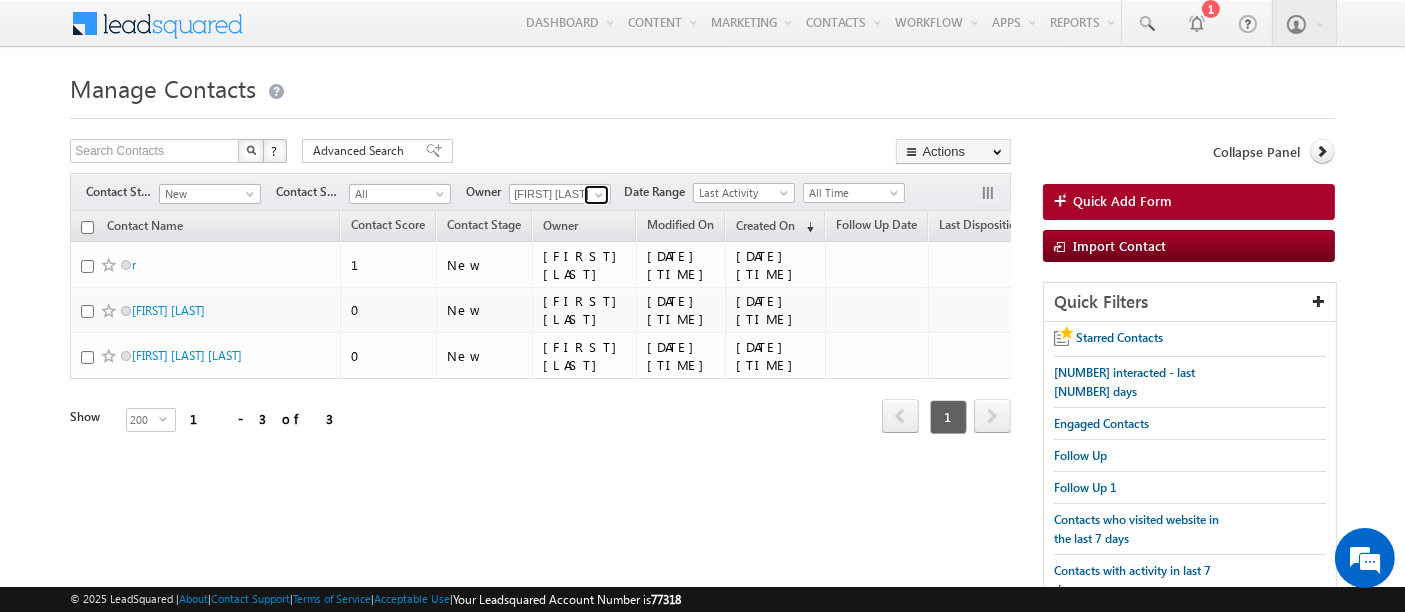 click at bounding box center (599, 195) 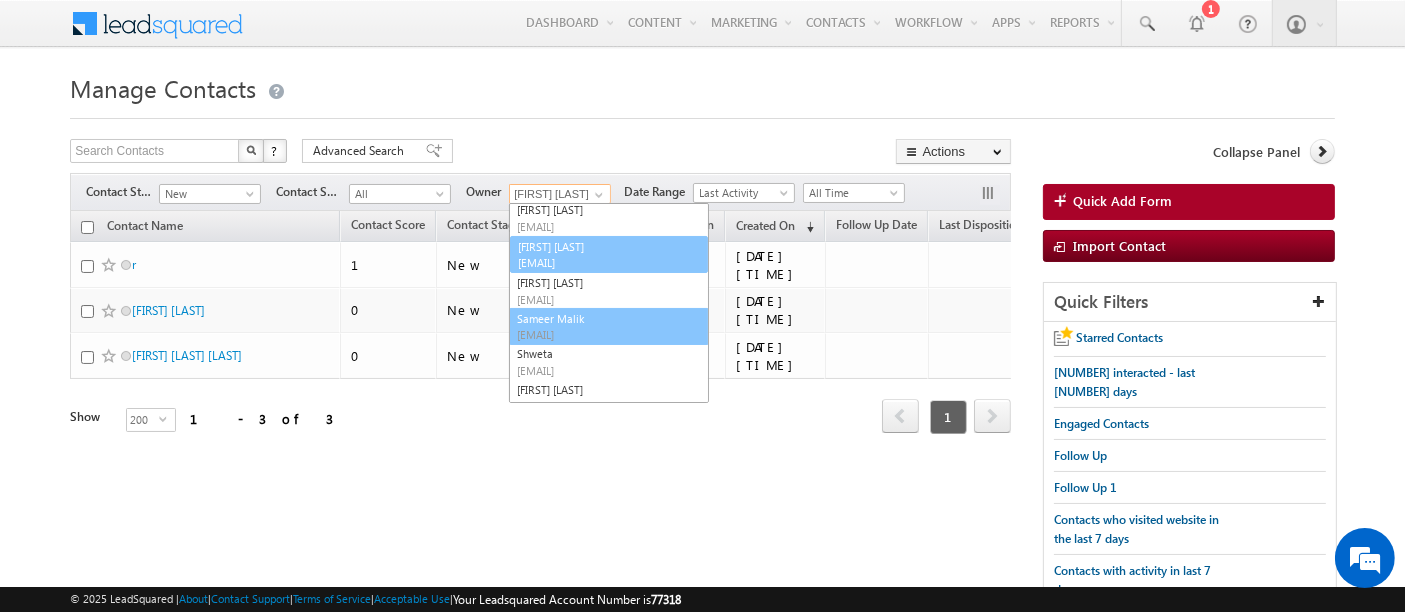 scroll, scrollTop: 260, scrollLeft: 0, axis: vertical 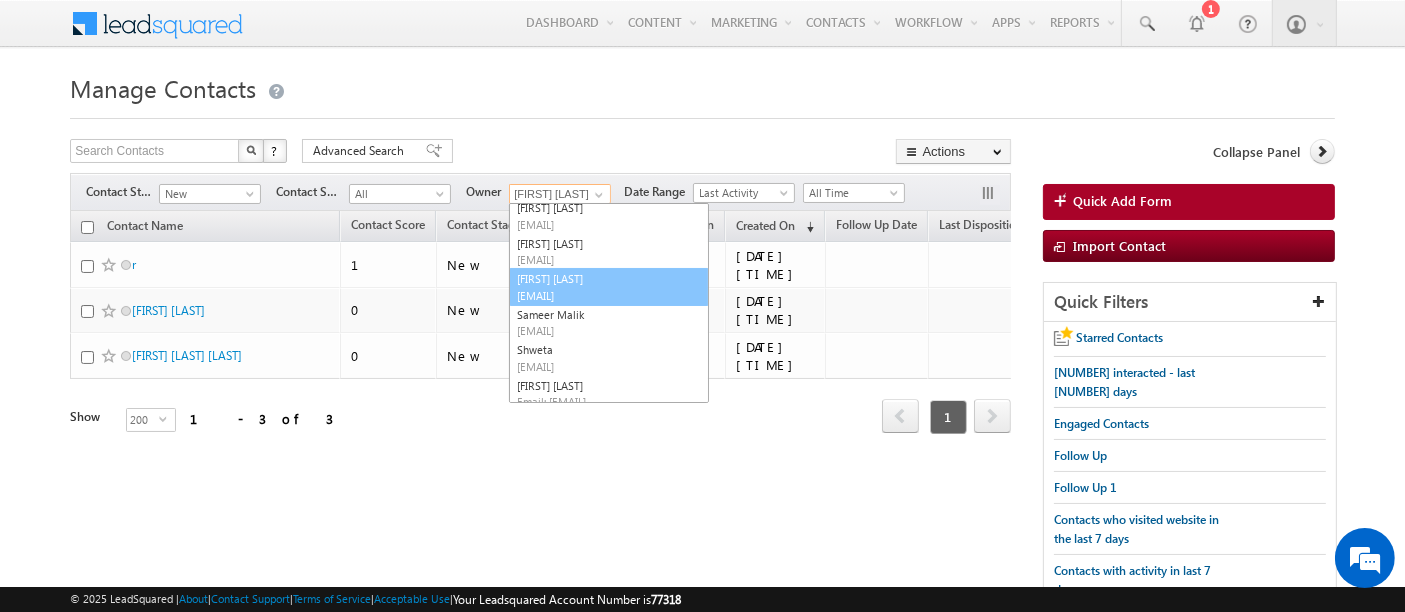 click on "rnaaz+1@amity.edu" at bounding box center [607, 295] 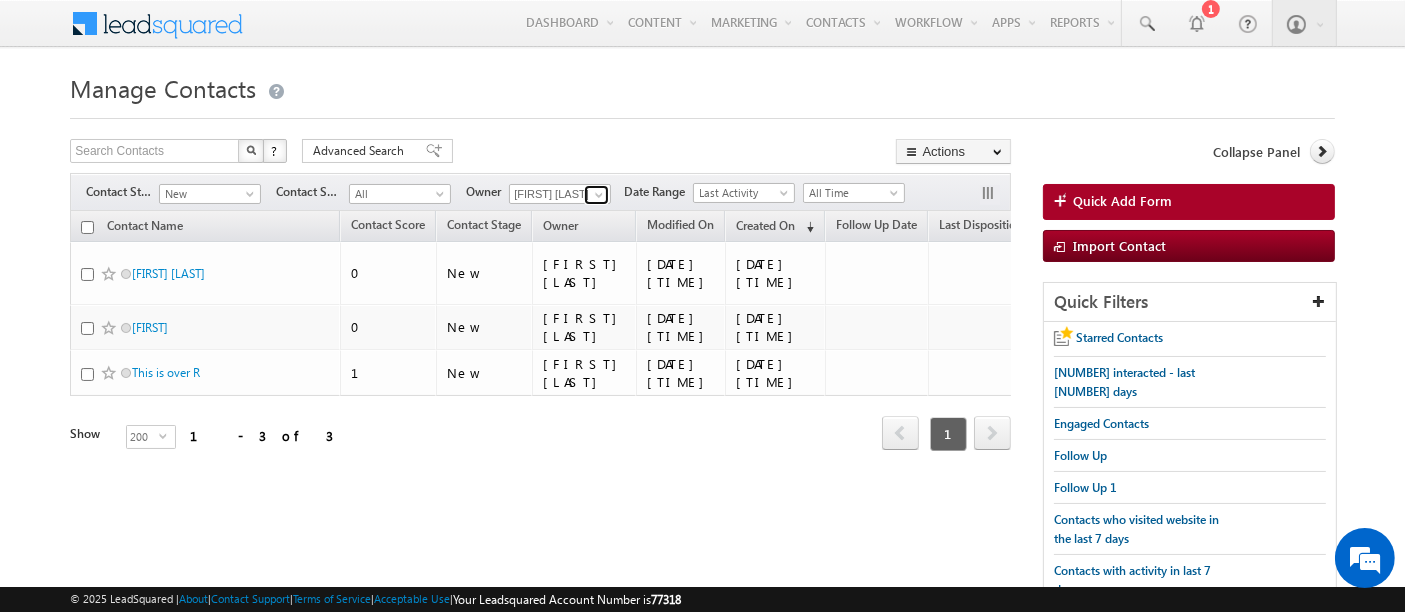 click at bounding box center [599, 195] 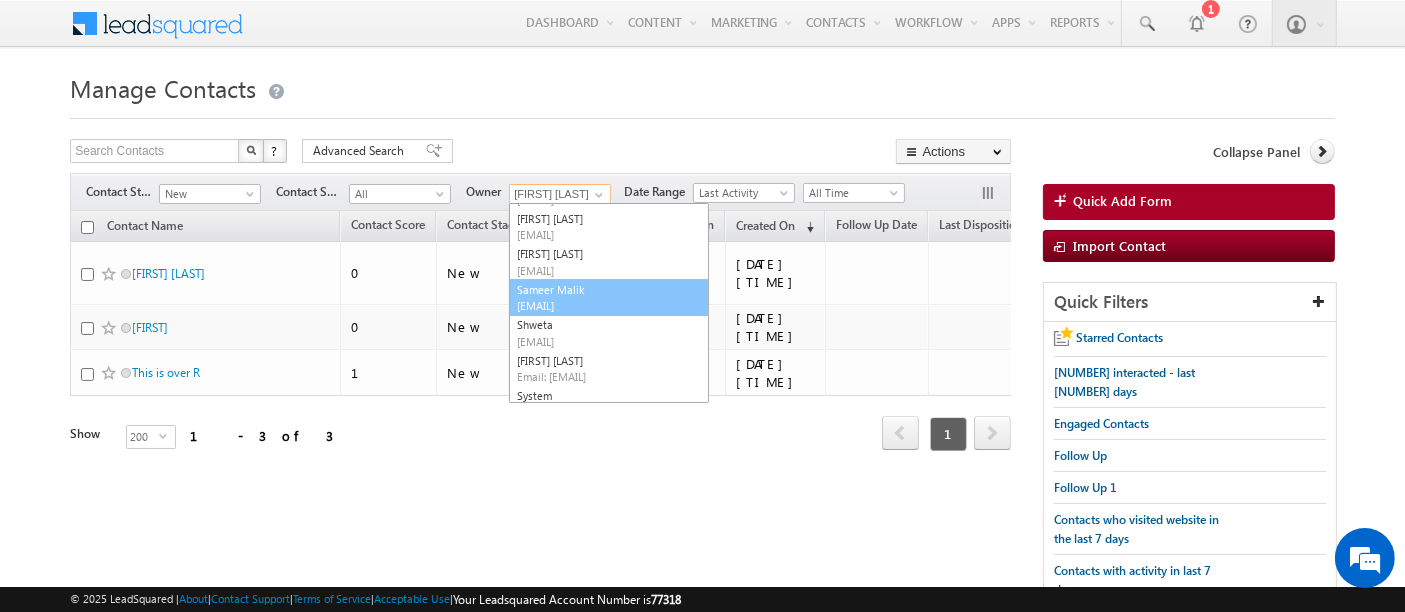 scroll, scrollTop: 288, scrollLeft: 0, axis: vertical 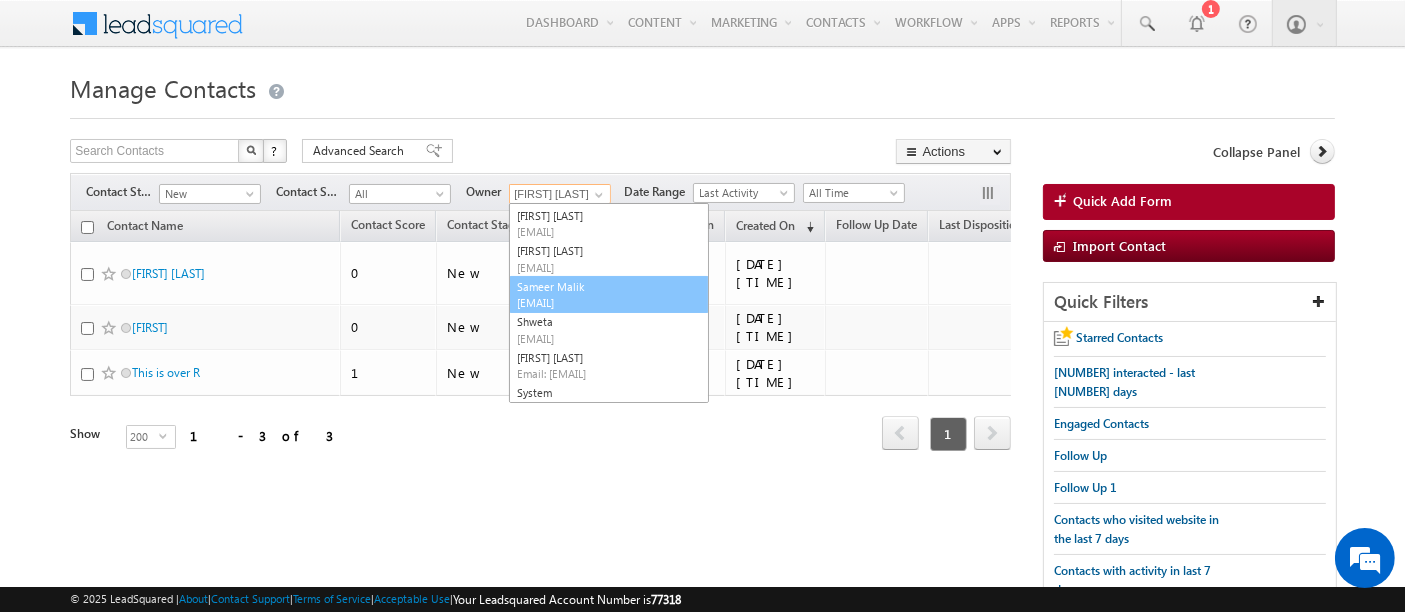 click on "Sameer Malik   smalik+1@amity.edu" at bounding box center [609, 295] 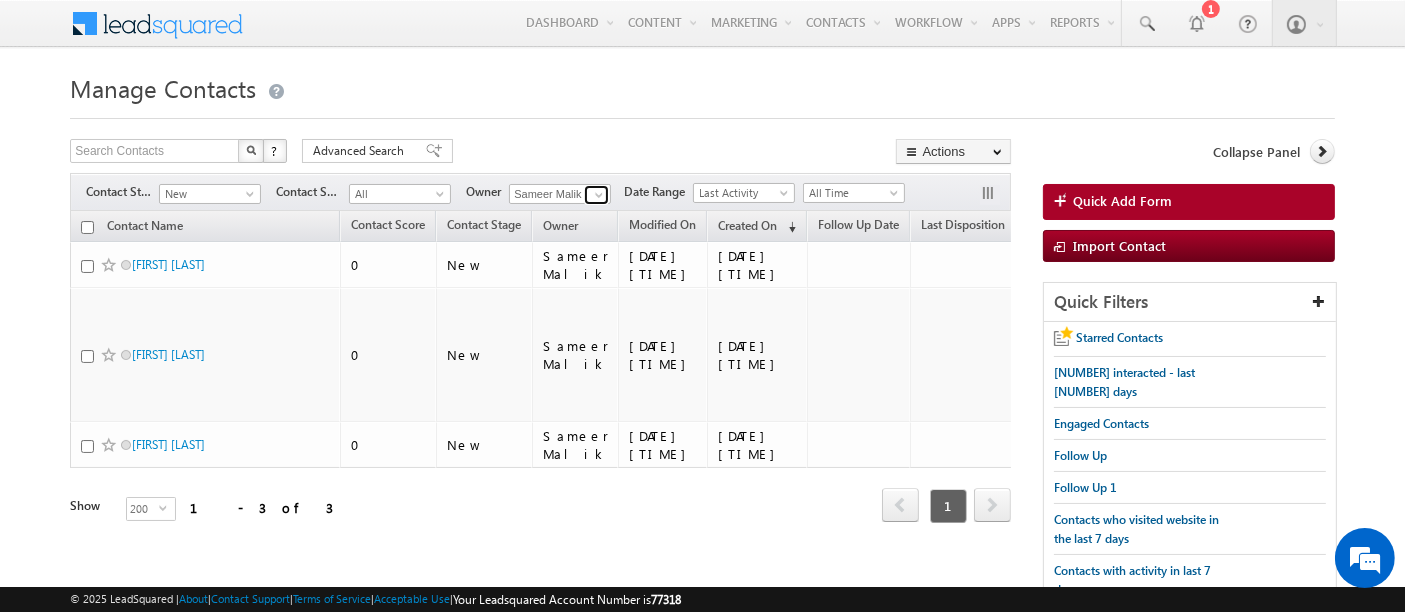 click at bounding box center [596, 195] 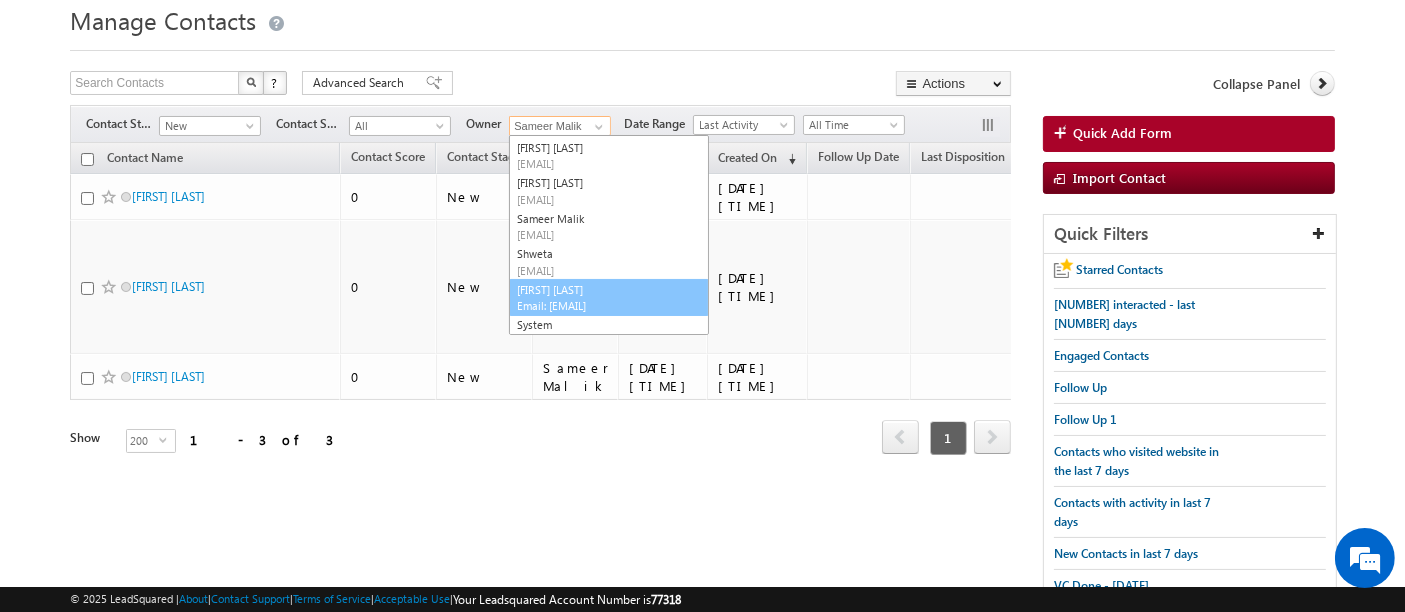 scroll, scrollTop: 68, scrollLeft: 0, axis: vertical 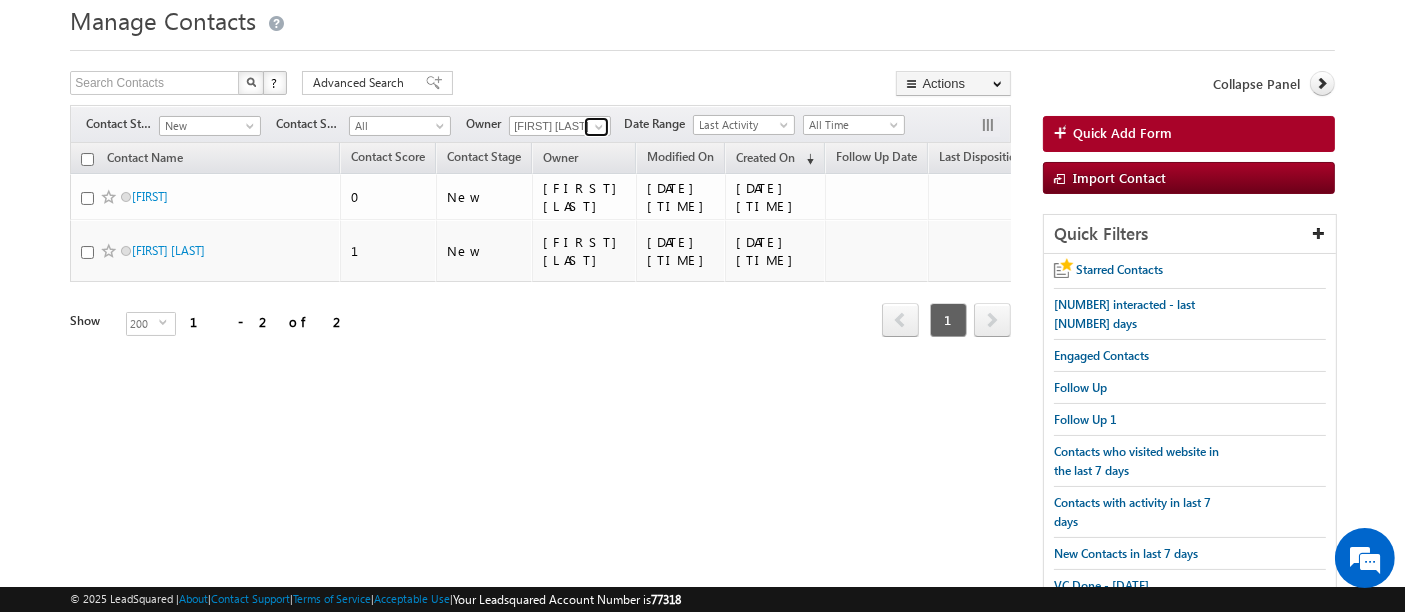 click at bounding box center (596, 127) 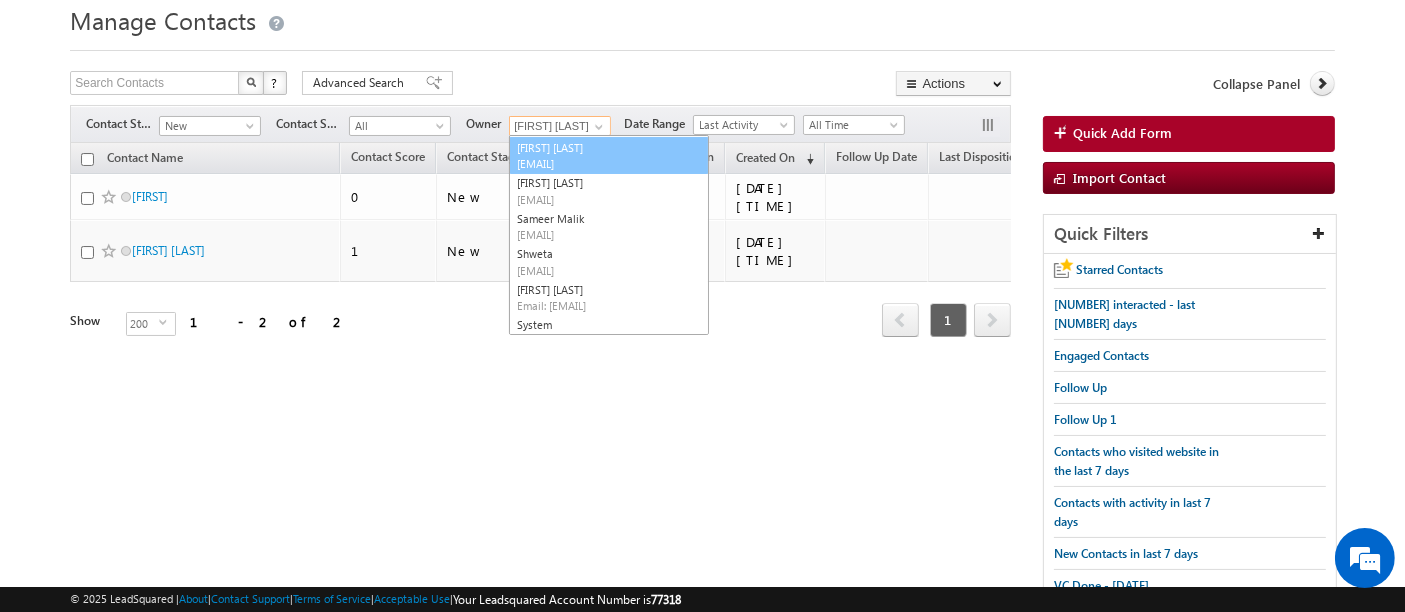 scroll, scrollTop: 0, scrollLeft: 0, axis: both 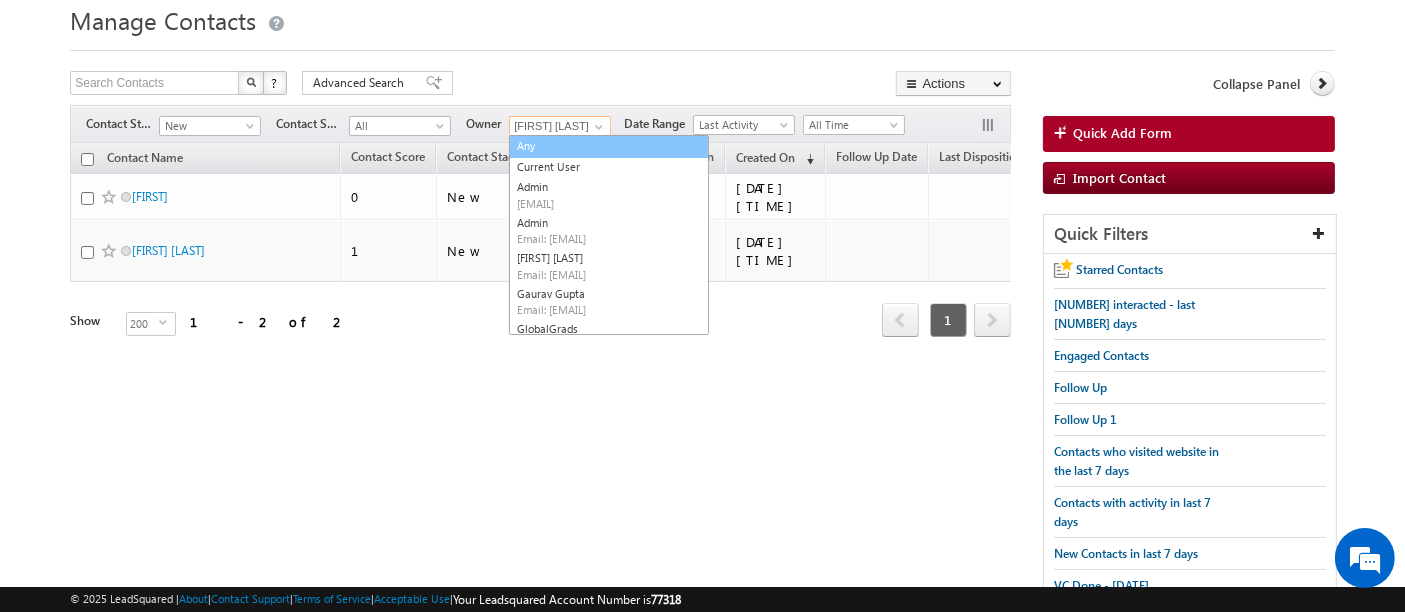click on "Any" at bounding box center [609, 146] 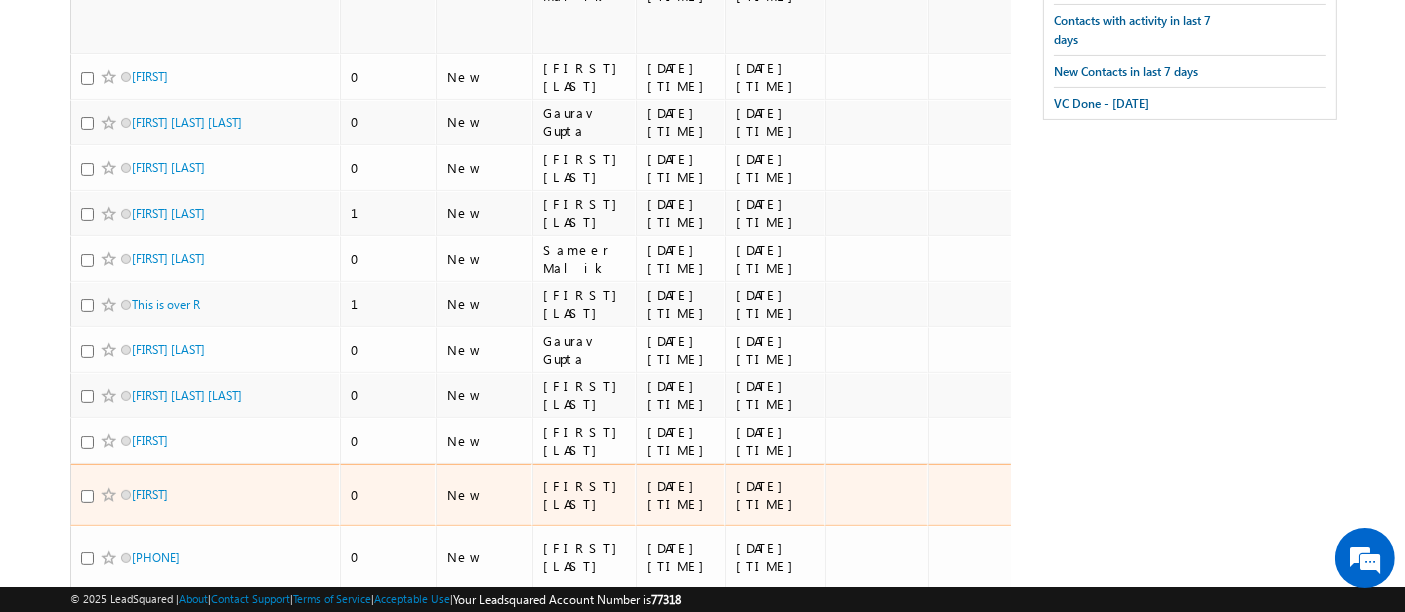 scroll, scrollTop: 585, scrollLeft: 0, axis: vertical 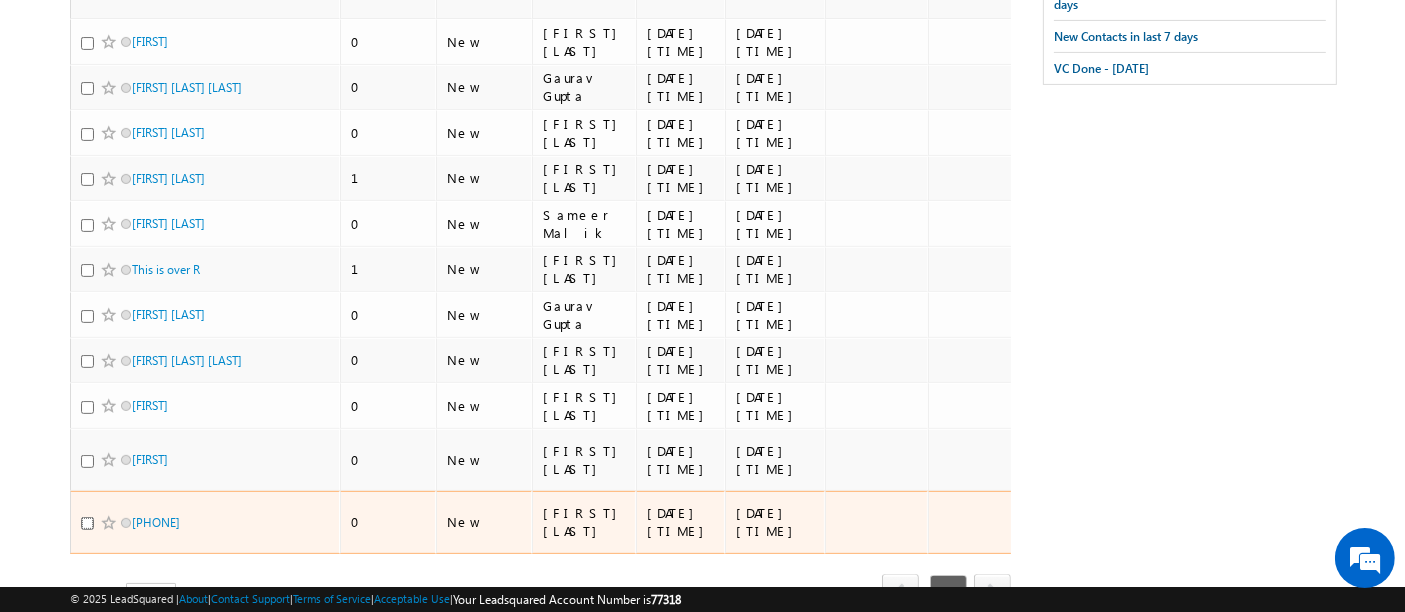 click at bounding box center [87, 523] 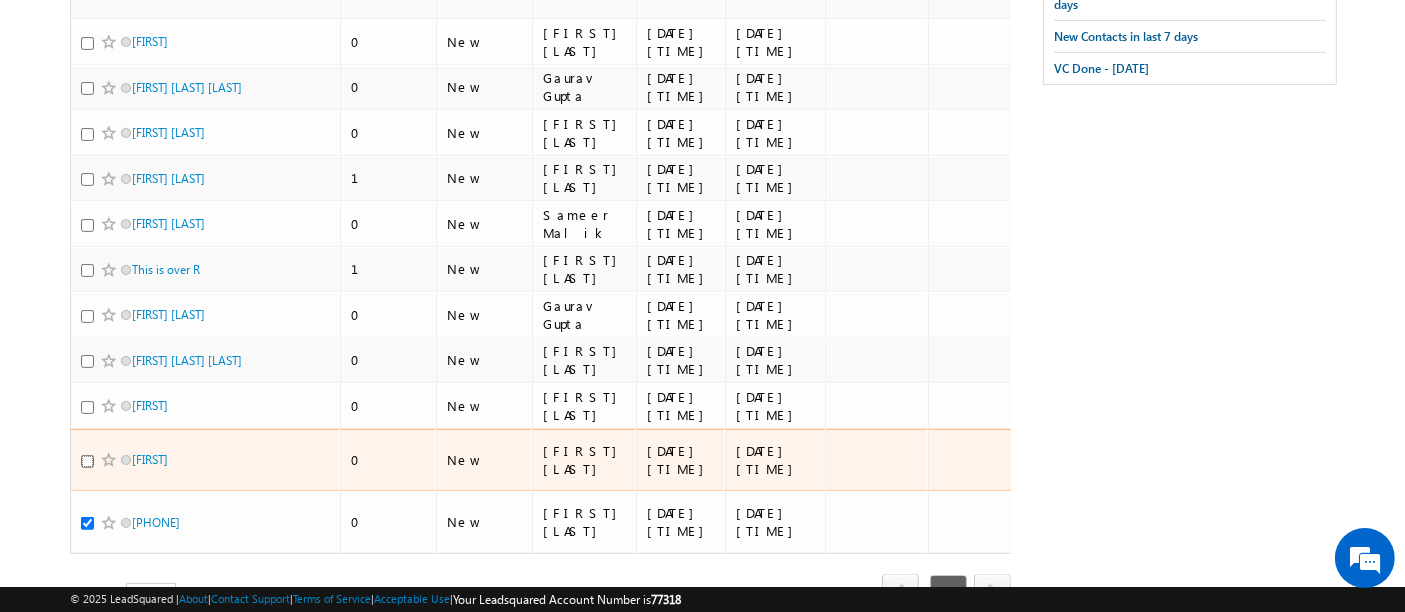 click at bounding box center [87, 461] 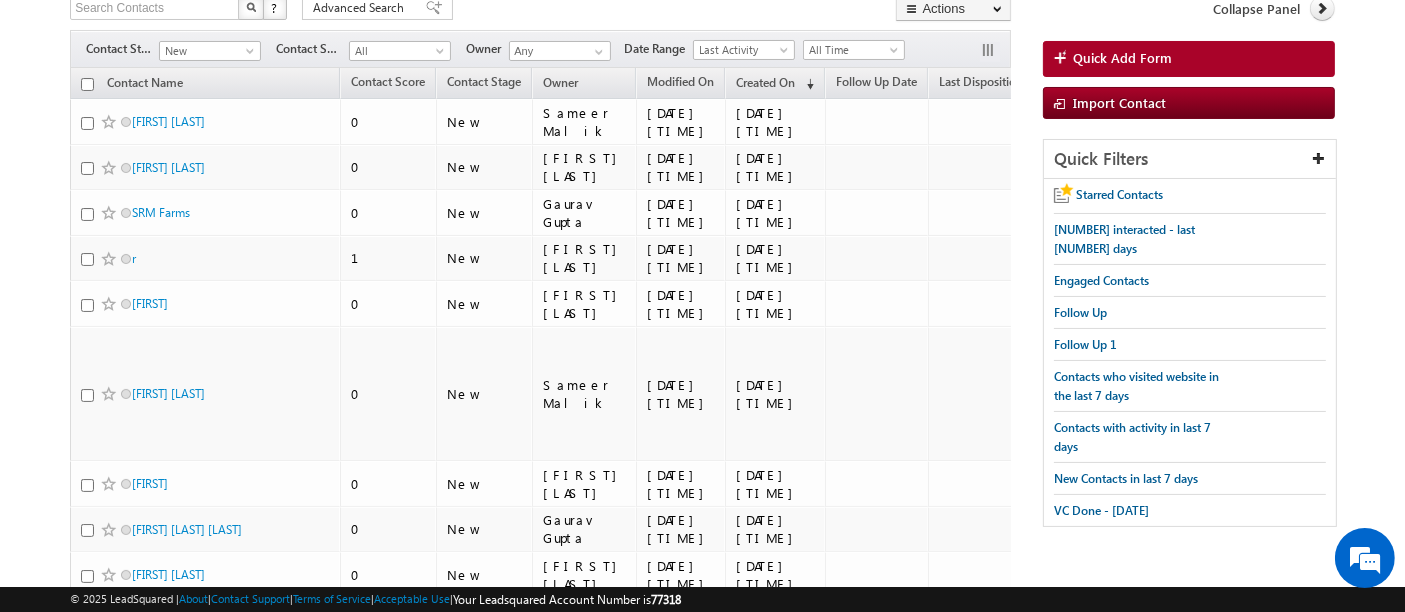 scroll, scrollTop: 0, scrollLeft: 0, axis: both 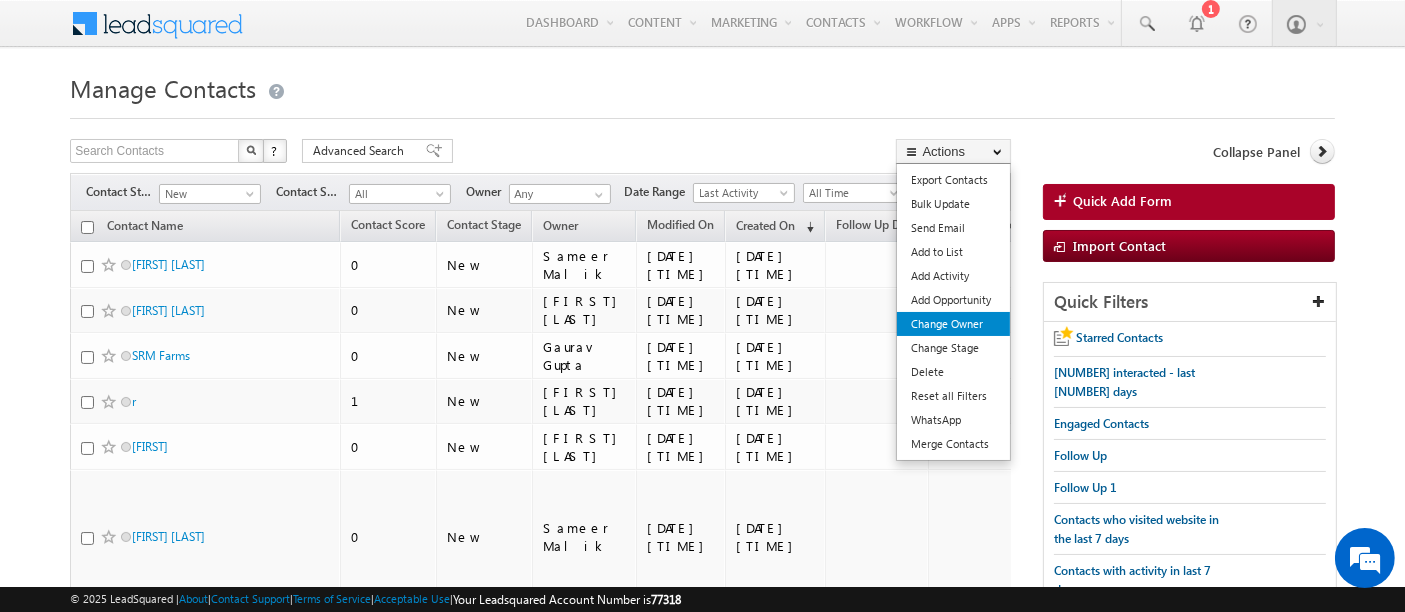 click on "Change Owner" at bounding box center (953, 324) 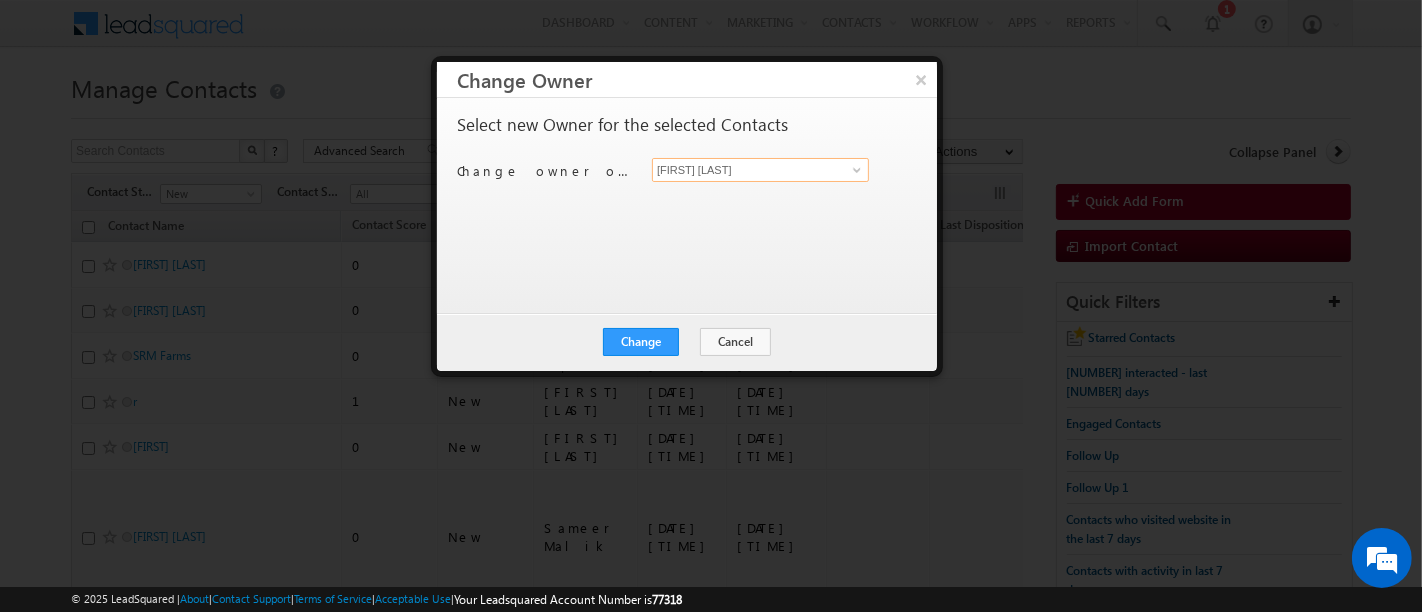 click on "[FIRST] [LAST]" at bounding box center [760, 170] 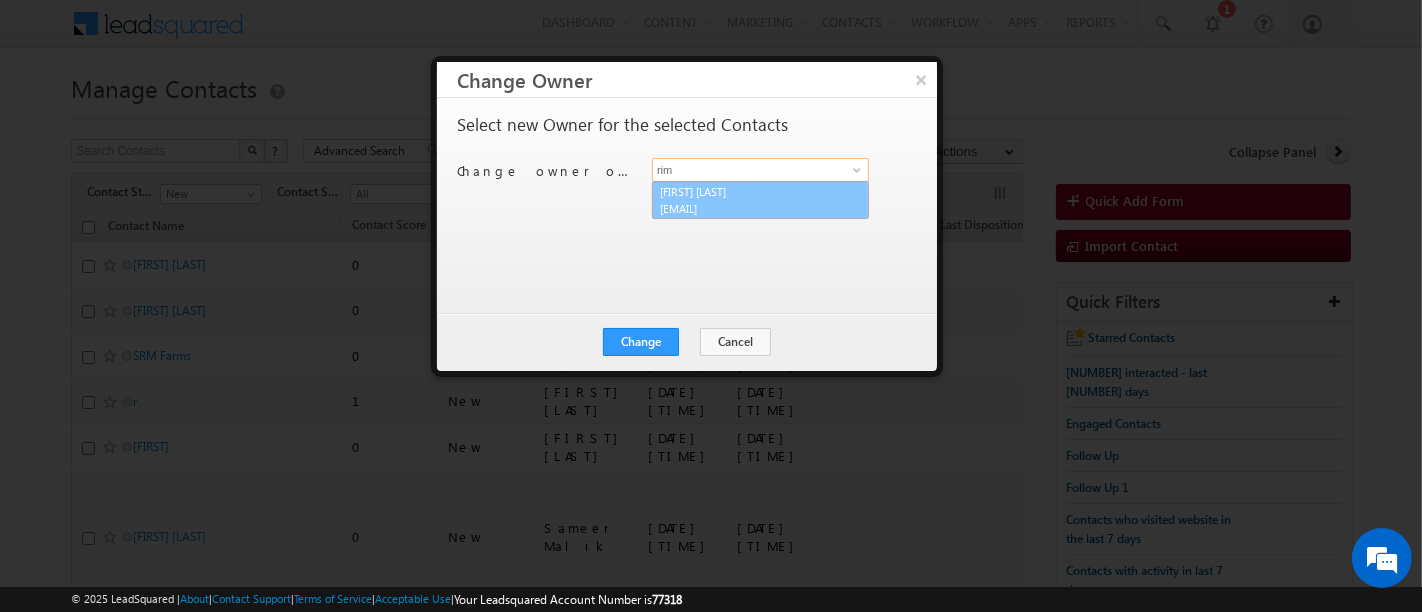 click on "rnaaz+1@amity.edu" at bounding box center (750, 208) 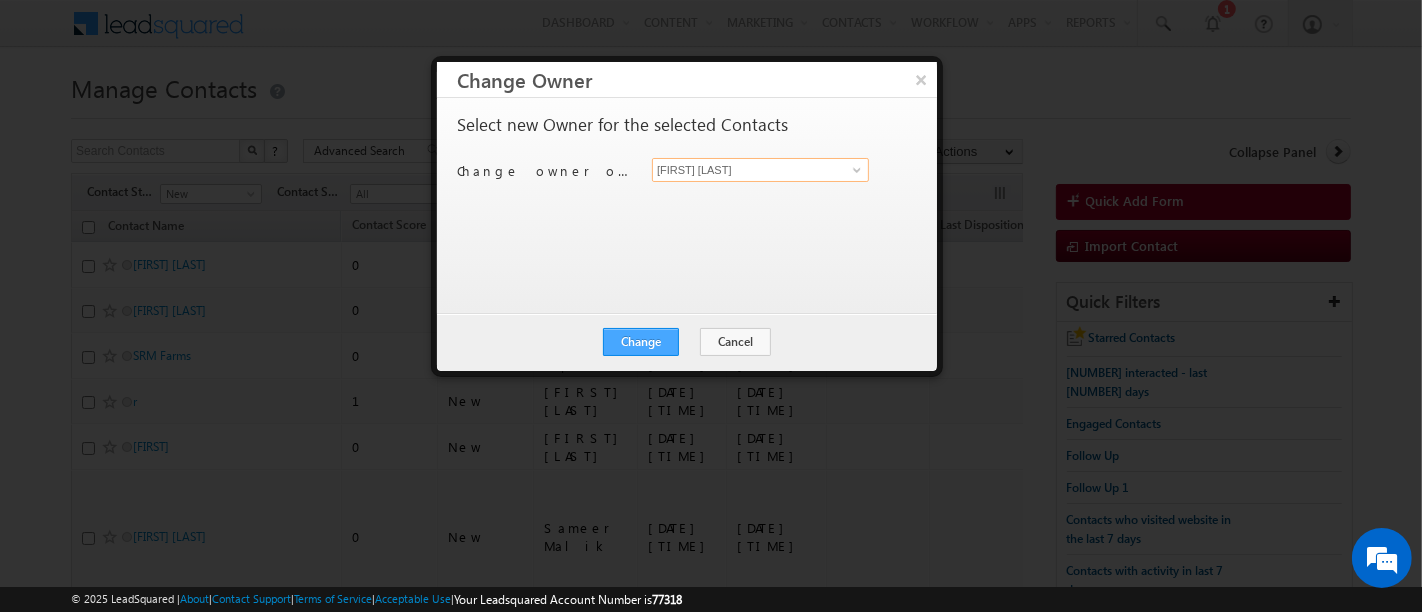 type on "Rimsha Naaz" 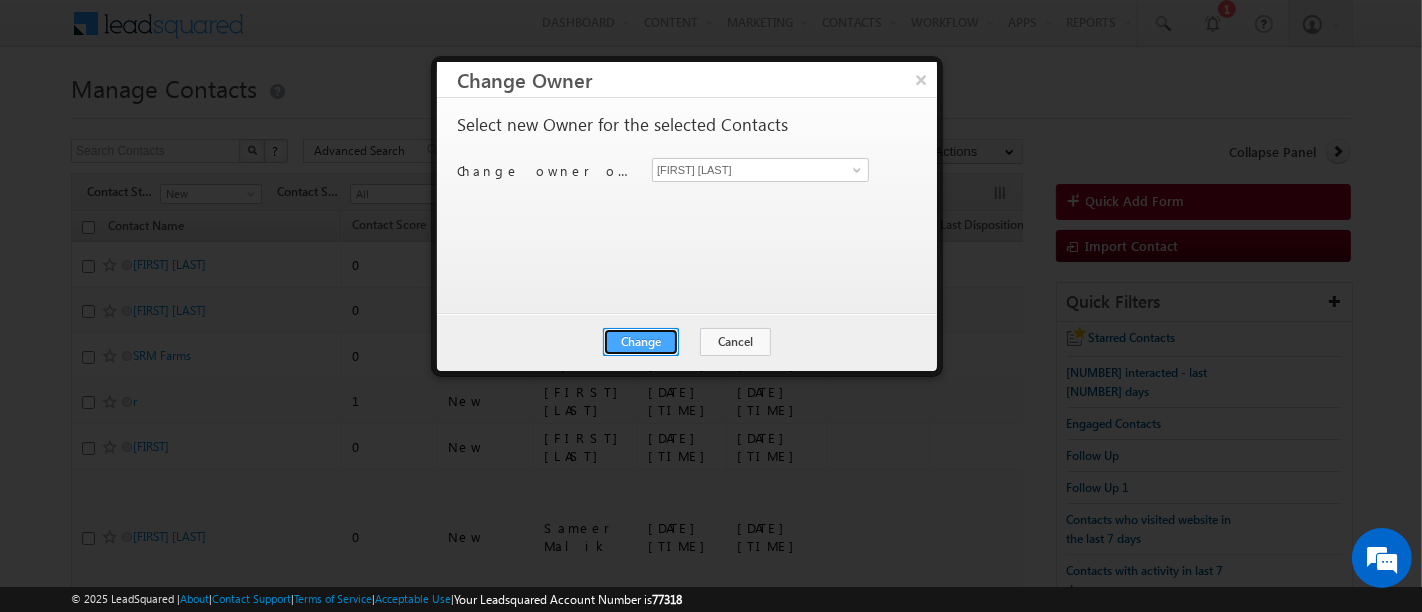 click on "Change" at bounding box center [641, 342] 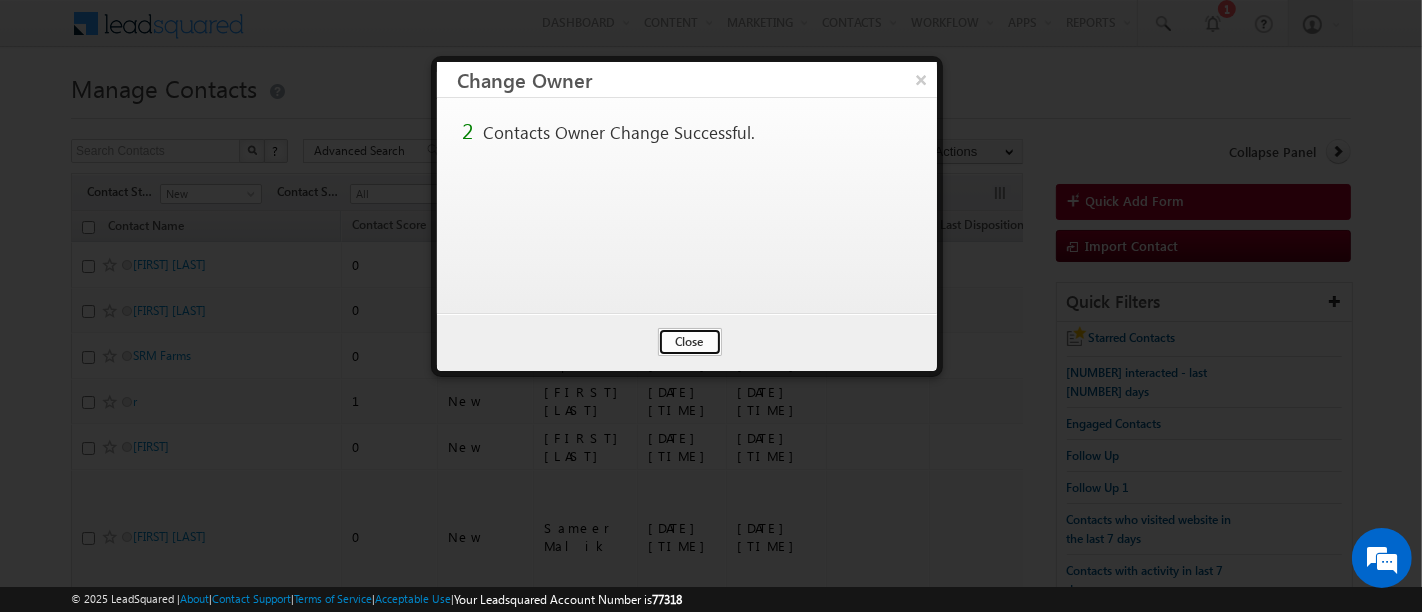 click on "Close" at bounding box center [690, 342] 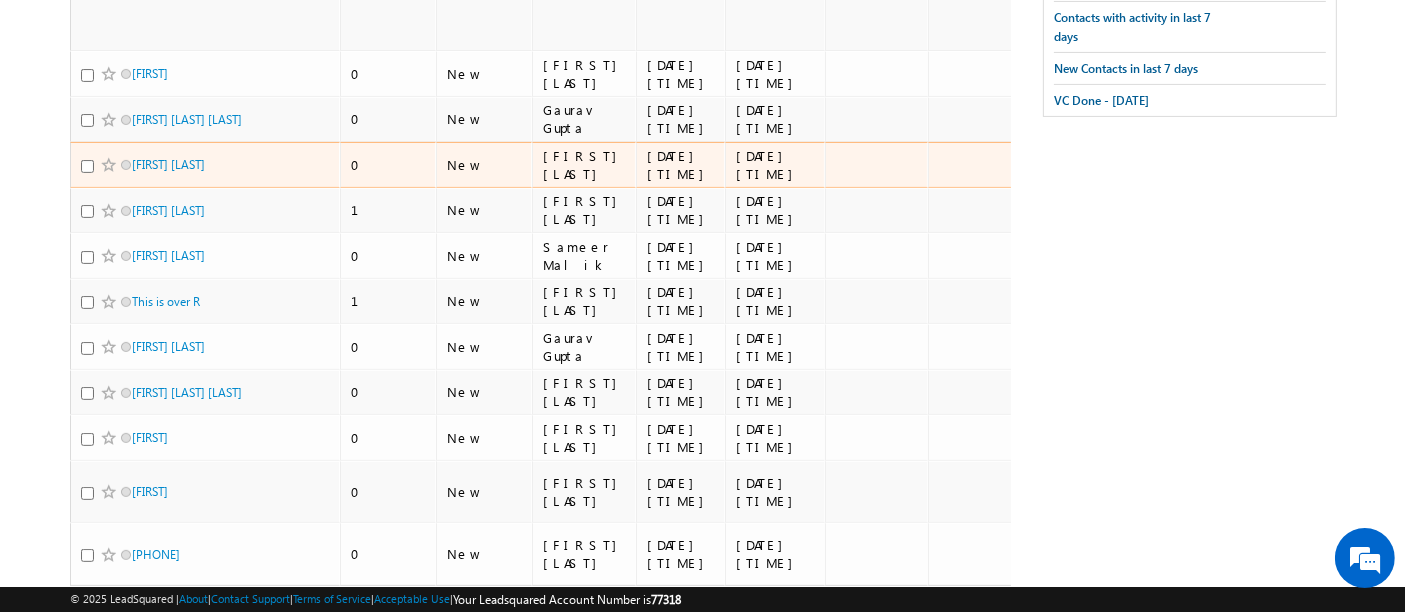 scroll, scrollTop: 554, scrollLeft: 0, axis: vertical 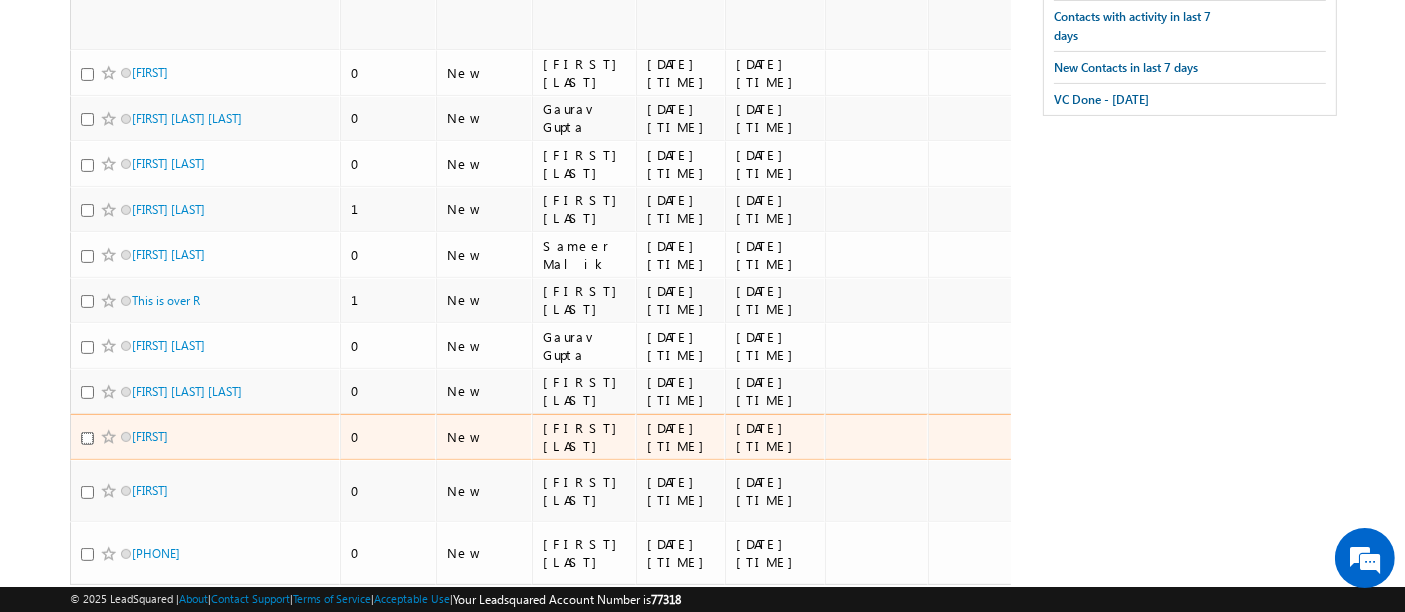 click at bounding box center (87, 438) 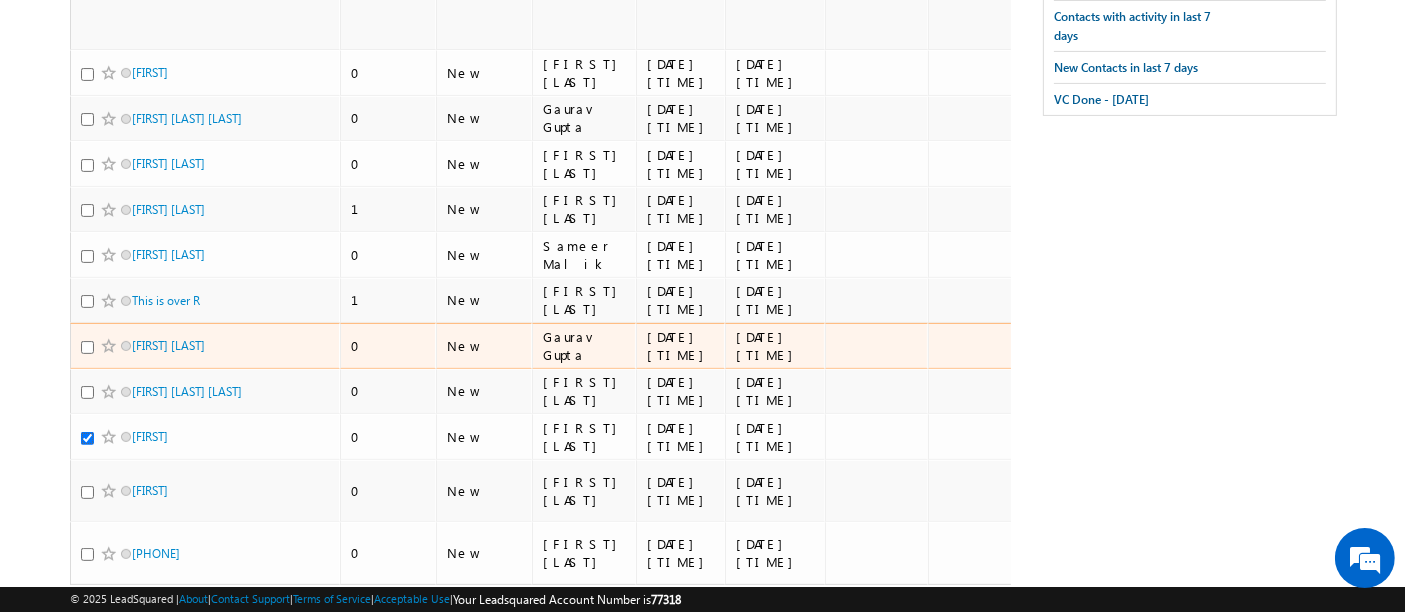 scroll, scrollTop: 0, scrollLeft: 0, axis: both 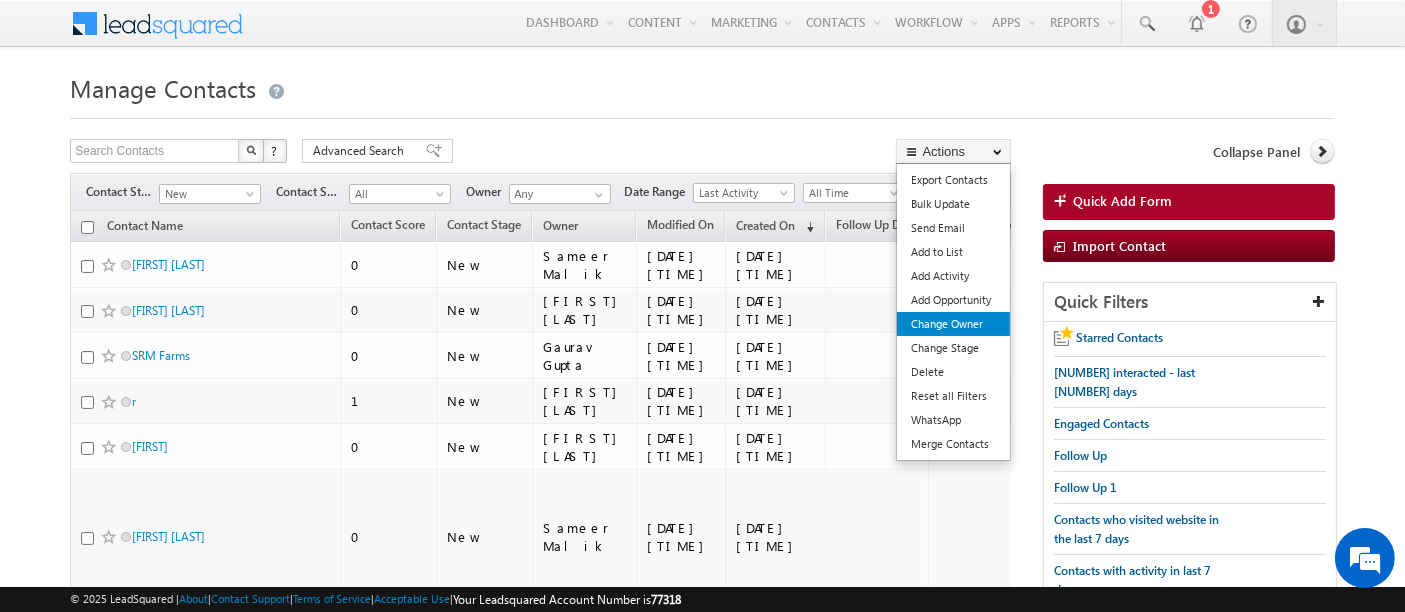 click on "Change Owner" at bounding box center (953, 324) 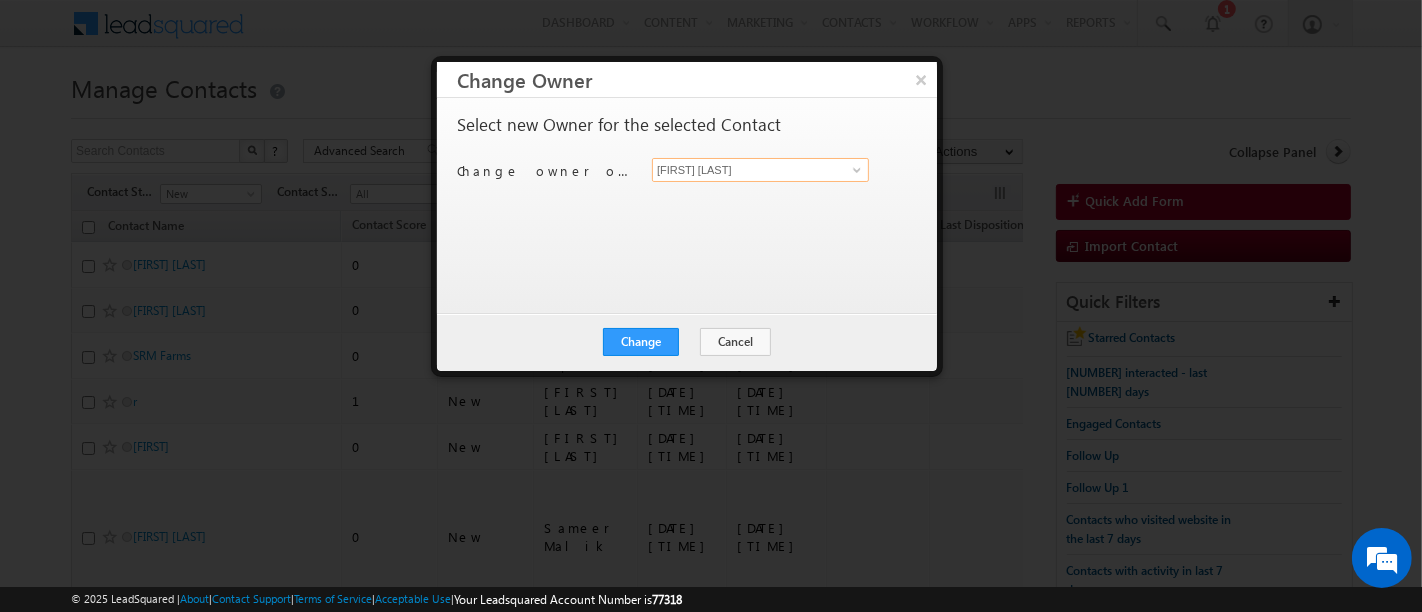 click on "[FIRST] [LAST]" at bounding box center (760, 170) 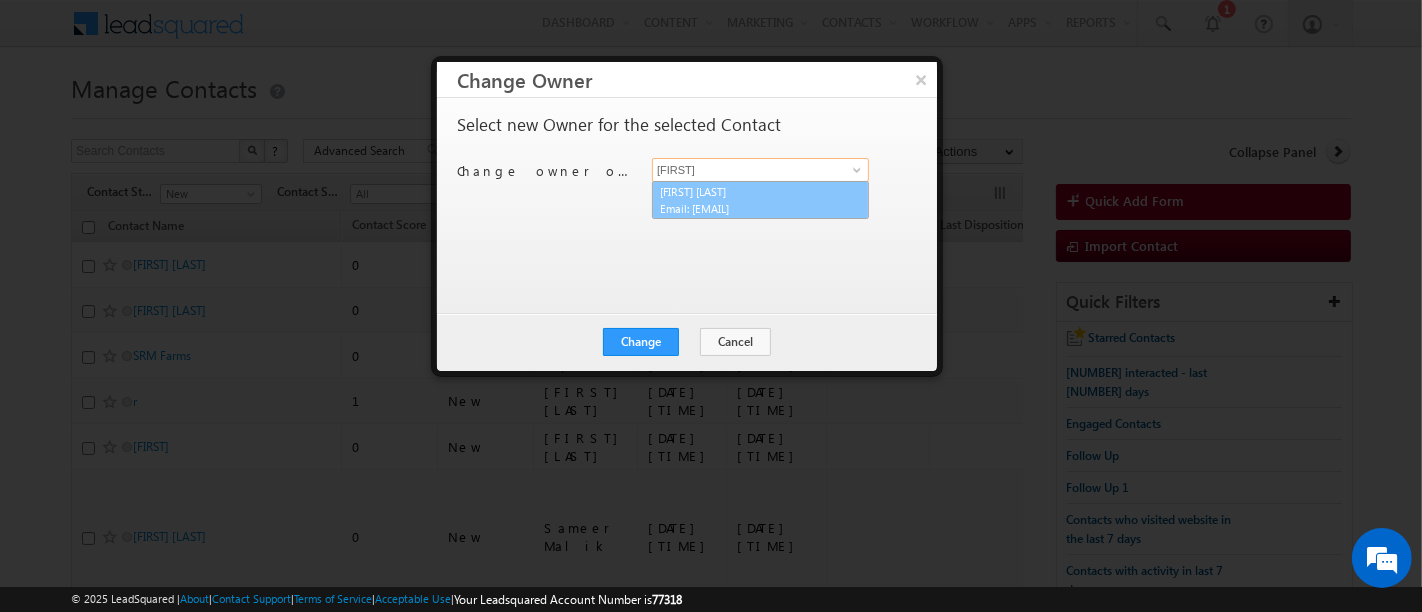 click on "stiwari8+1@amity.edu" at bounding box center [750, 208] 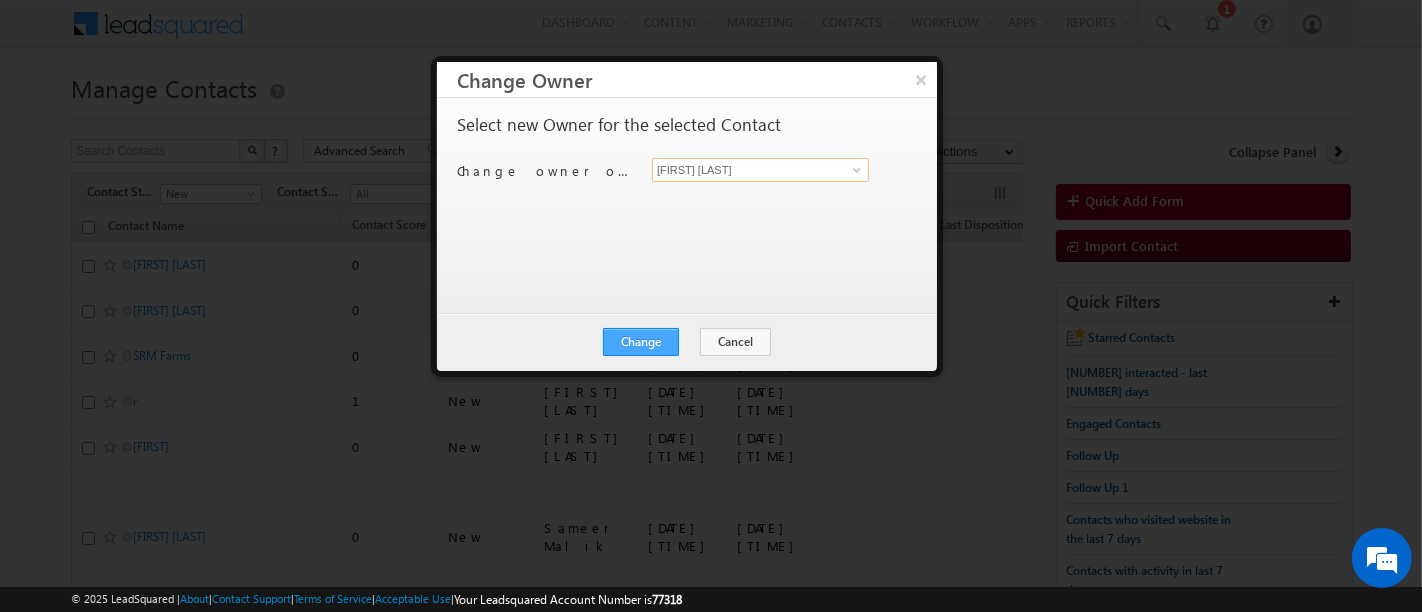 type on "Suryansh Tiwari" 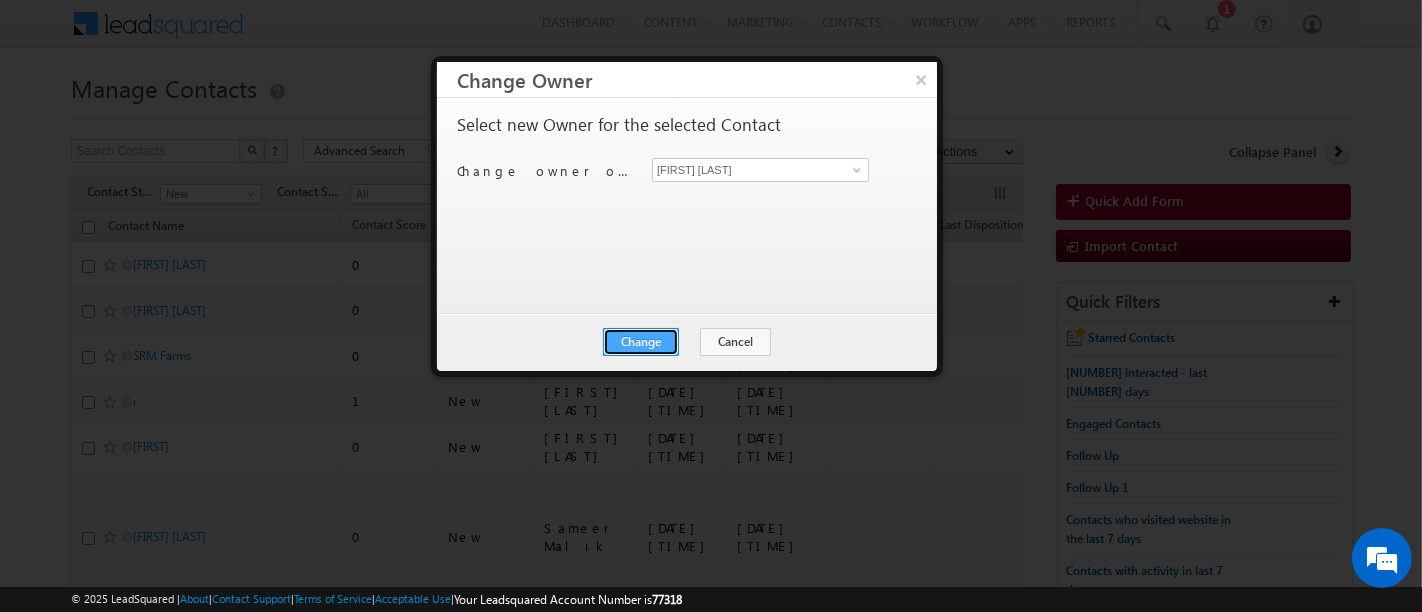 click on "Change" at bounding box center [641, 342] 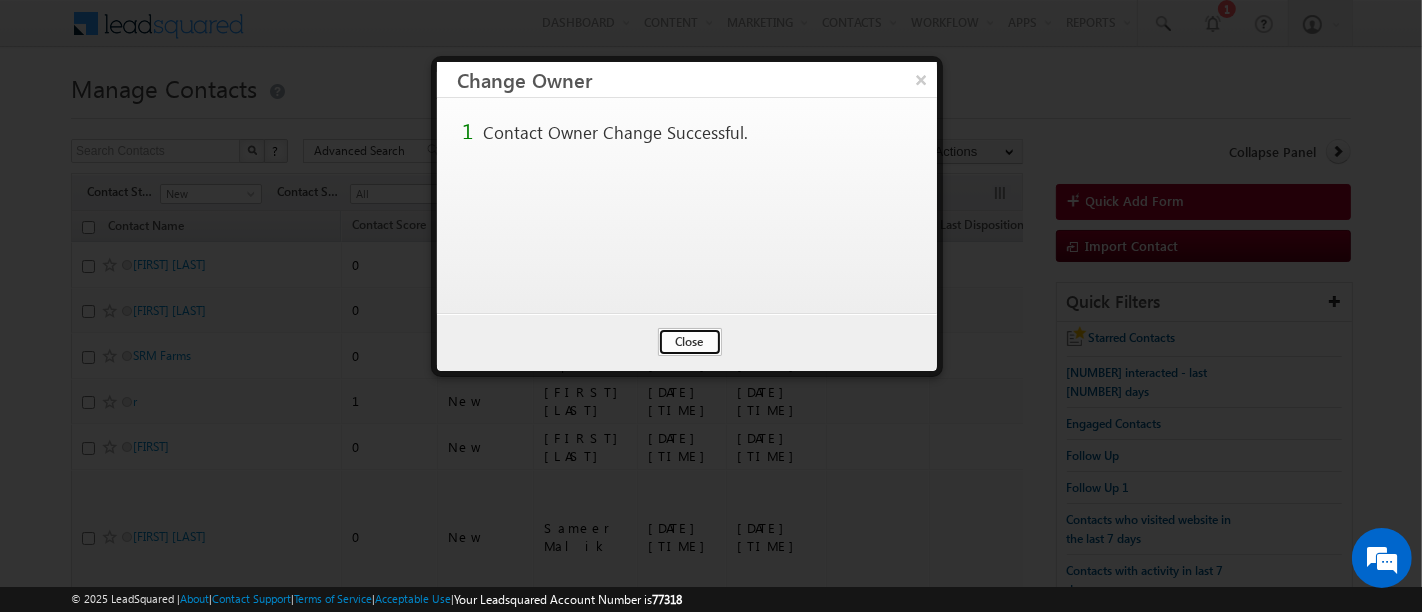click on "Close" at bounding box center [690, 342] 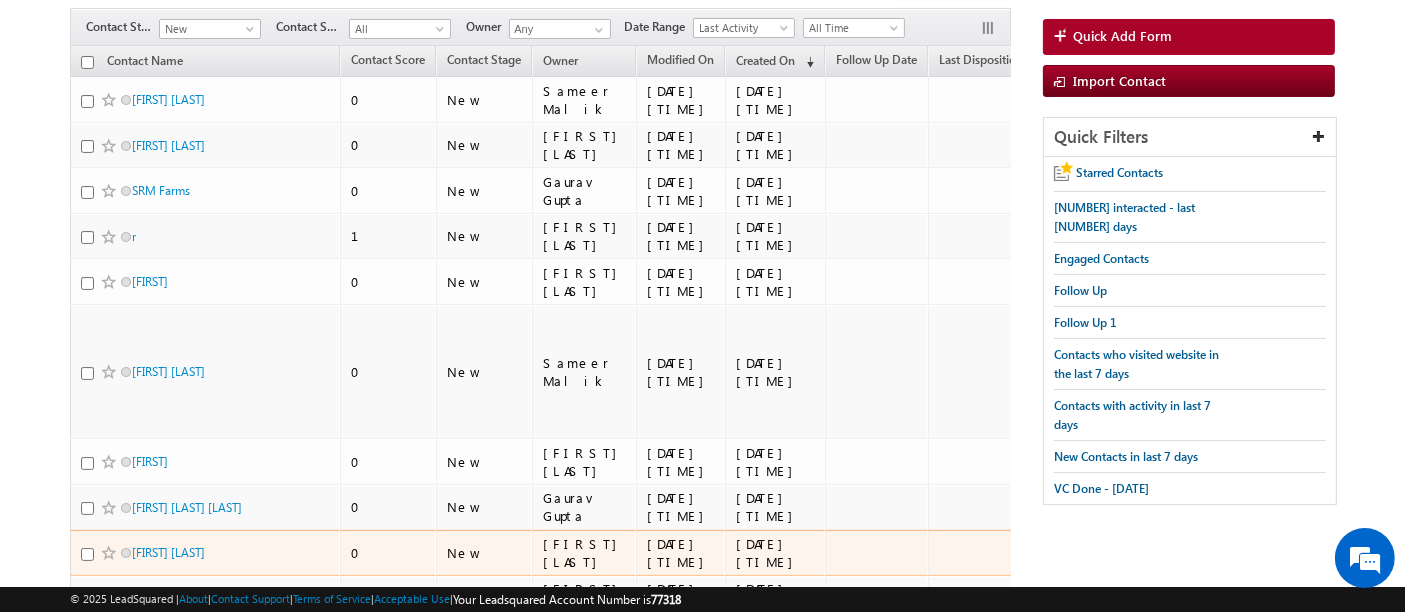 scroll, scrollTop: 0, scrollLeft: 0, axis: both 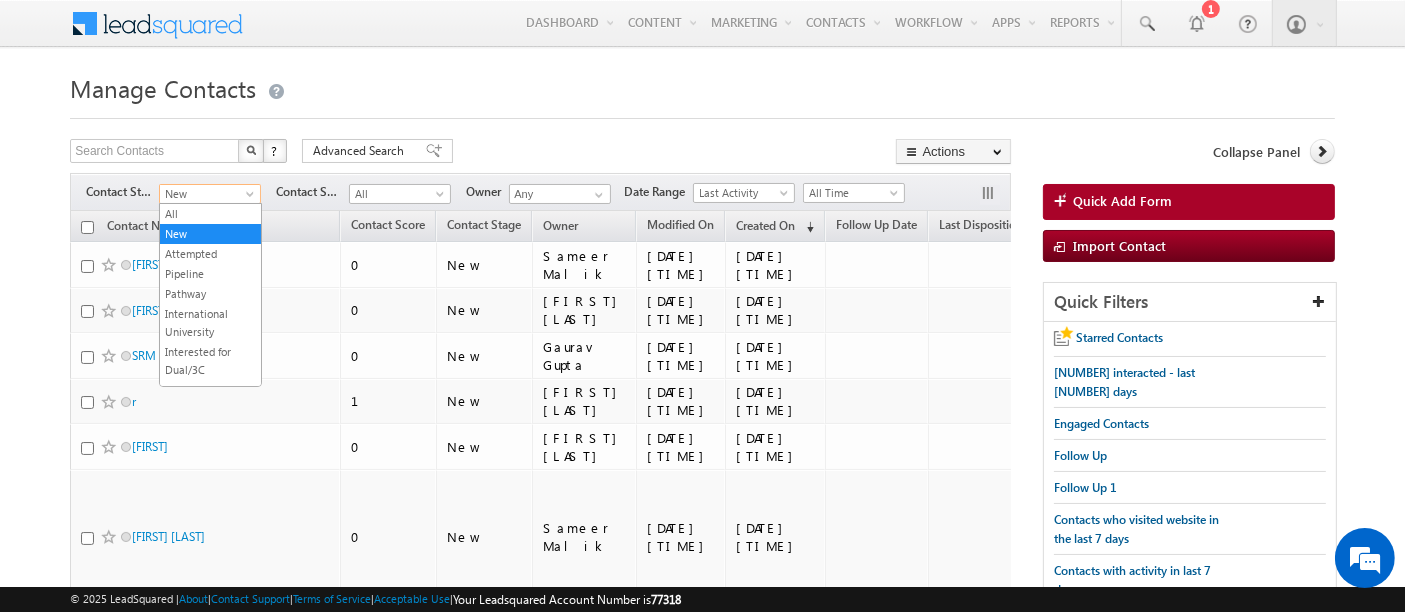 click on "New" at bounding box center [207, 194] 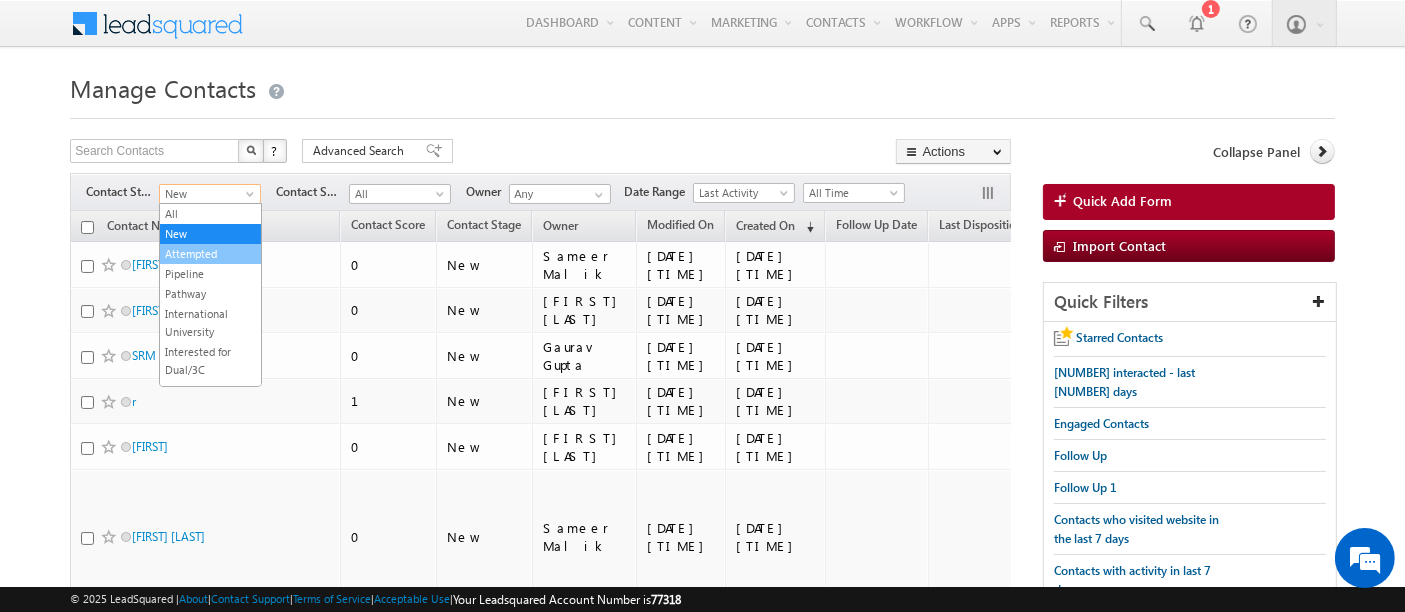 click on "Attempted" at bounding box center [210, 254] 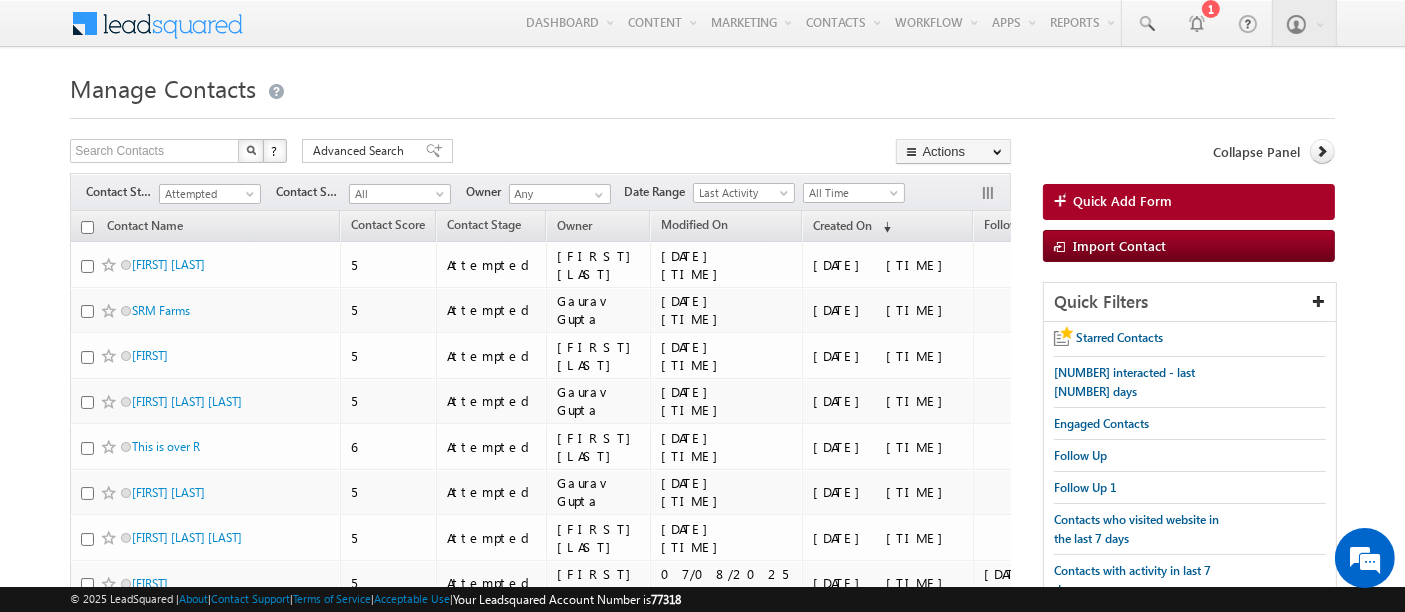 click on "Advanced Search" at bounding box center [361, 151] 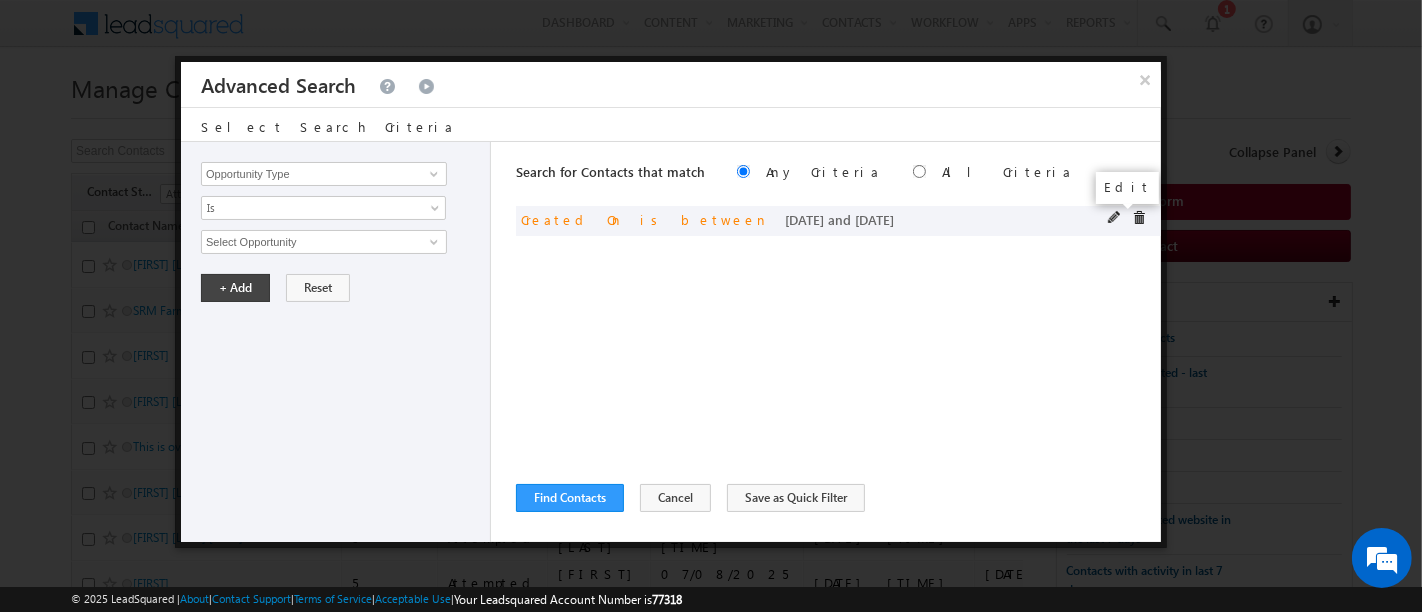 click at bounding box center [1115, 218] 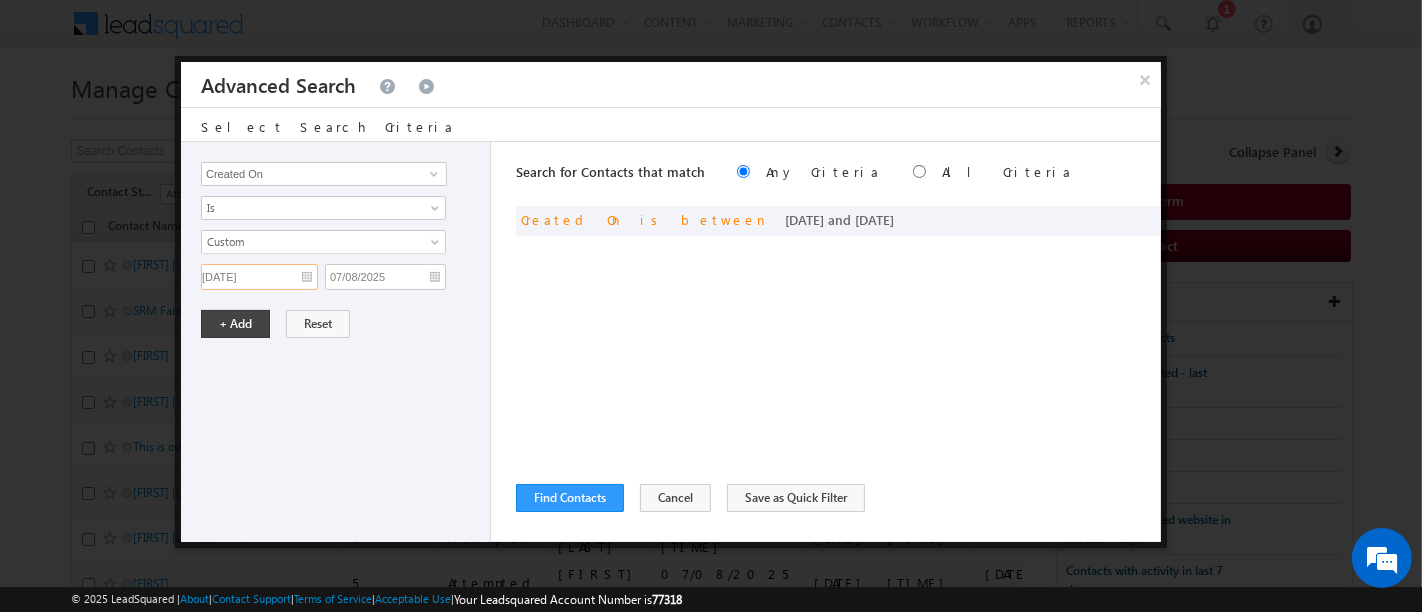 click on "27/07/2025" at bounding box center (259, 277) 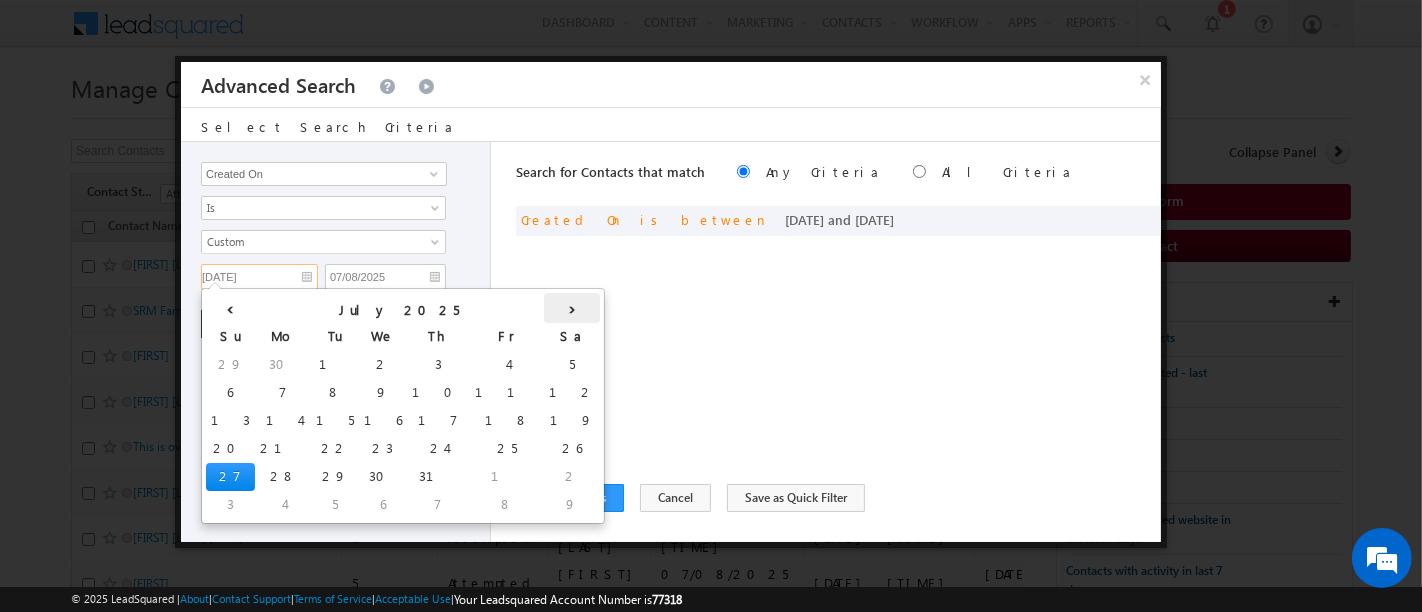 click on "›" at bounding box center [572, 308] 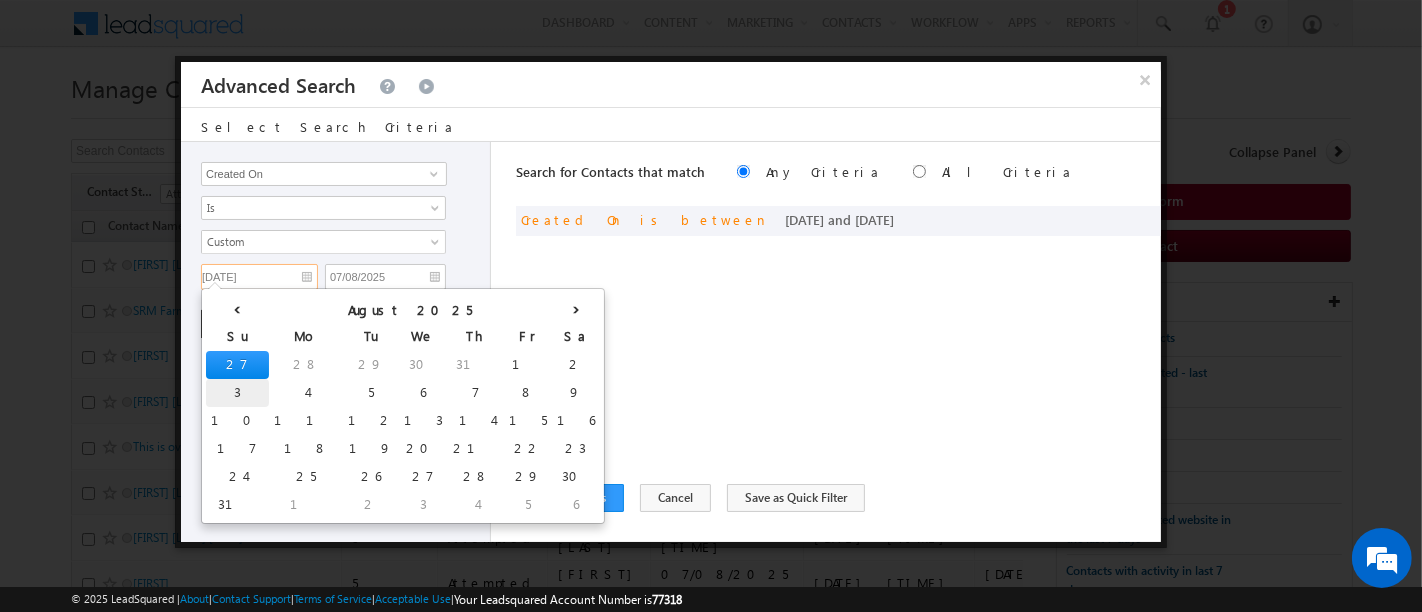 click on "3" at bounding box center [237, 393] 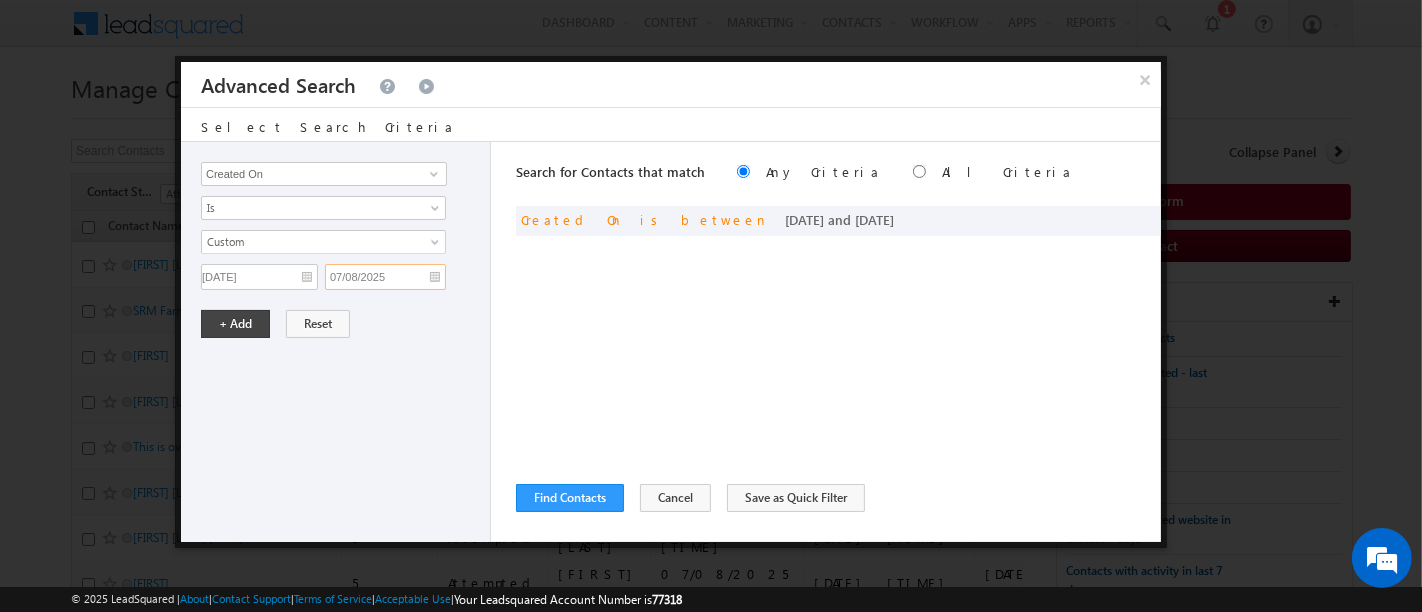 click on "07/08/2025" at bounding box center [385, 277] 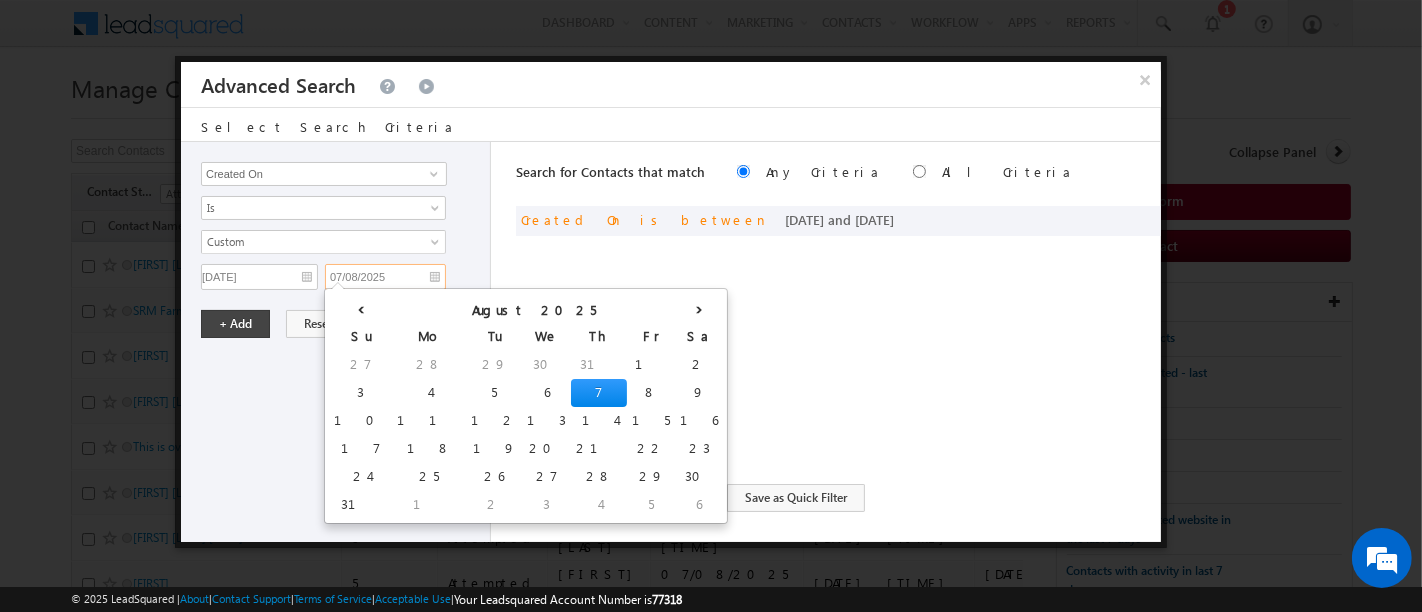 click on "8" at bounding box center (651, 393) 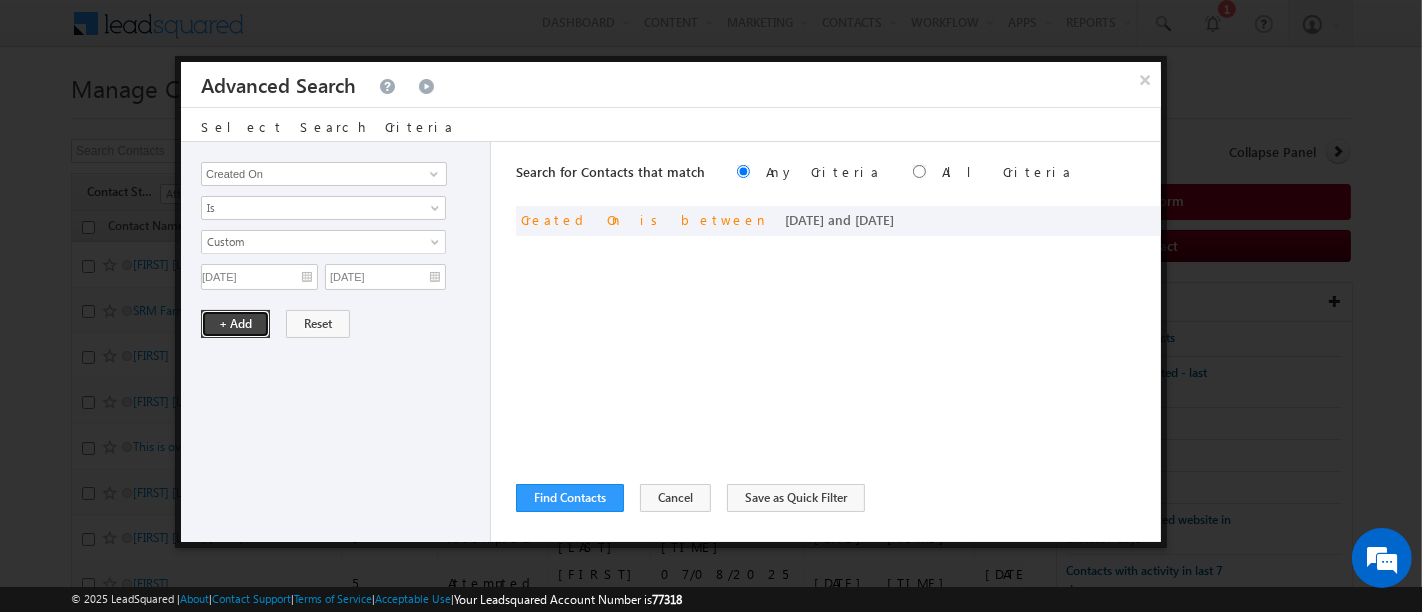 click on "+ Add" at bounding box center (235, 324) 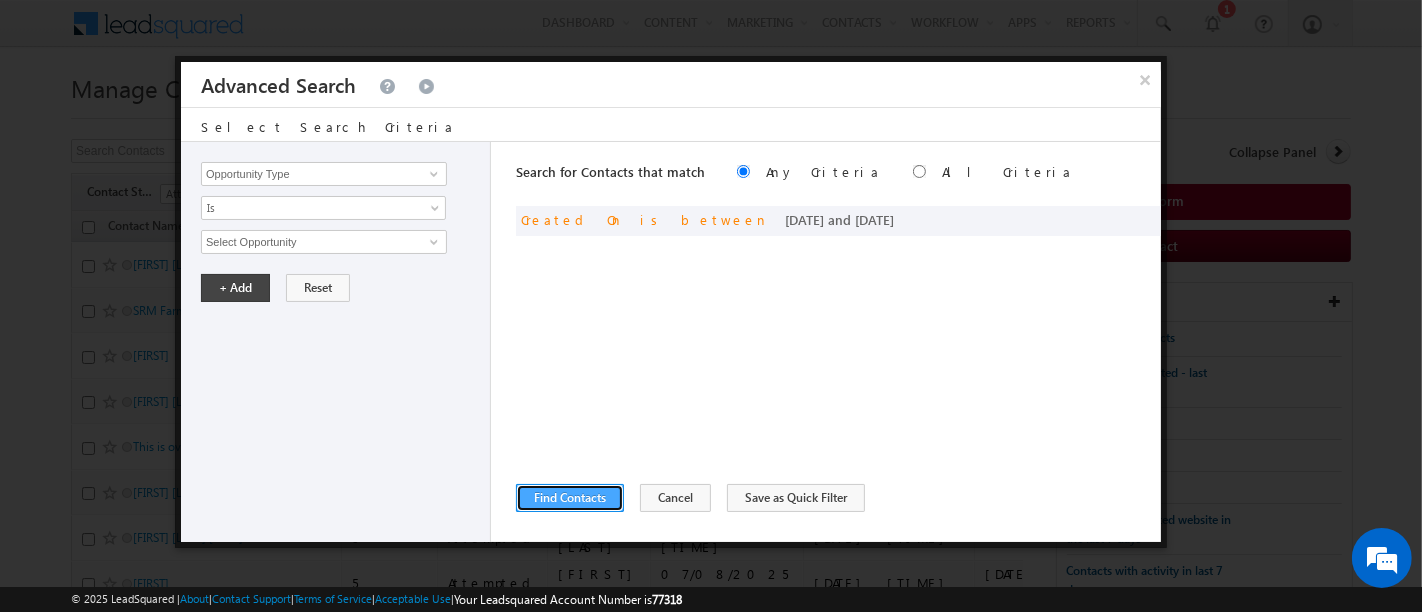 click on "Find Contacts" at bounding box center (570, 498) 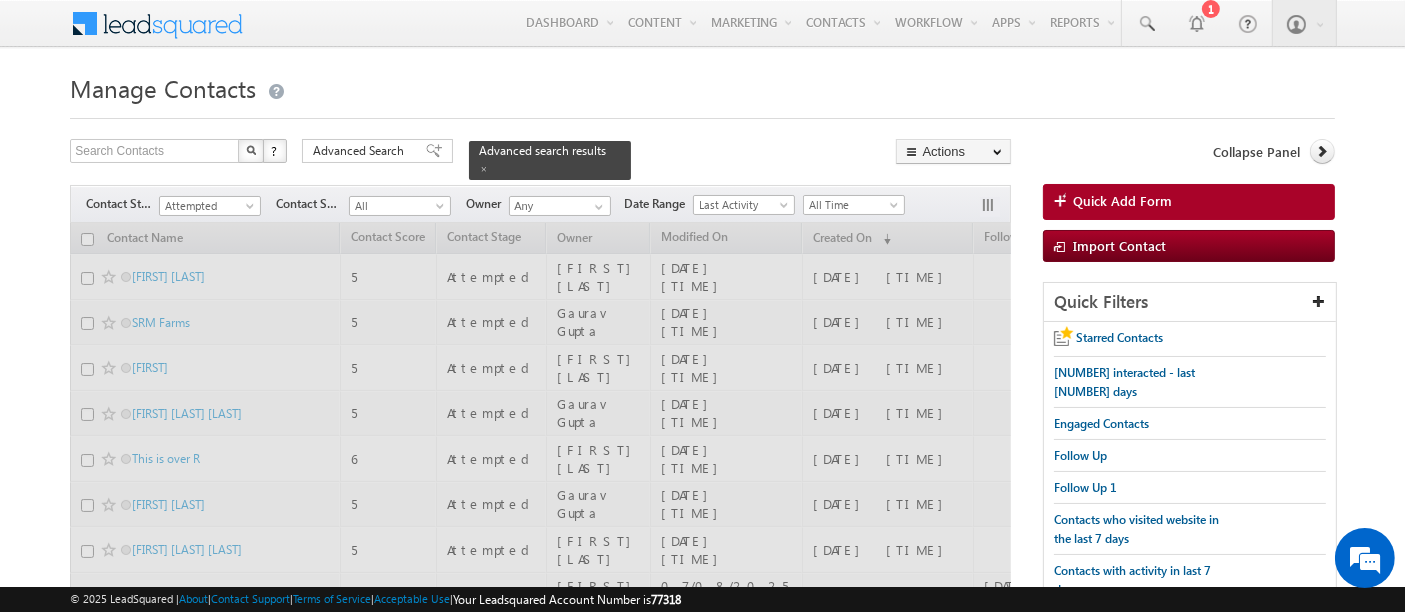 click at bounding box center (252, 210) 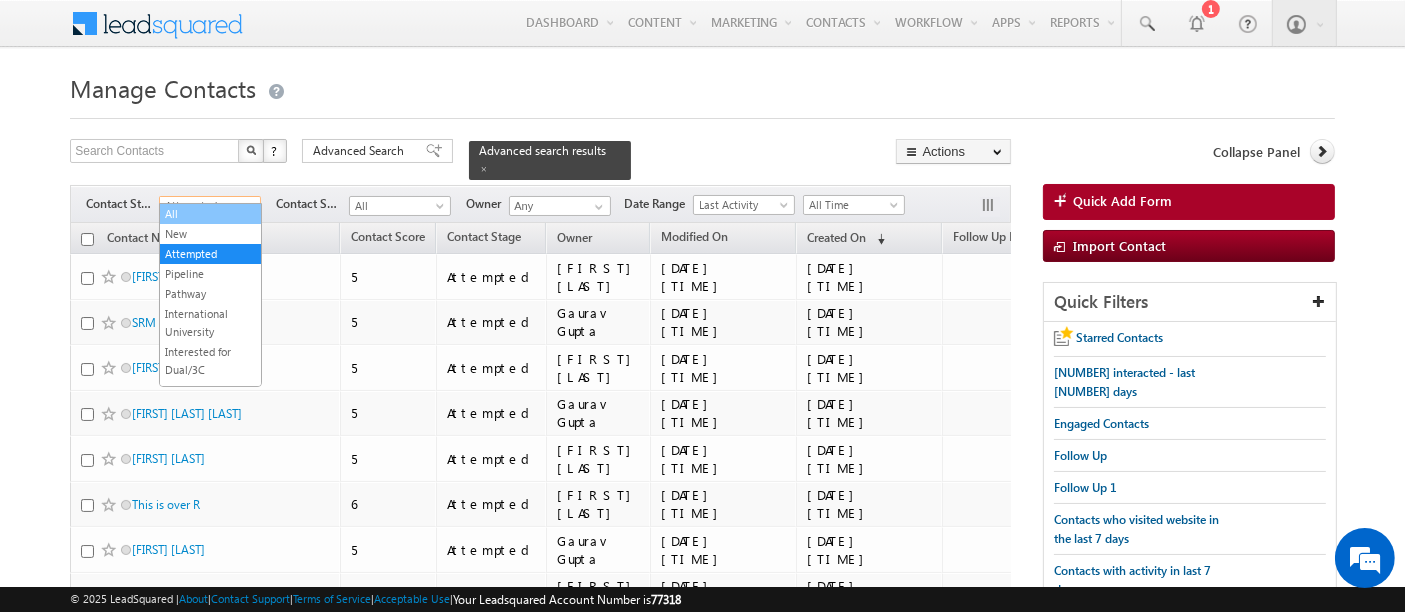 click on "All" at bounding box center [210, 214] 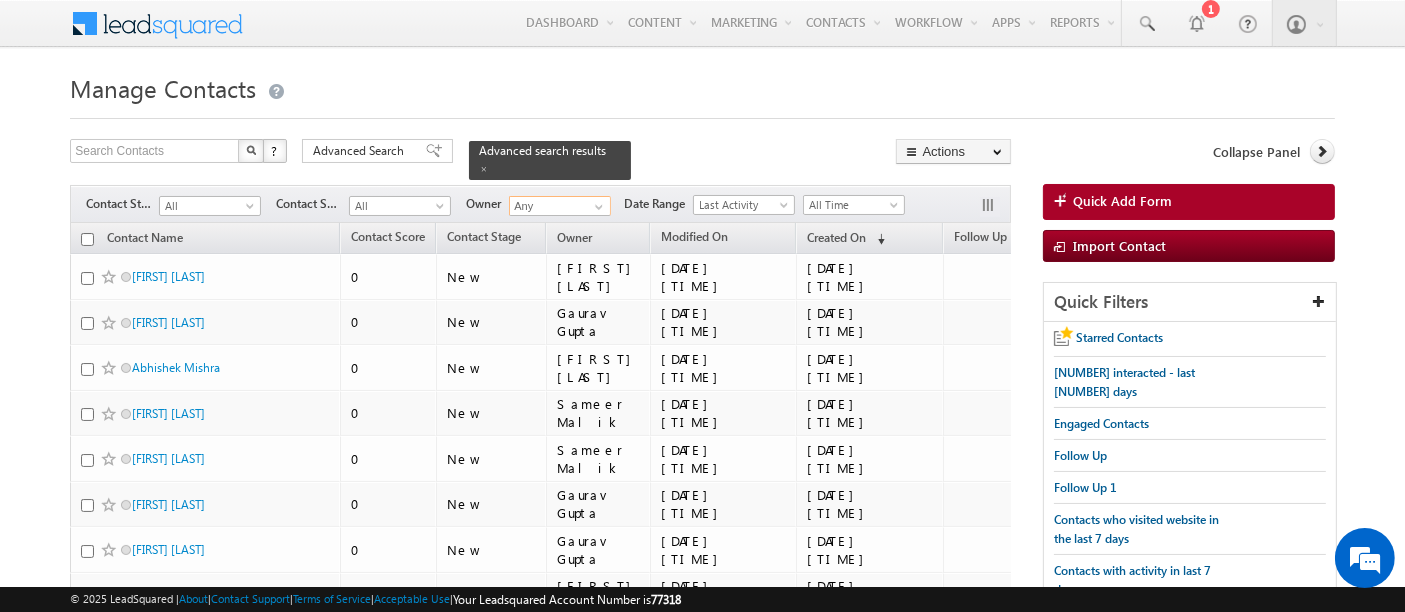 click on "Any" at bounding box center (560, 206) 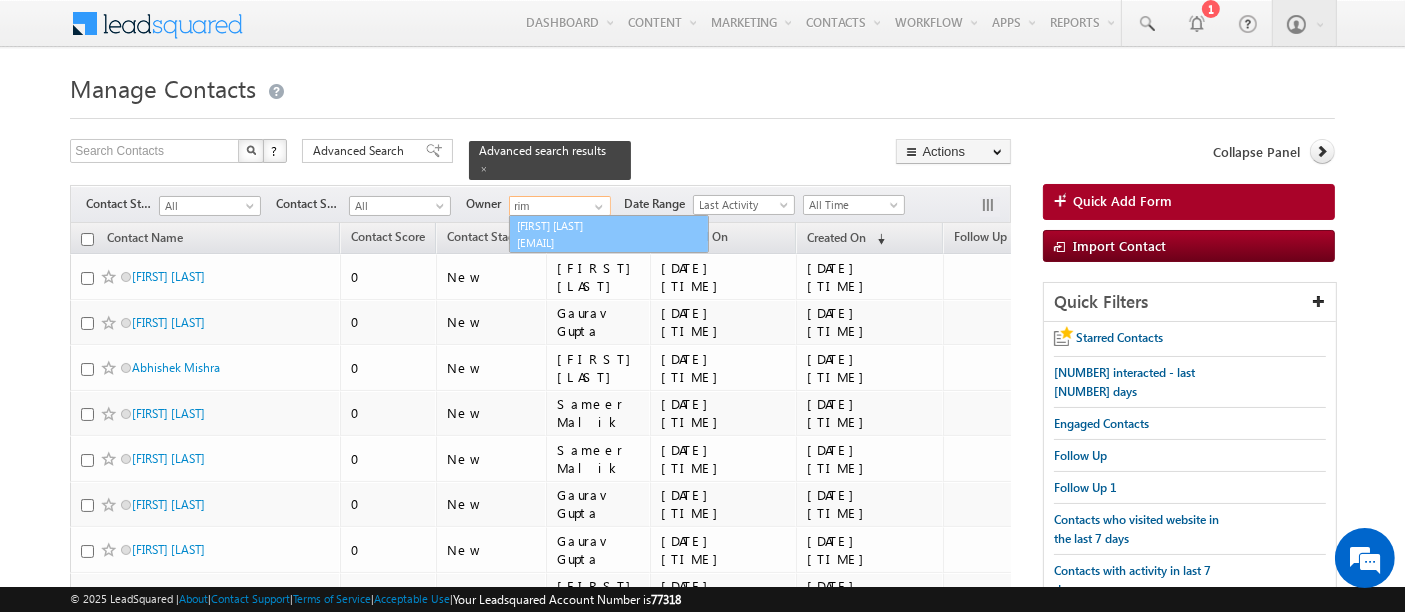 click on "rnaaz+1@amity.edu" at bounding box center [607, 242] 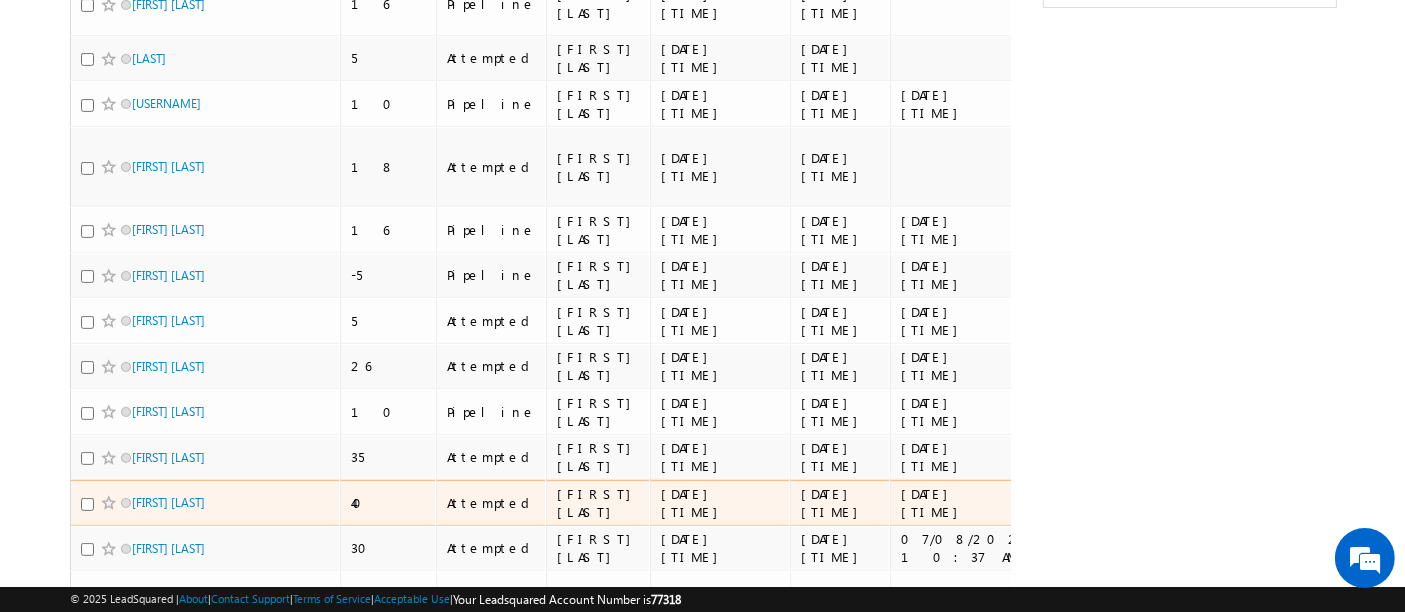 scroll, scrollTop: 660, scrollLeft: 0, axis: vertical 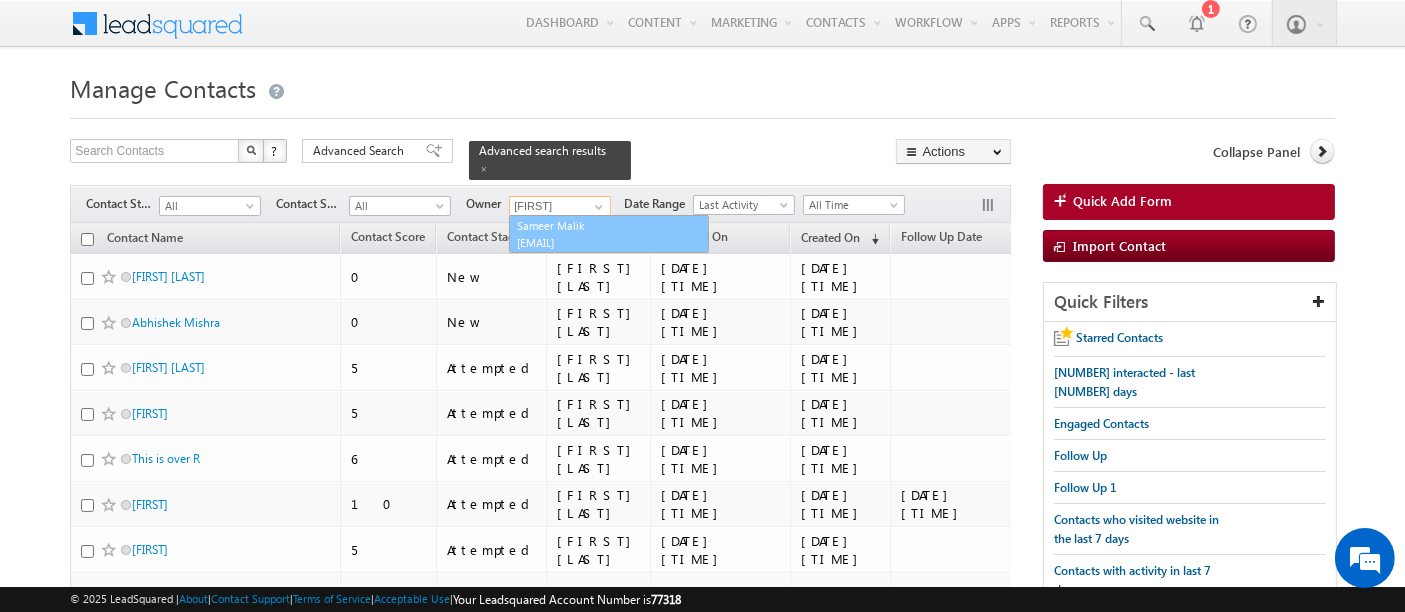 click on "smalik+1@amity.edu" at bounding box center (607, 242) 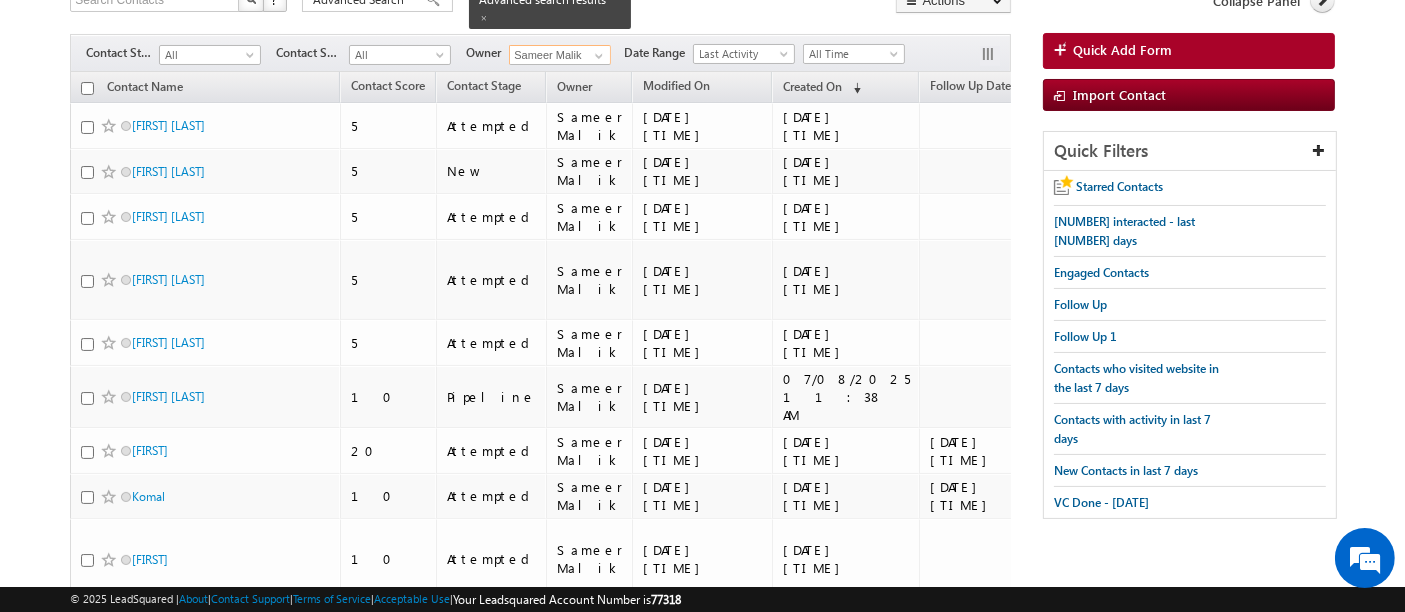 scroll, scrollTop: 82, scrollLeft: 0, axis: vertical 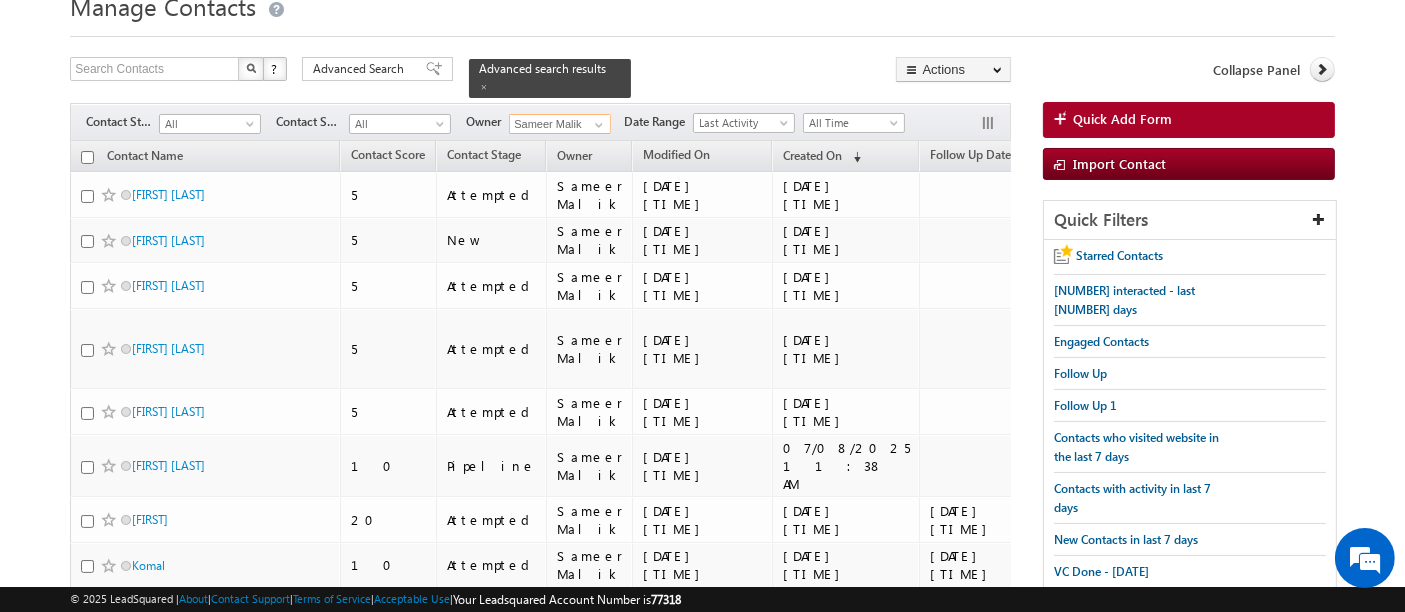 click on "Sameer Malik" at bounding box center (560, 124) 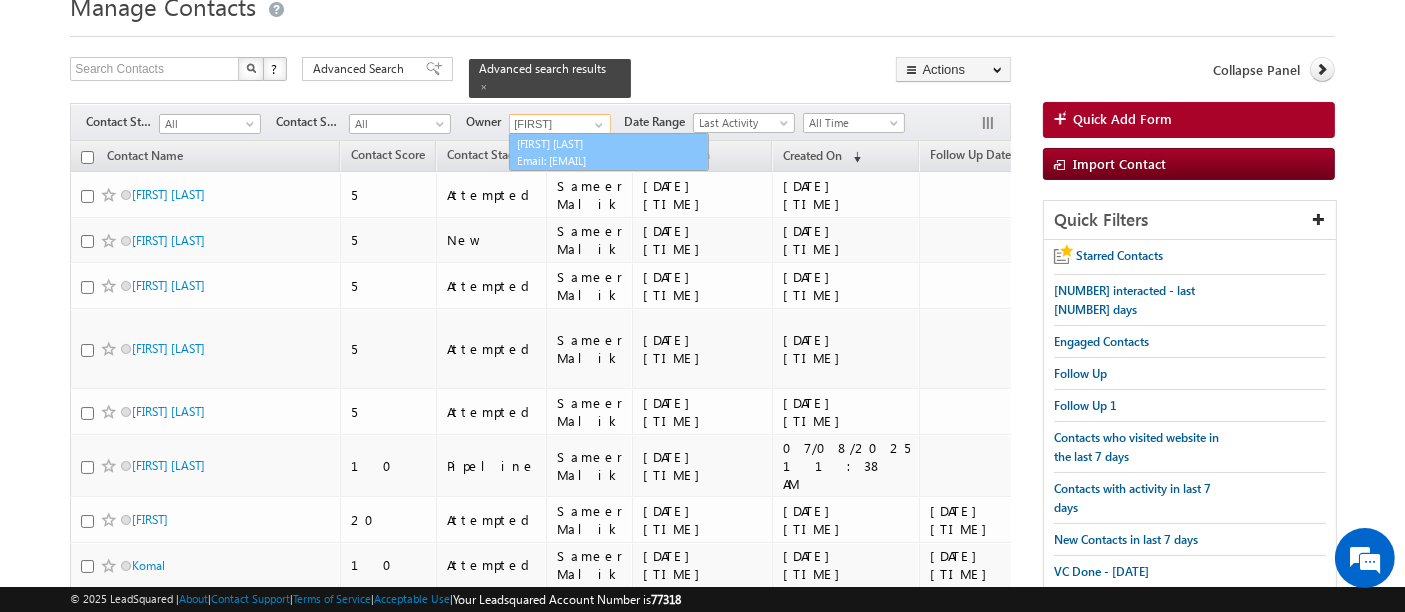 click on "Suryansh Tiwari   stiwari8+1@amity.edu" at bounding box center [609, 152] 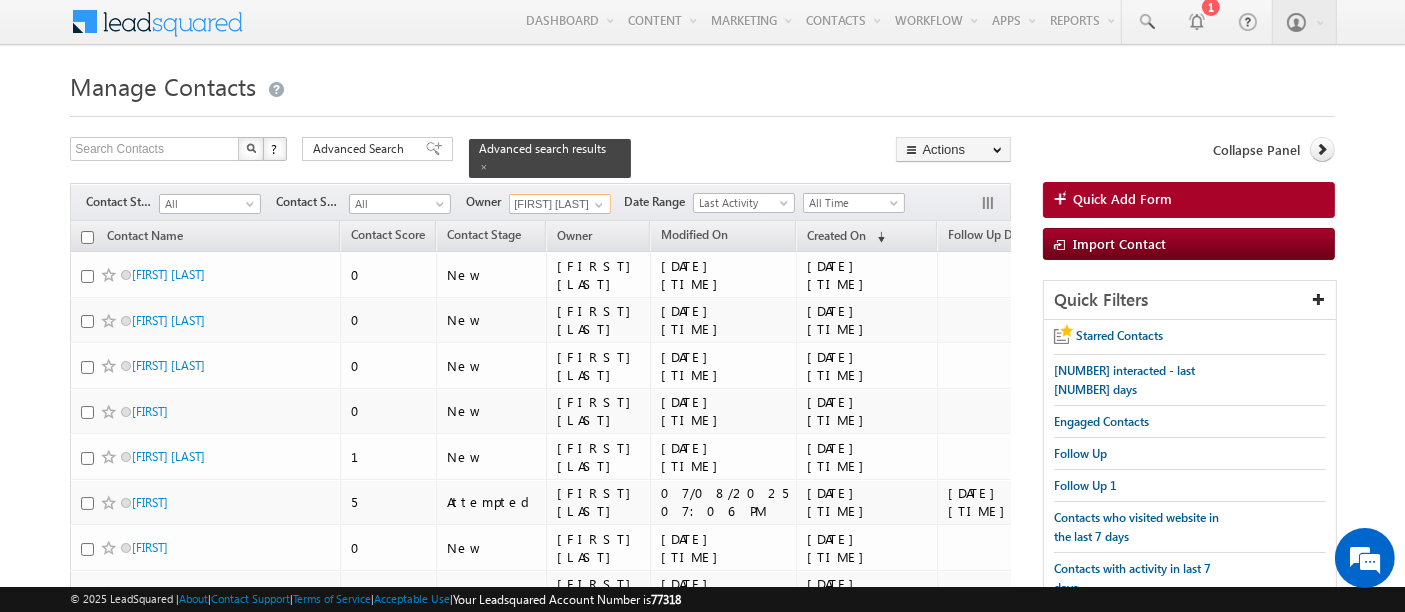 scroll, scrollTop: 0, scrollLeft: 0, axis: both 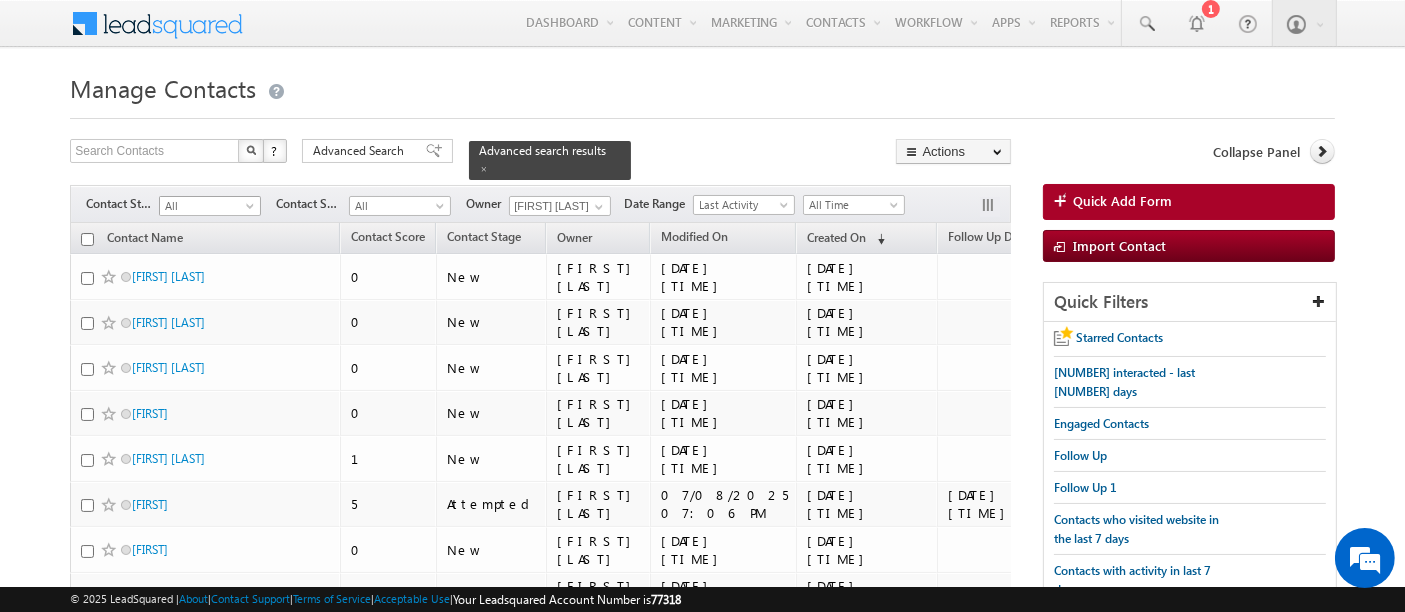click on "All" at bounding box center (207, 206) 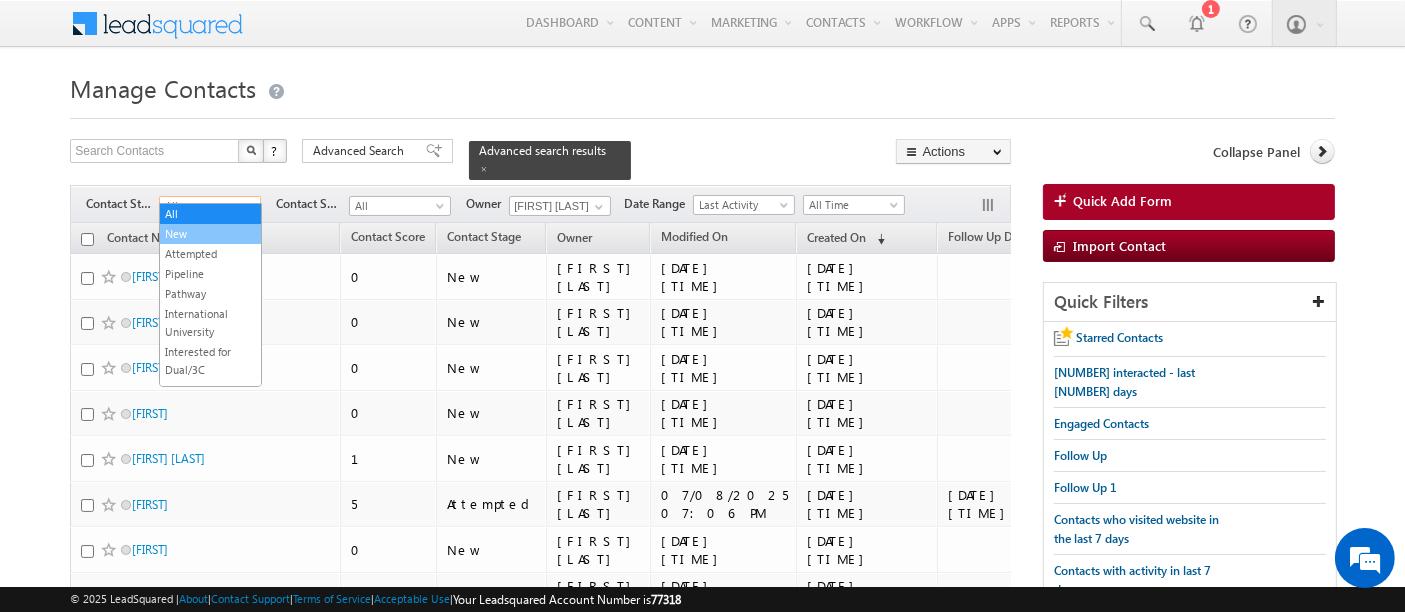 click on "New" at bounding box center [210, 234] 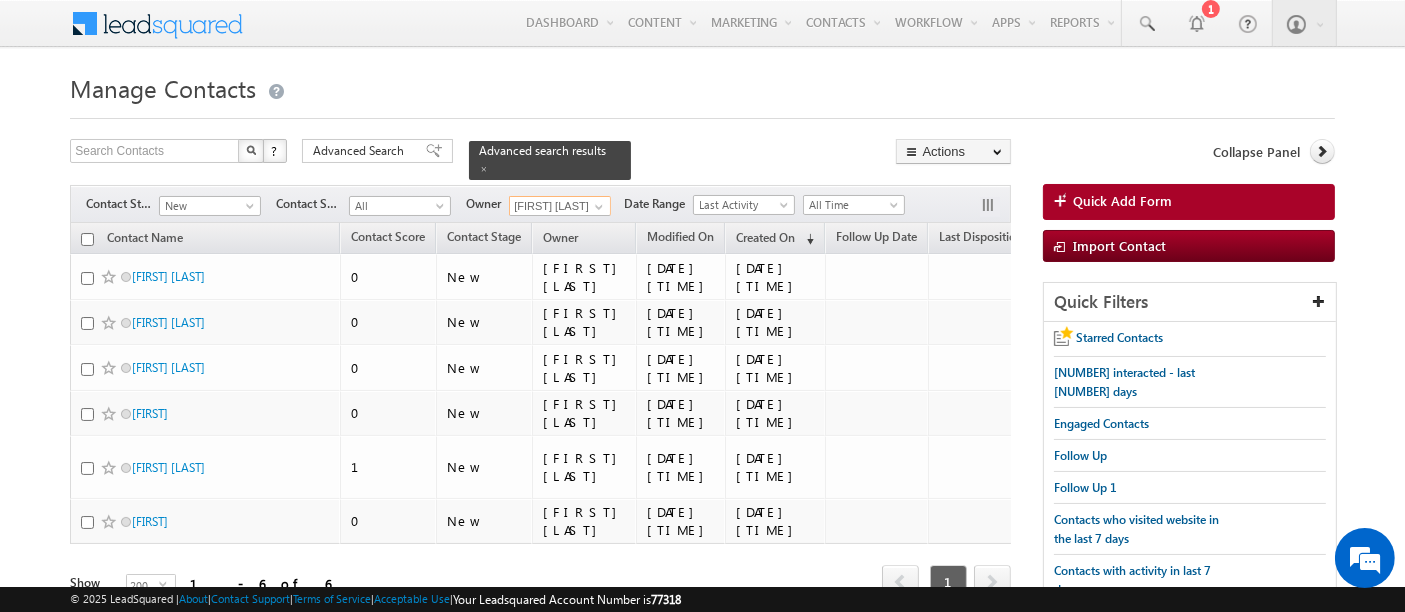 click on "Suryansh Tiwari" at bounding box center [560, 206] 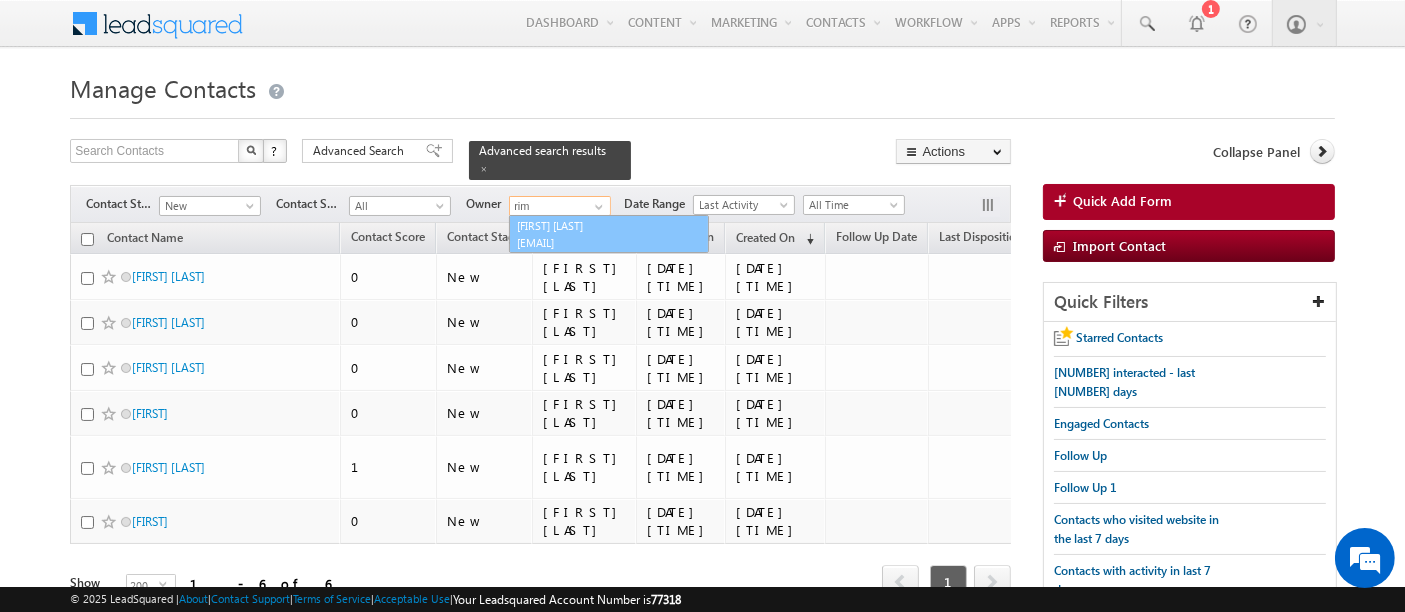 click on "Rimsha Naaz   rnaaz+1@amity.edu" at bounding box center [609, 234] 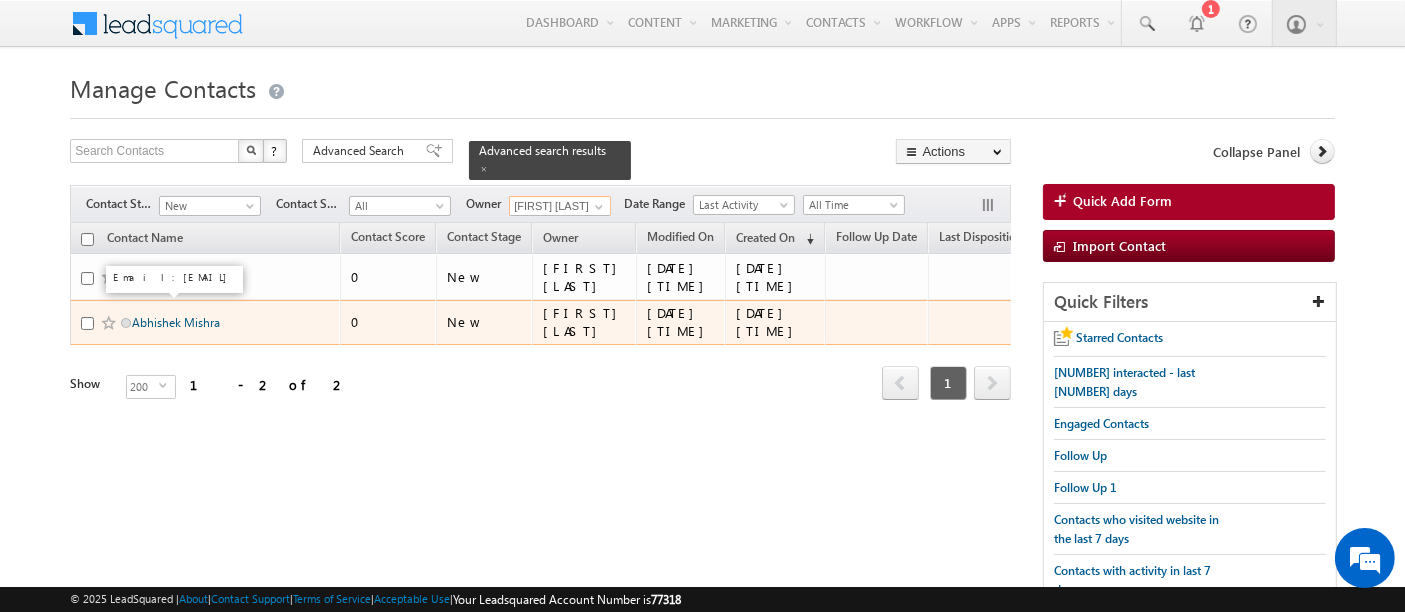 type on "Rimsha Naaz" 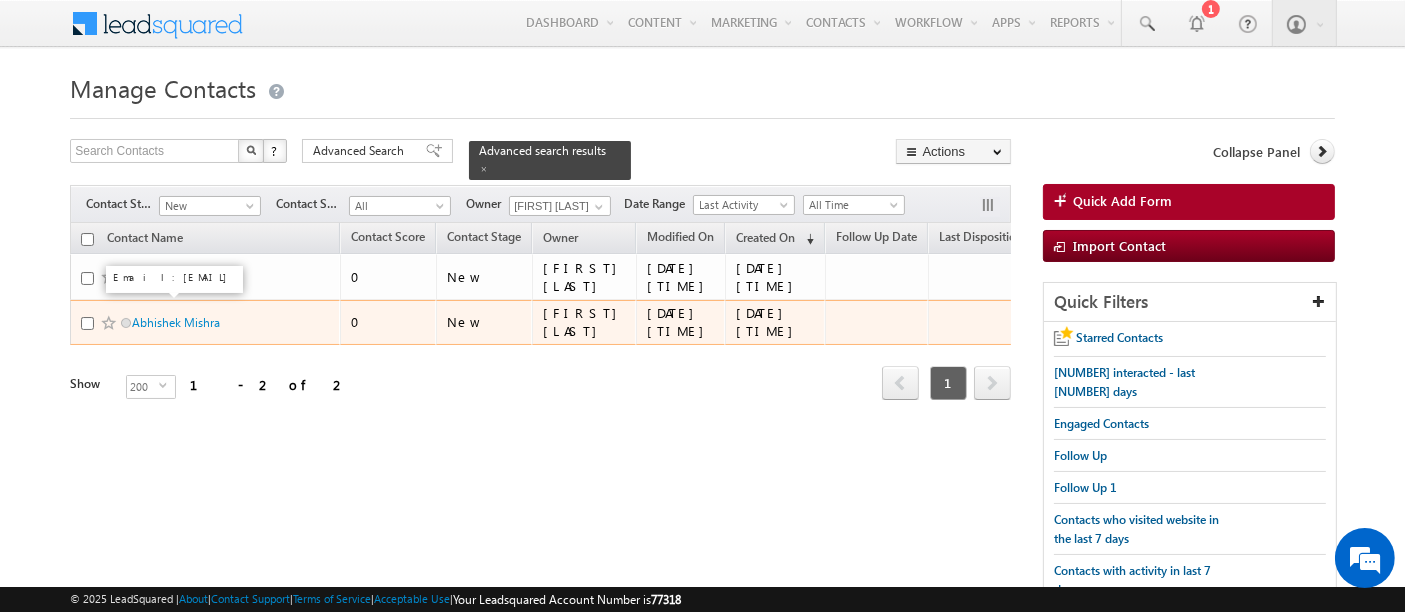 drag, startPoint x: 207, startPoint y: 310, endPoint x: 577, endPoint y: 391, distance: 378.76245 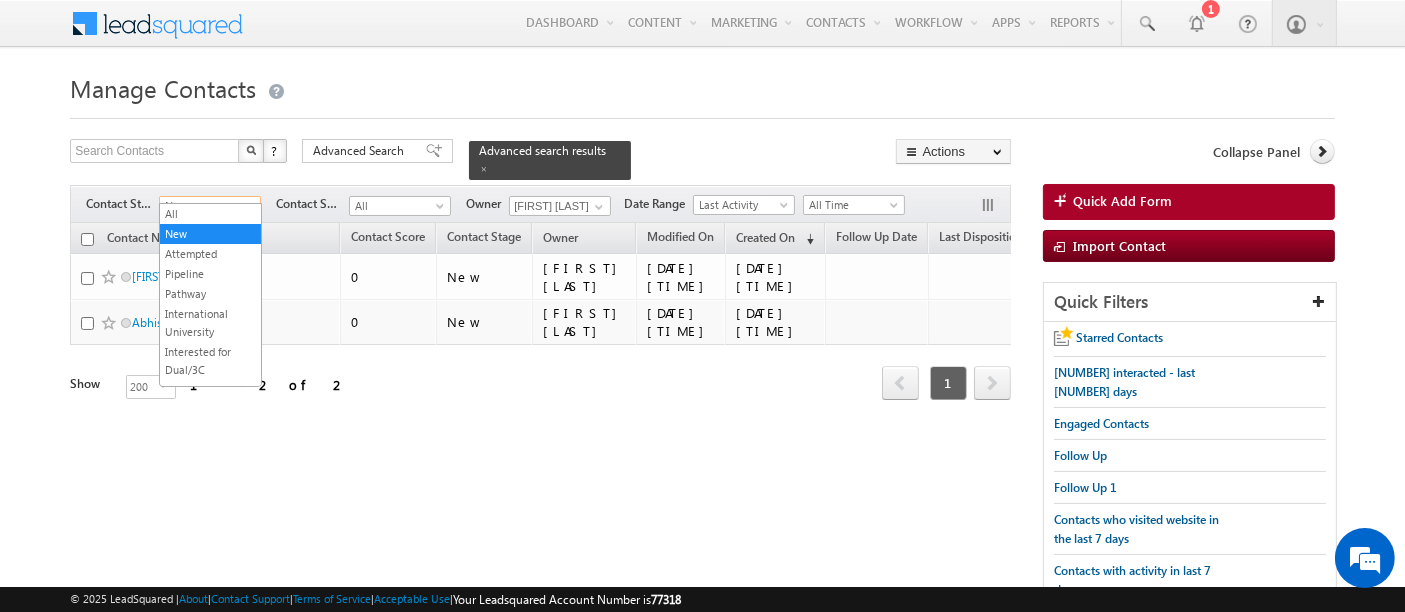 click on "New" at bounding box center [207, 206] 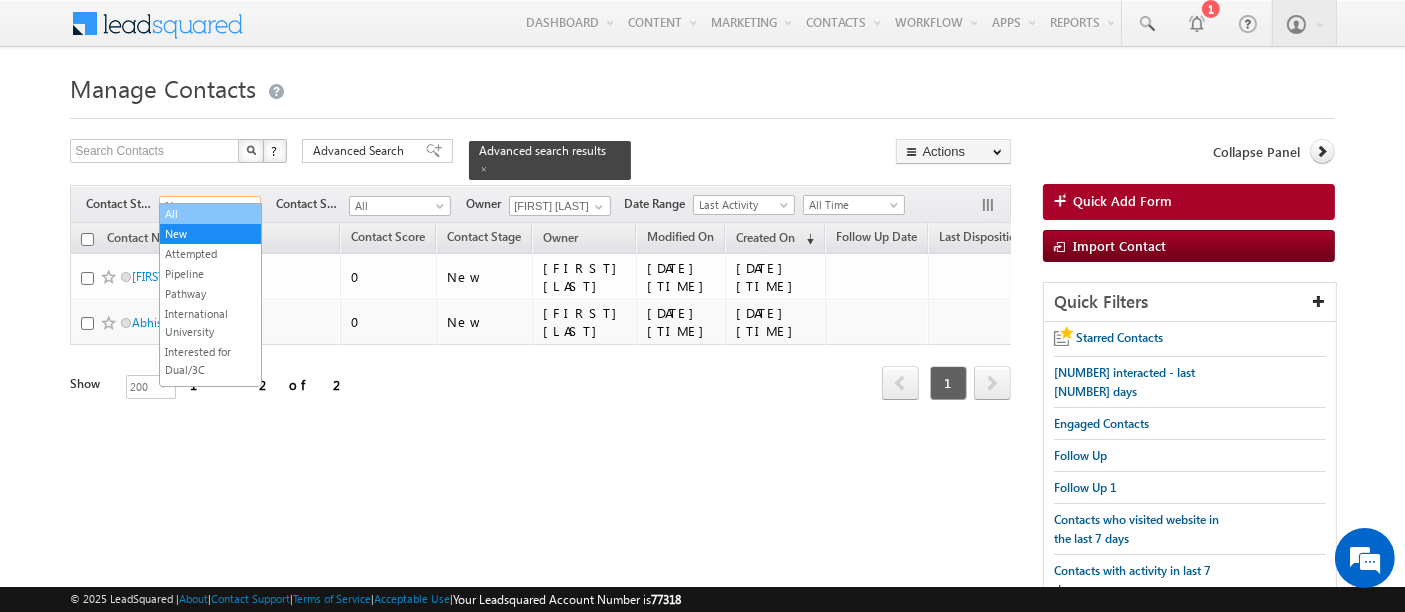 click on "All" at bounding box center (210, 214) 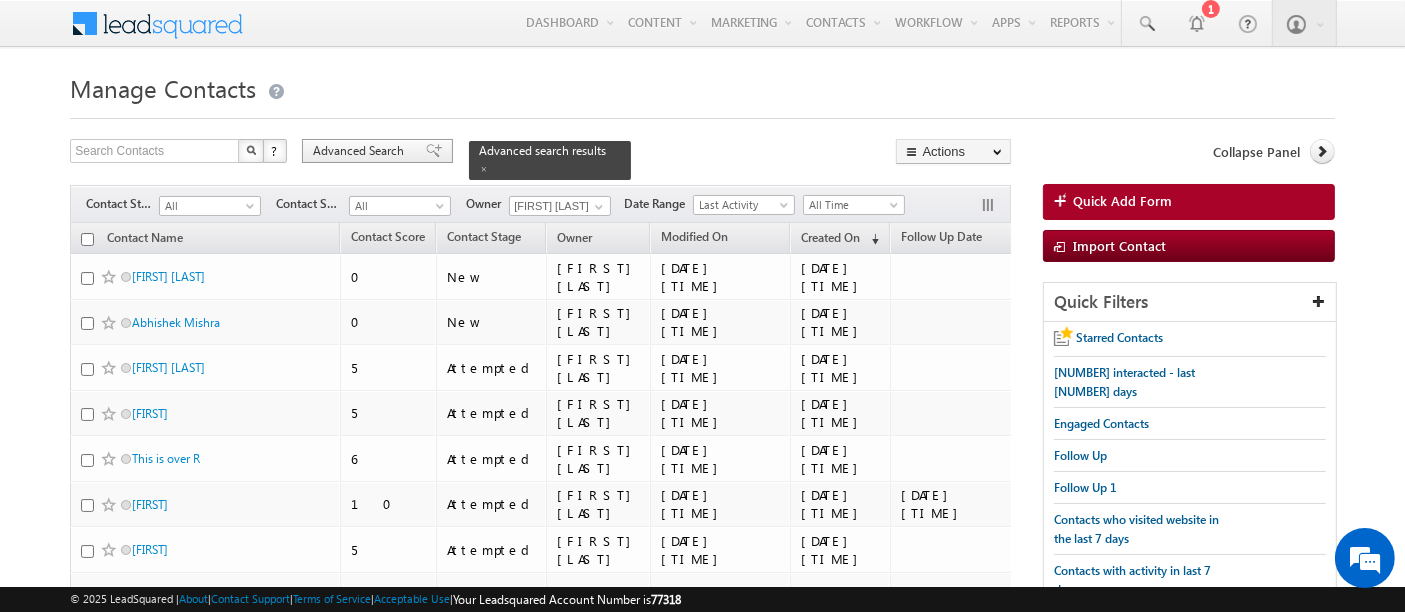 click on "Advanced Search" at bounding box center [361, 151] 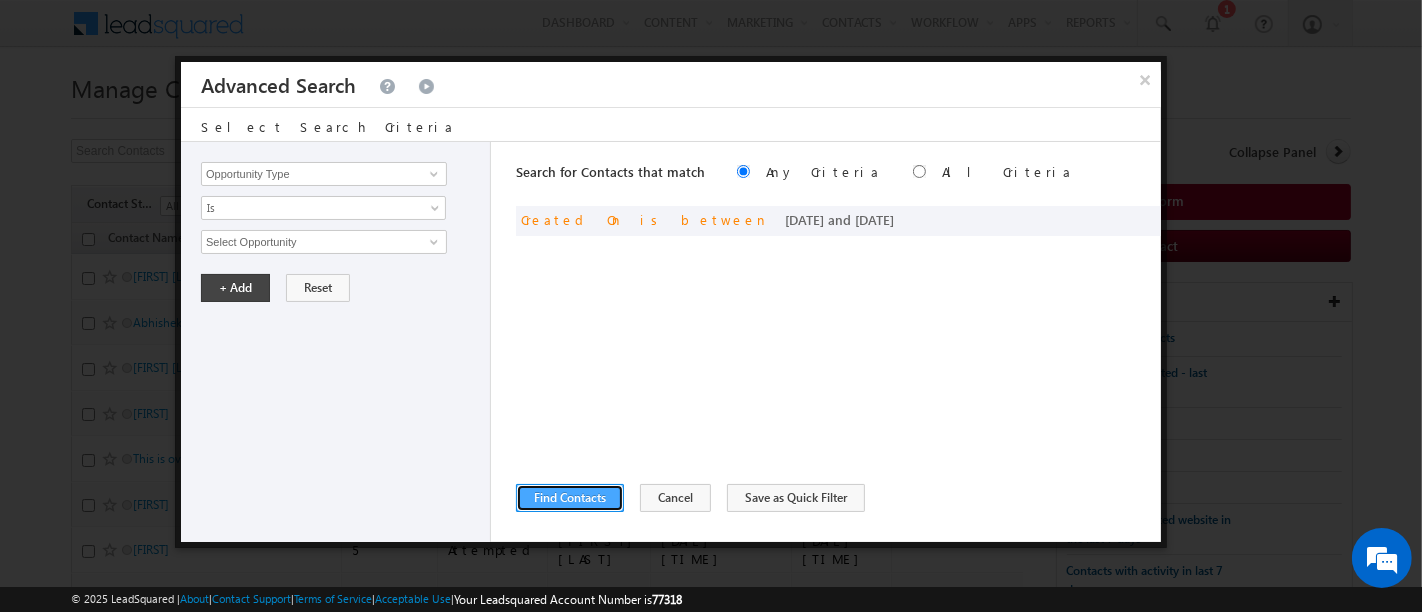 click on "Find Contacts" at bounding box center (570, 498) 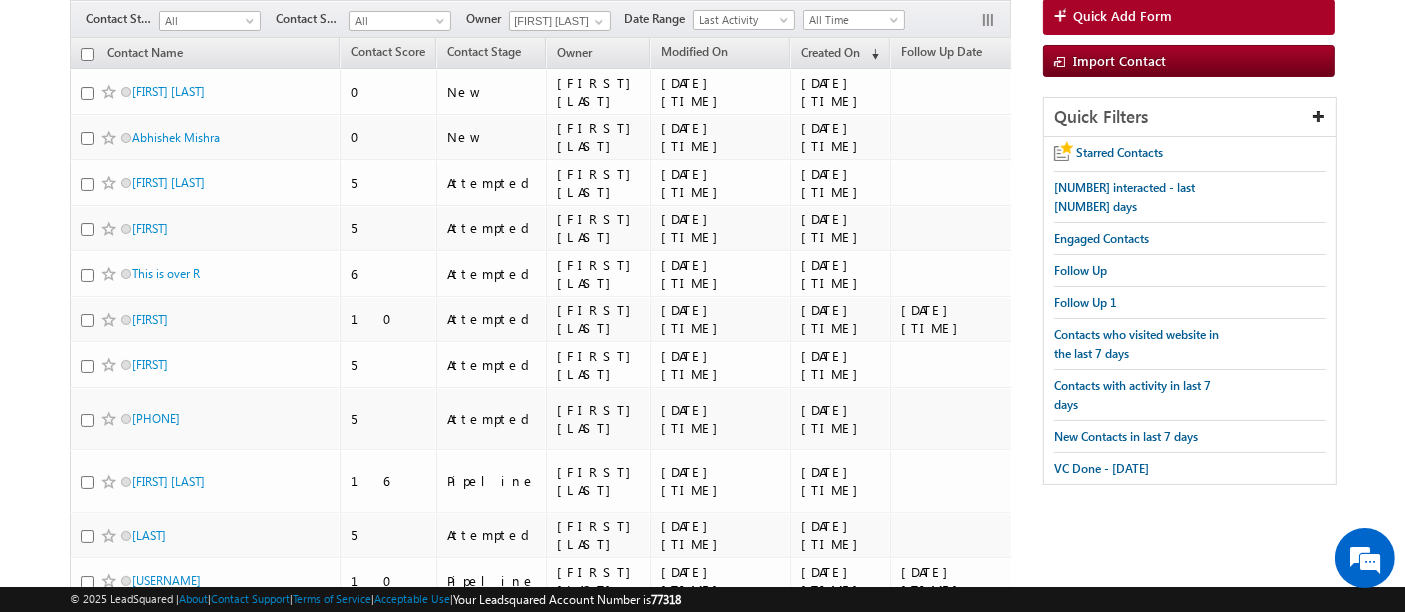 scroll, scrollTop: 211, scrollLeft: 0, axis: vertical 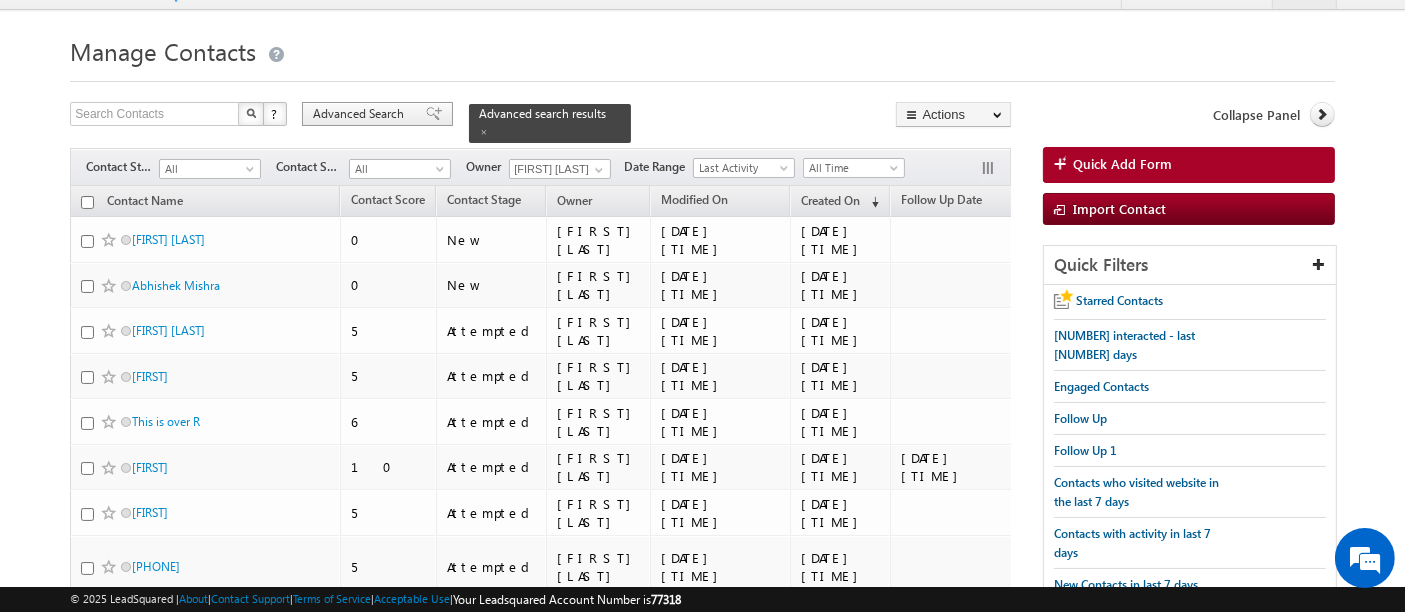 click on "Advanced Search" at bounding box center (377, 114) 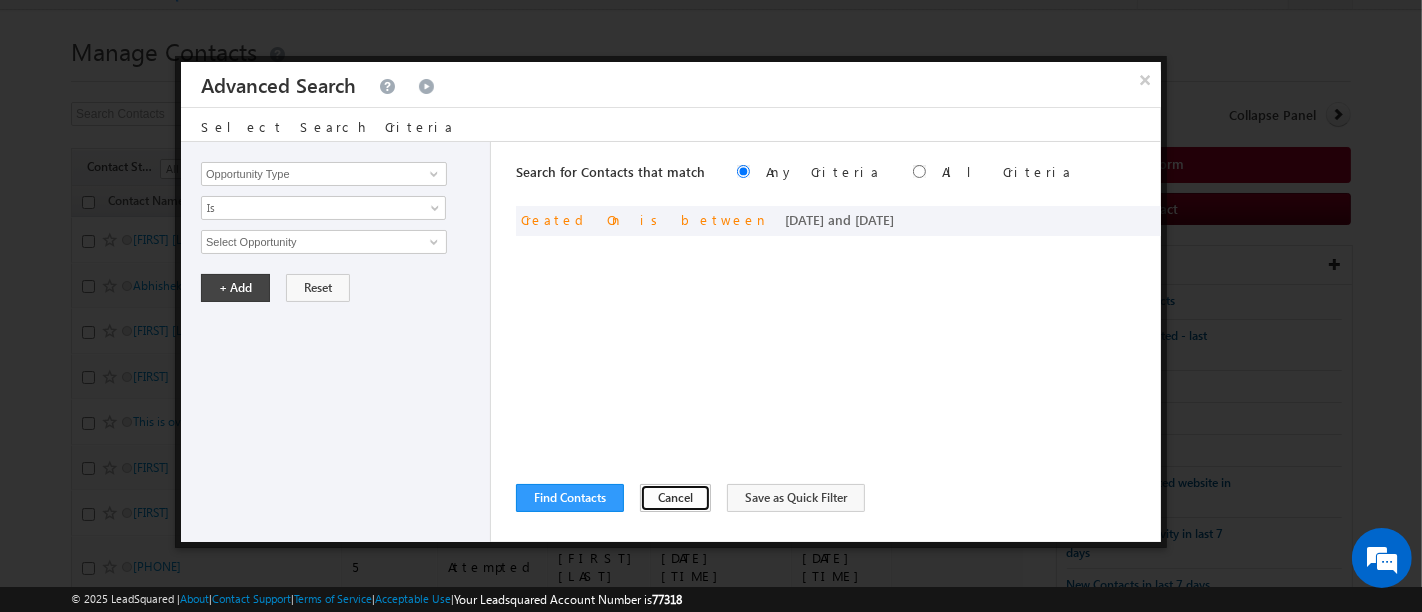 click on "Cancel" at bounding box center (675, 498) 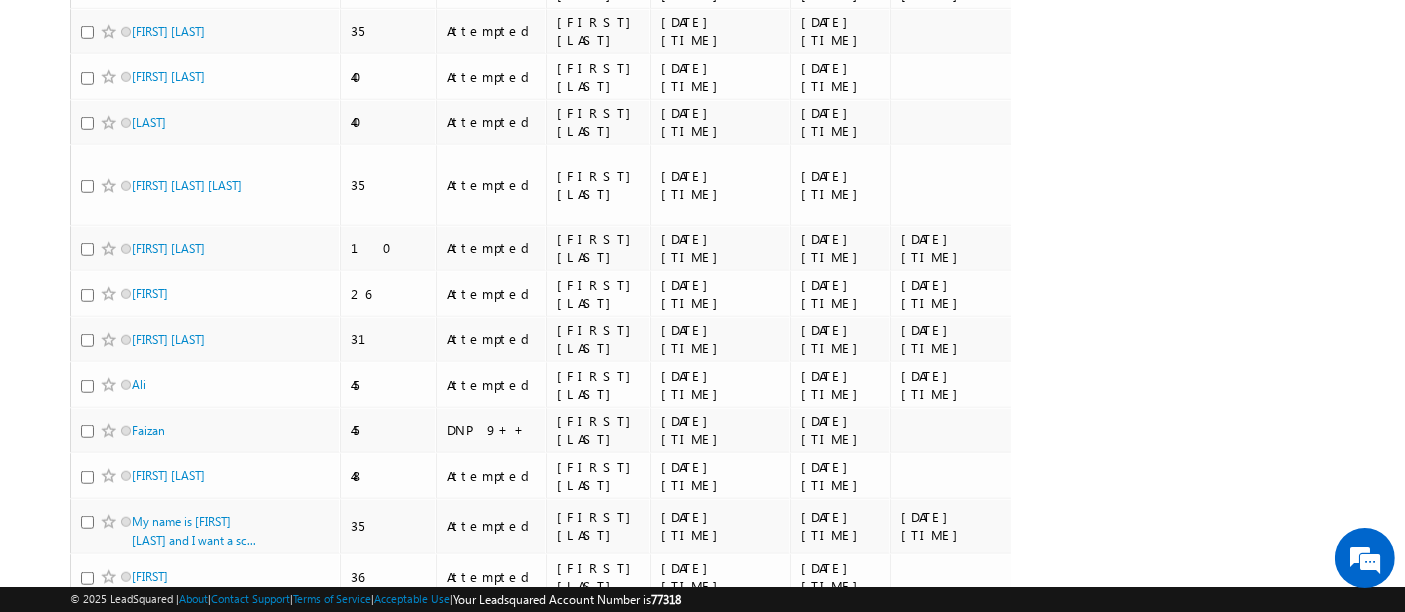 scroll, scrollTop: 1629, scrollLeft: 0, axis: vertical 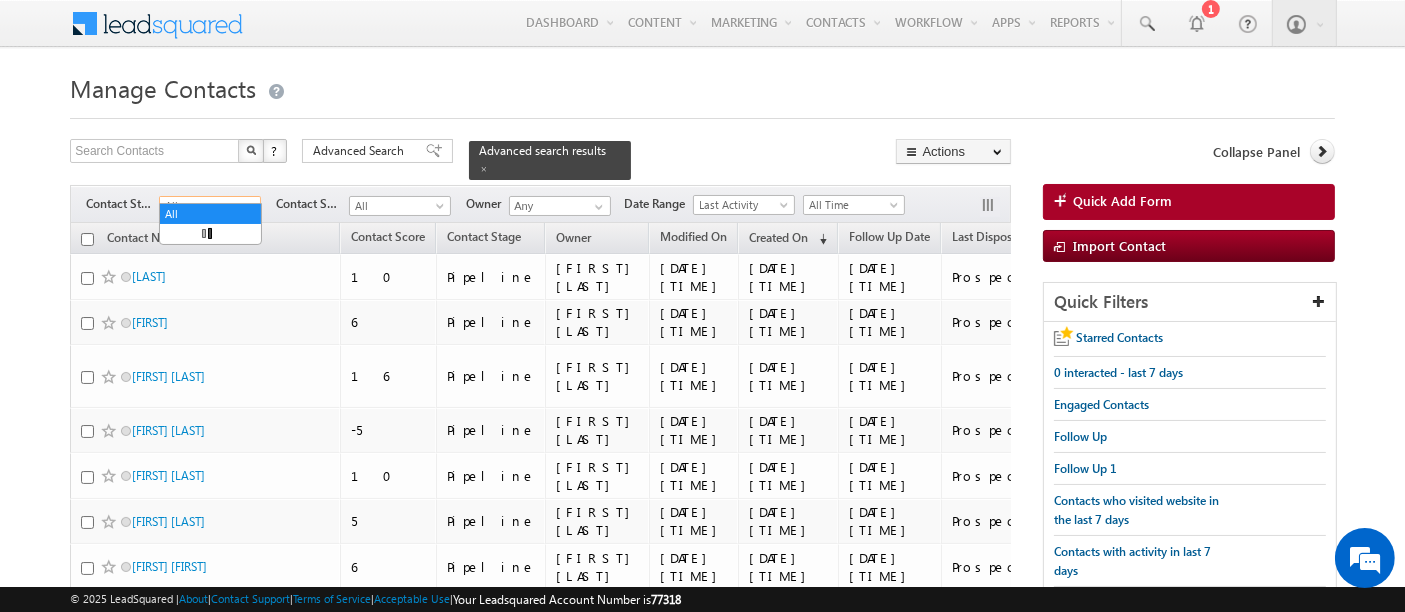 click on "All" at bounding box center (207, 206) 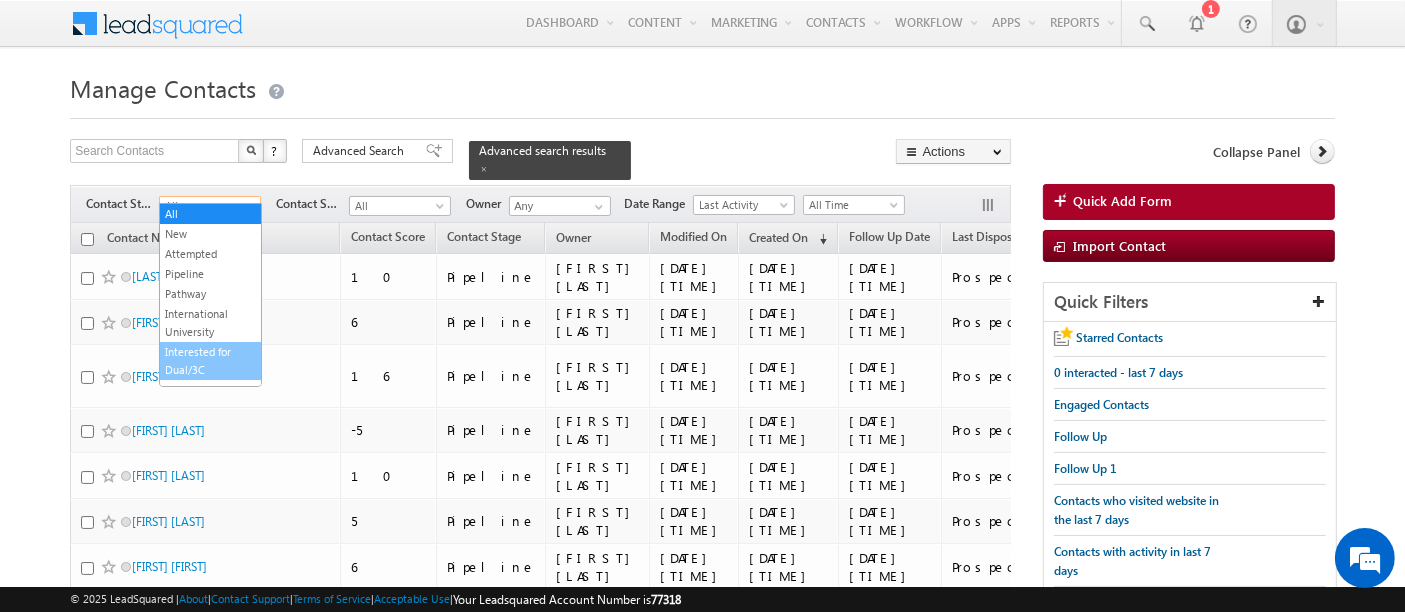 scroll, scrollTop: 85, scrollLeft: 0, axis: vertical 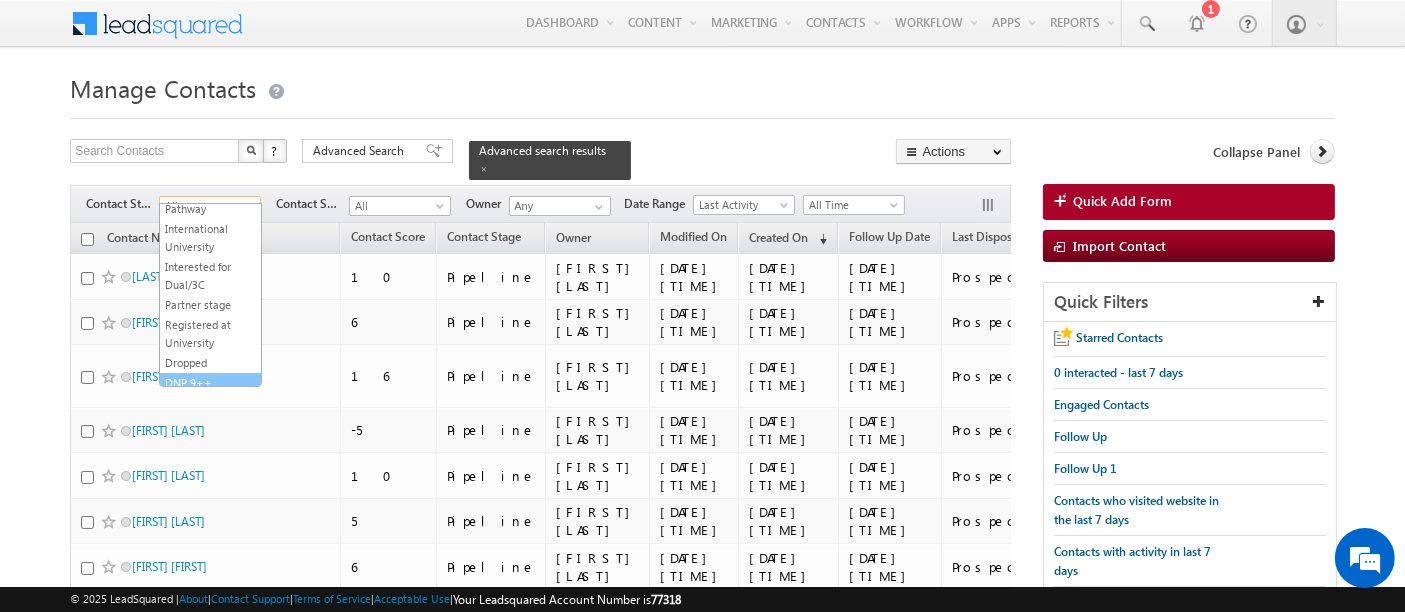 click on "DNP 9++" at bounding box center [210, 383] 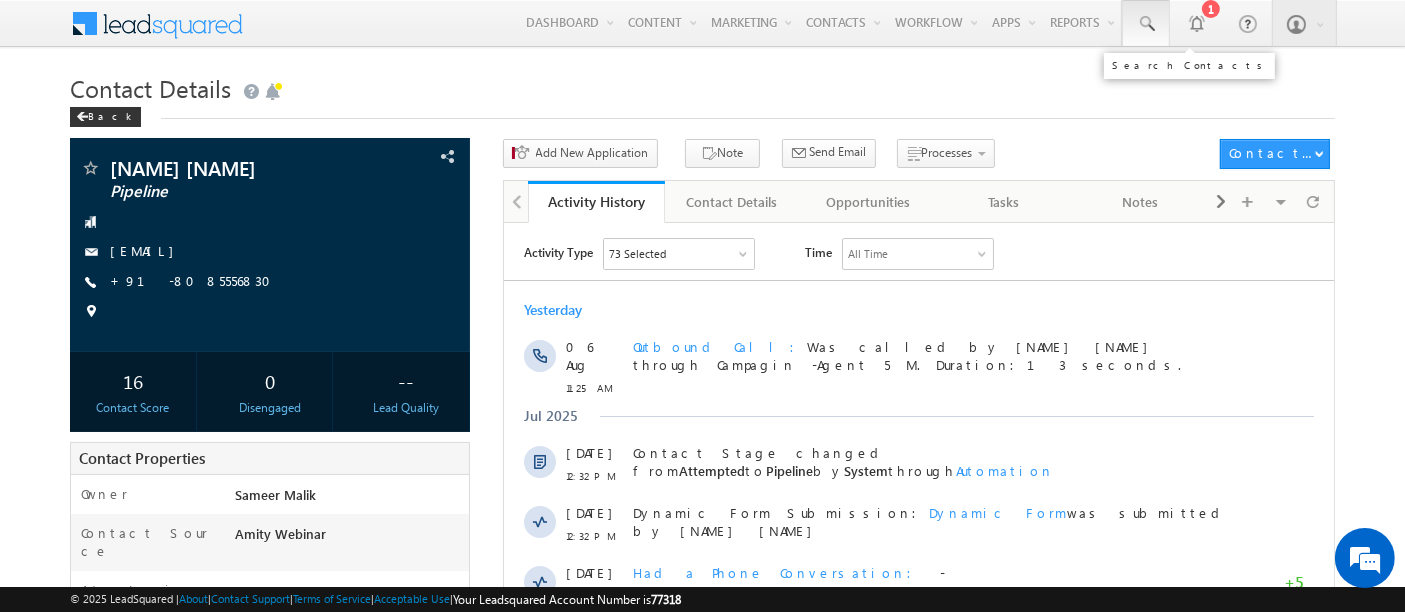 scroll, scrollTop: 0, scrollLeft: 0, axis: both 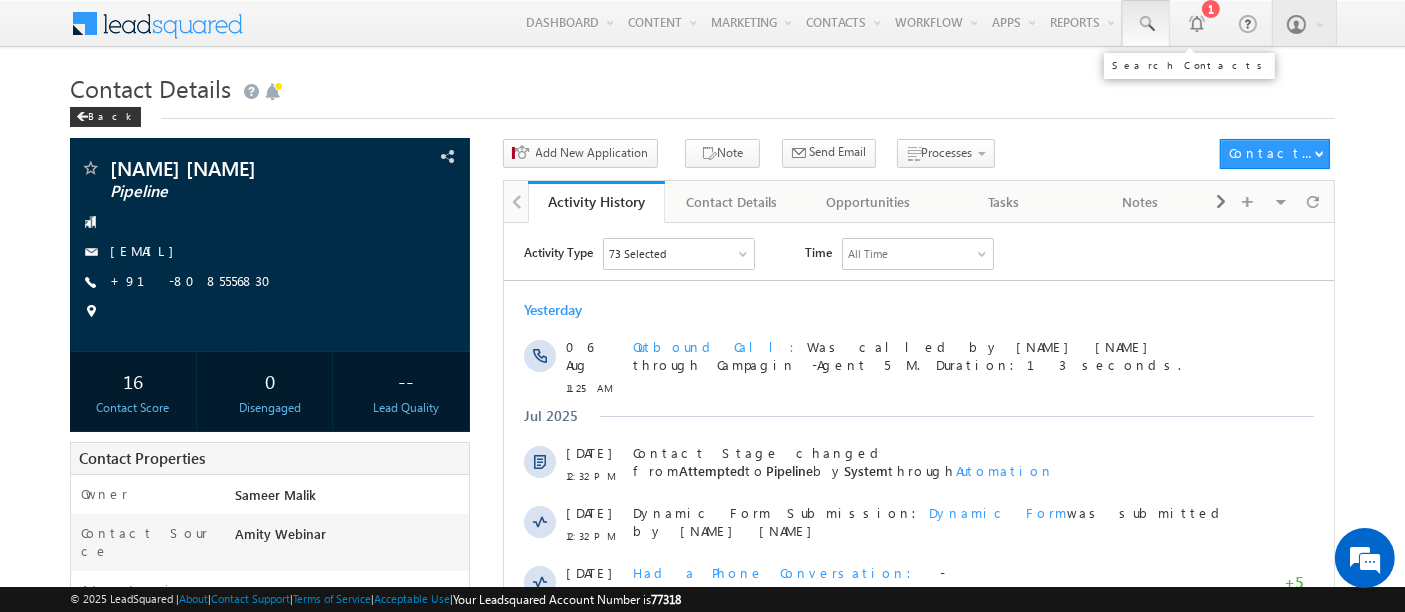 click at bounding box center (1146, 24) 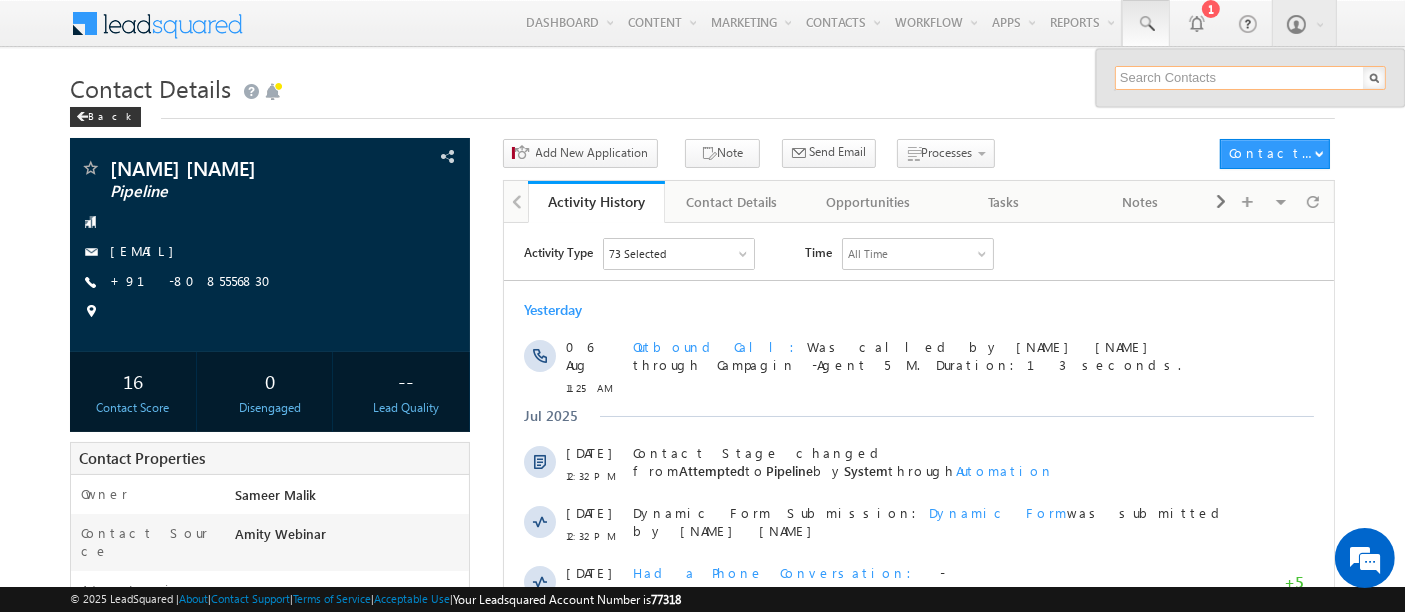 paste on "9350313660" 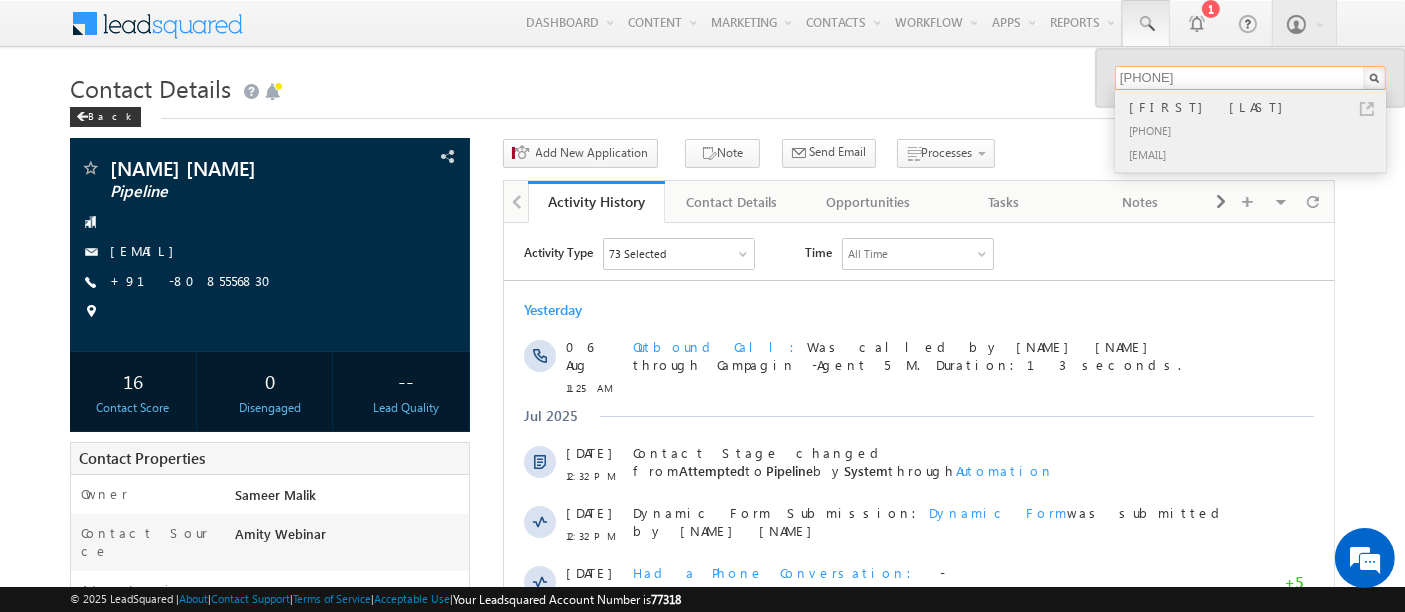 type on "[PHONE]" 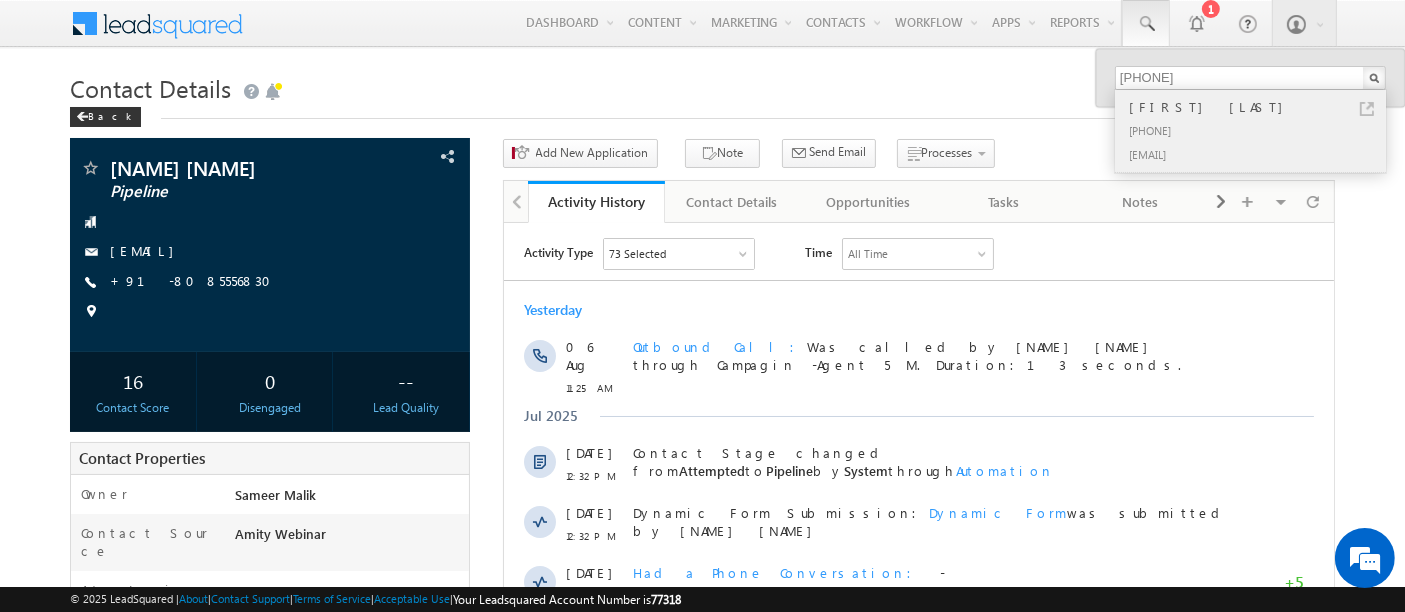 click on "[PHONE]" at bounding box center (1259, 130) 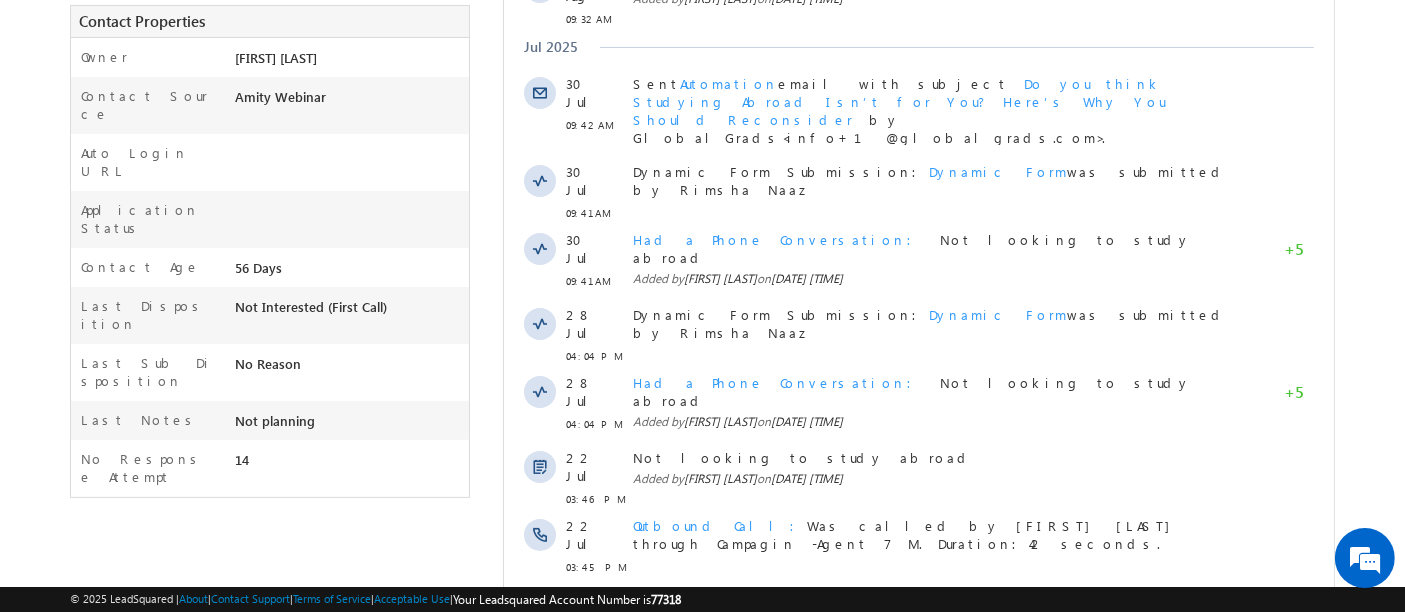 scroll, scrollTop: 444, scrollLeft: 0, axis: vertical 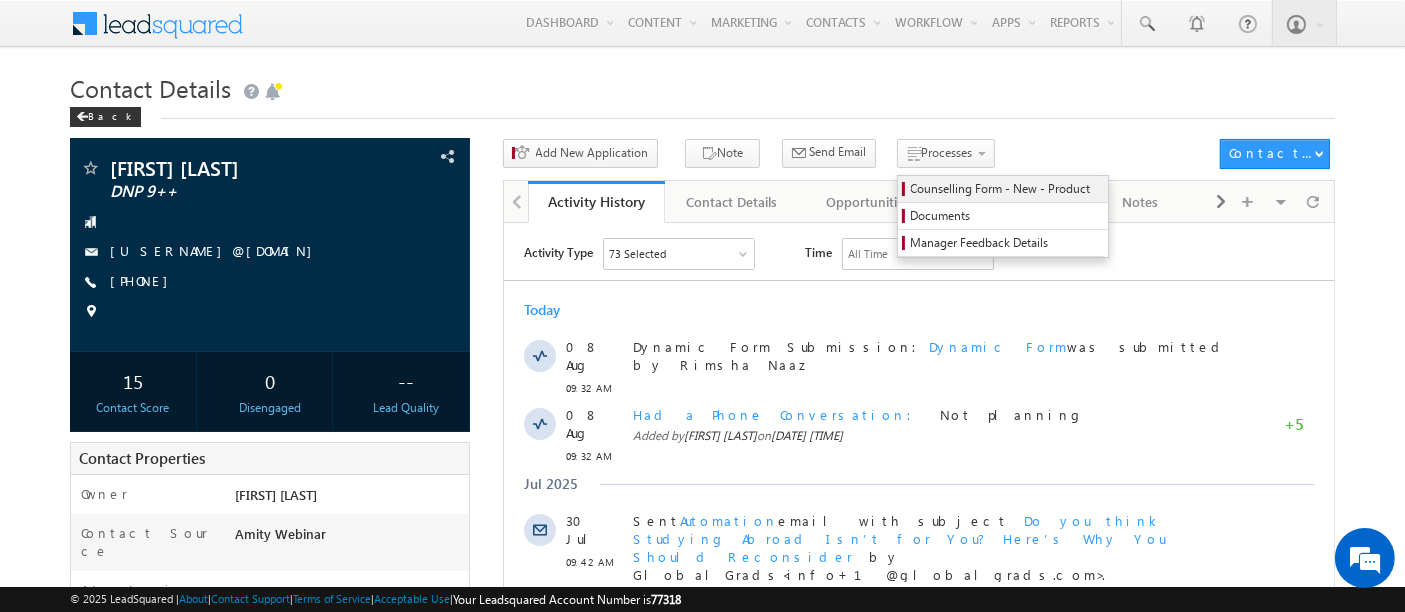 click on "Counselling Form - New - Product" at bounding box center (1006, 189) 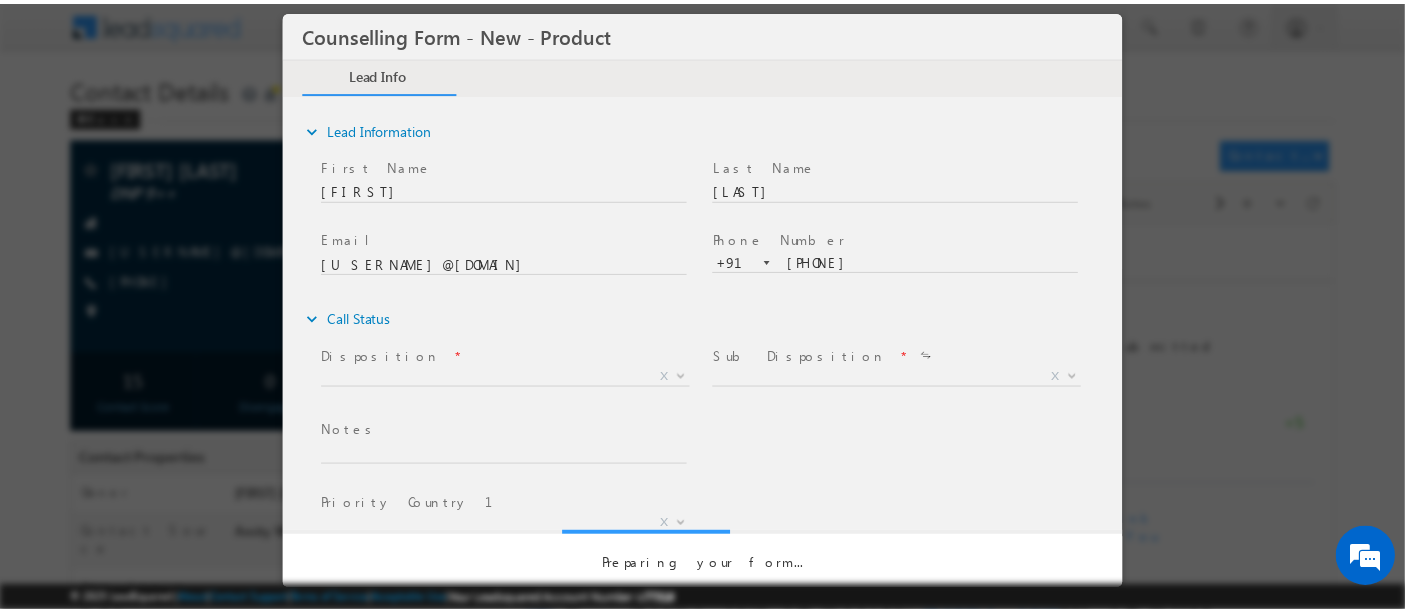 scroll, scrollTop: 0, scrollLeft: 0, axis: both 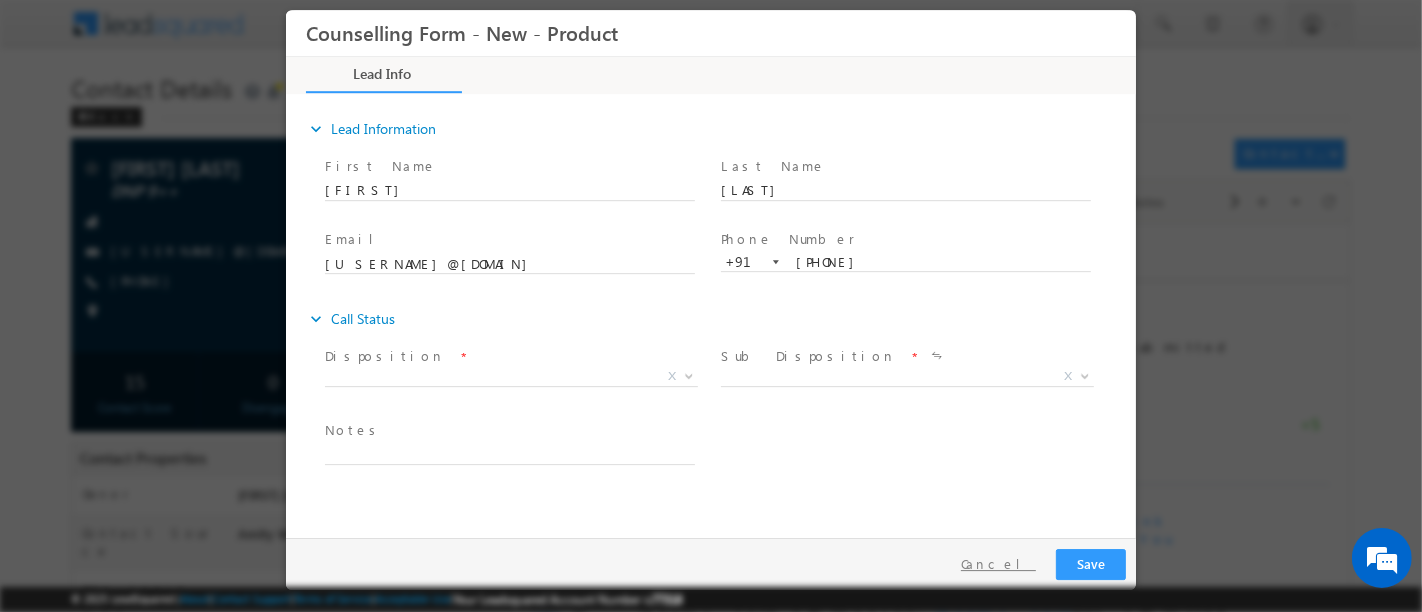 click on "Cancel" at bounding box center (997, 564) 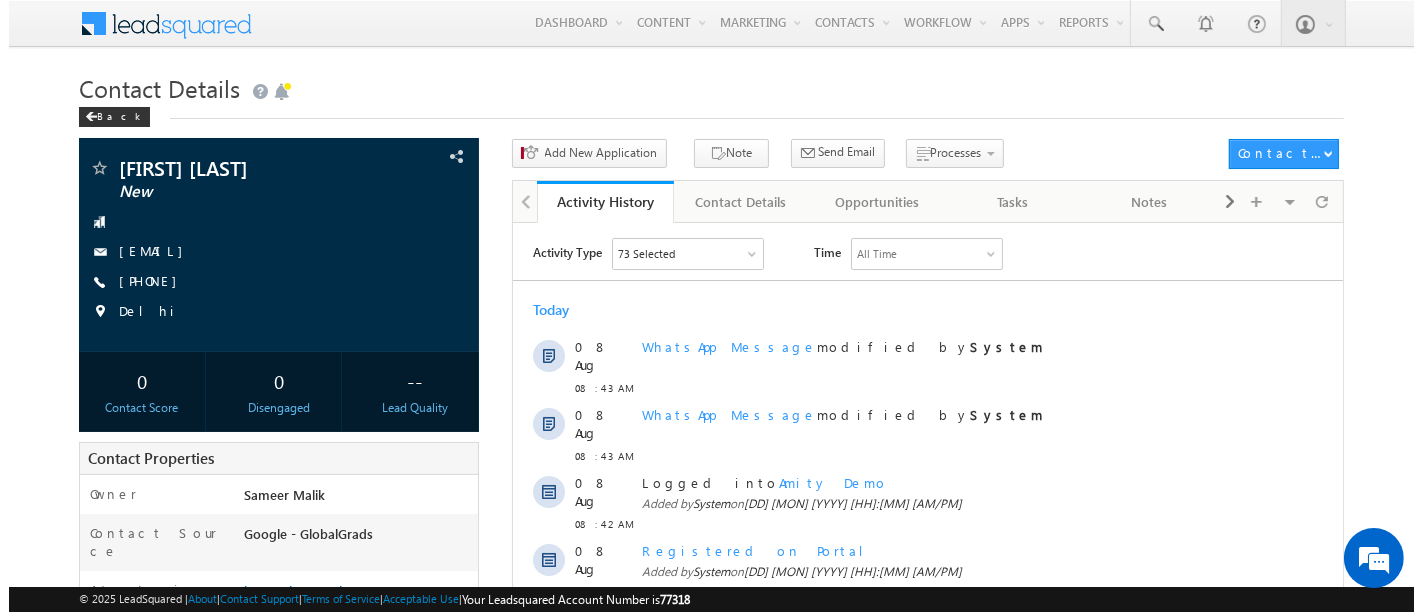 scroll, scrollTop: 0, scrollLeft: 0, axis: both 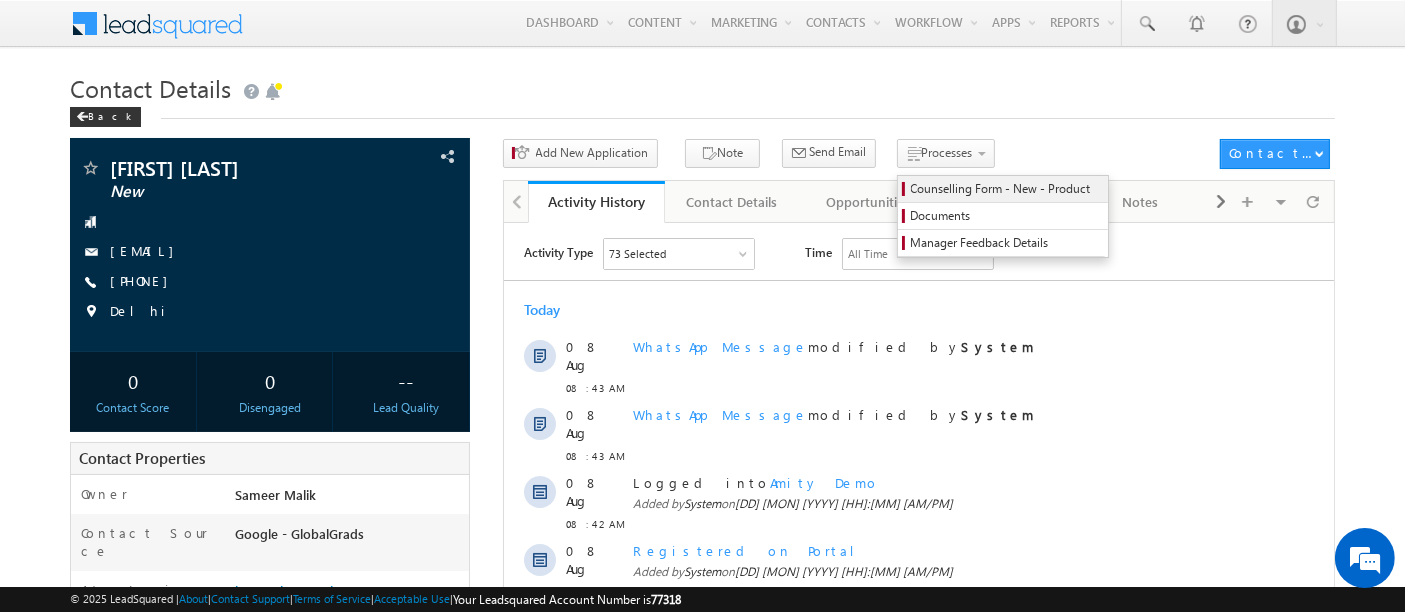 click on "Counselling Form - New - Product" at bounding box center (1006, 189) 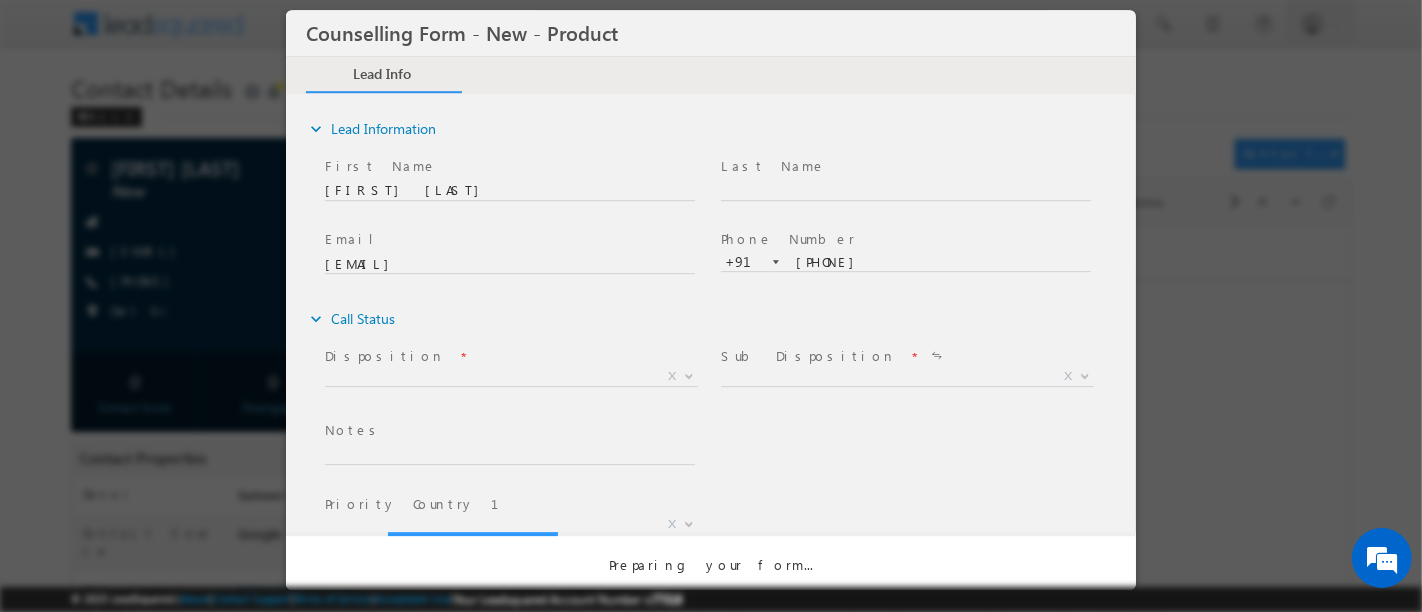 scroll, scrollTop: 0, scrollLeft: 0, axis: both 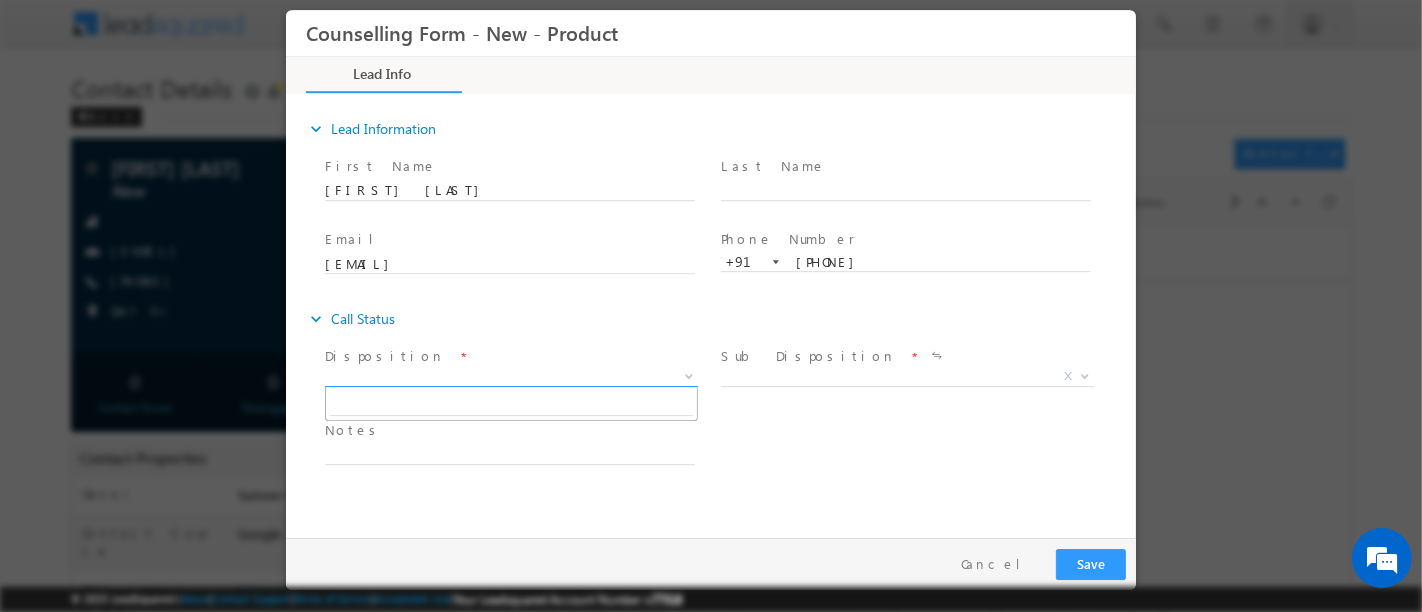 click on "X" at bounding box center [510, 377] 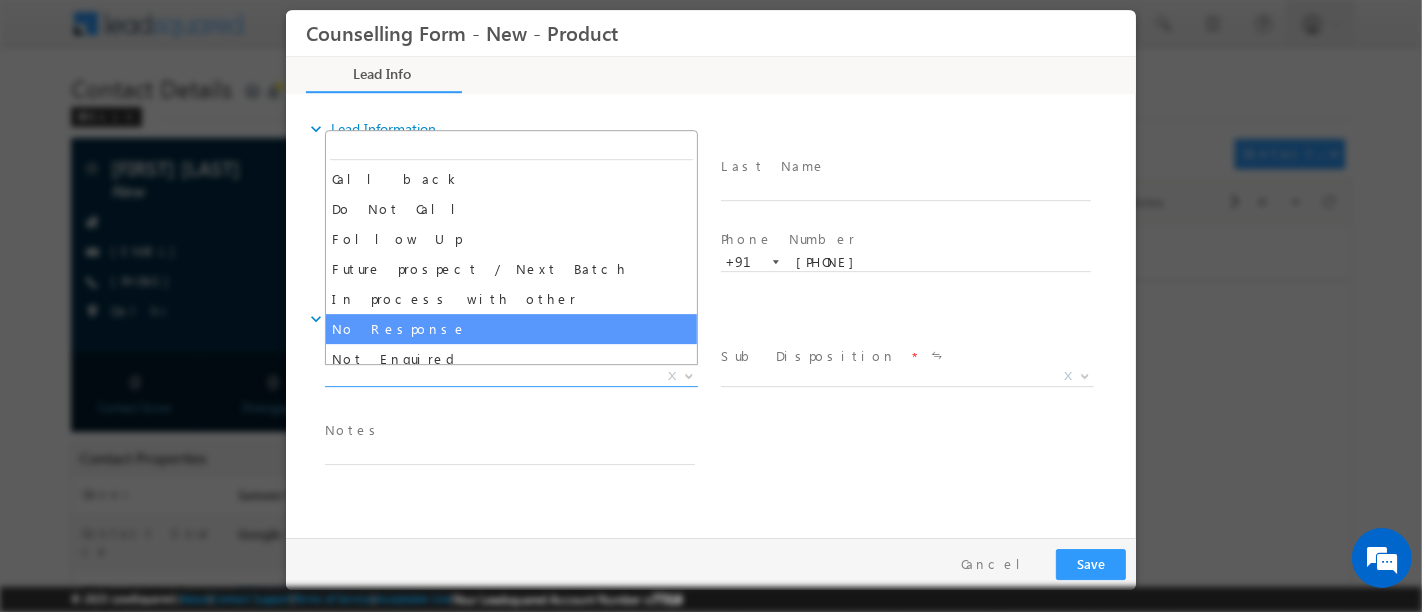 select on "No Response" 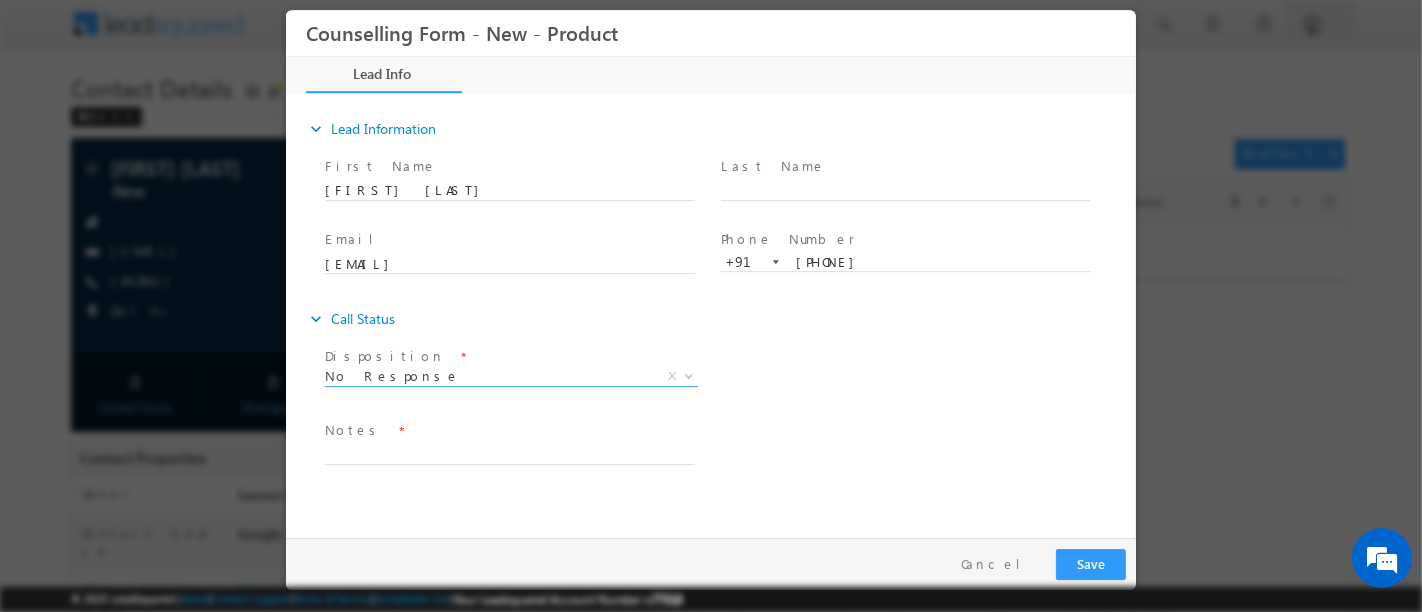 scroll, scrollTop: 0, scrollLeft: 0, axis: both 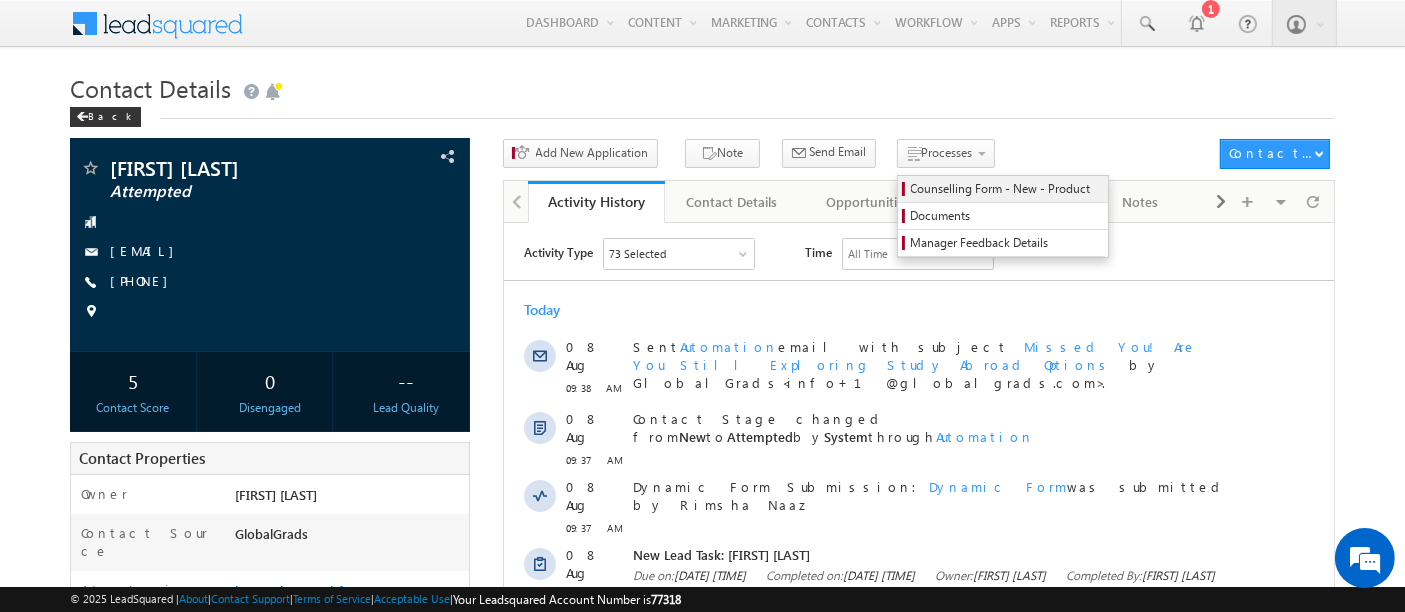 click on "Counselling Form - New - Product" at bounding box center [1006, 189] 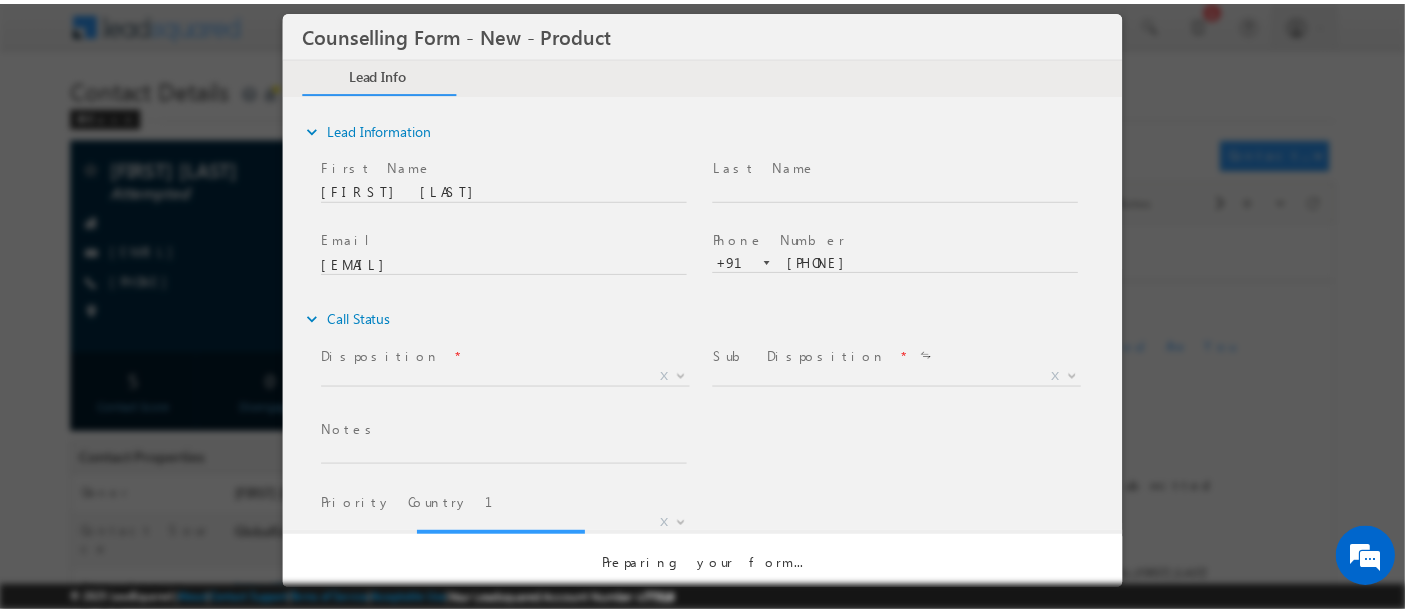 scroll, scrollTop: 0, scrollLeft: 0, axis: both 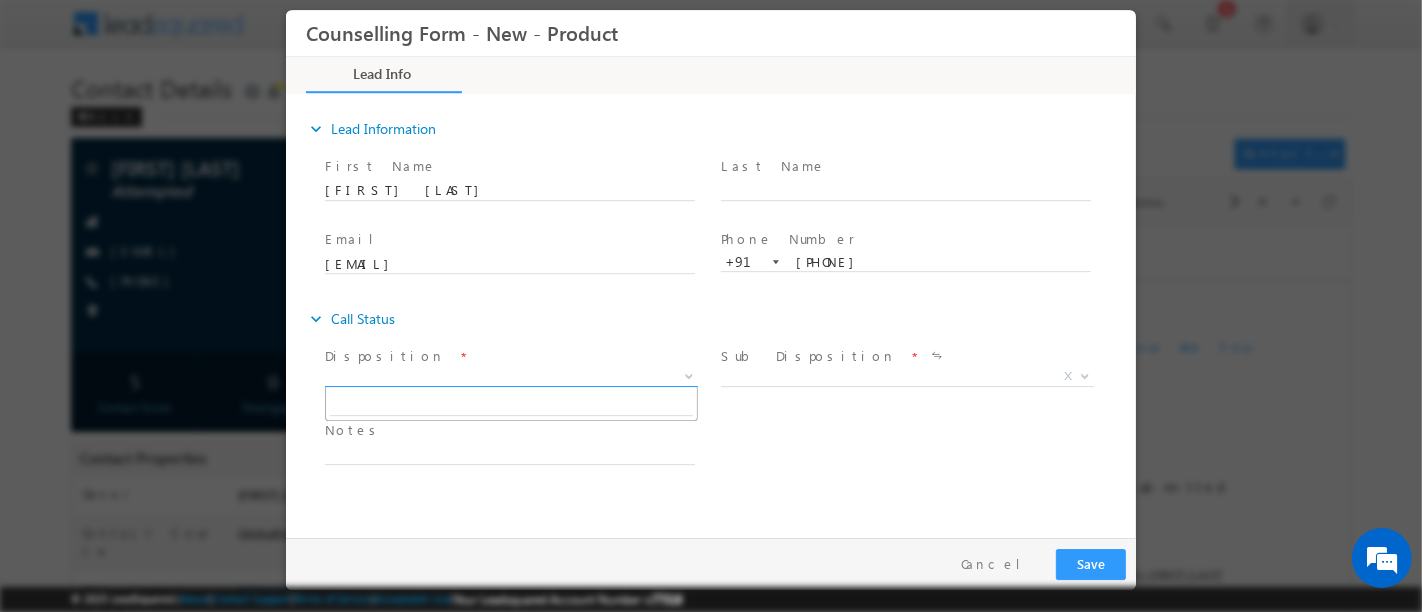 click on "X" at bounding box center (510, 377) 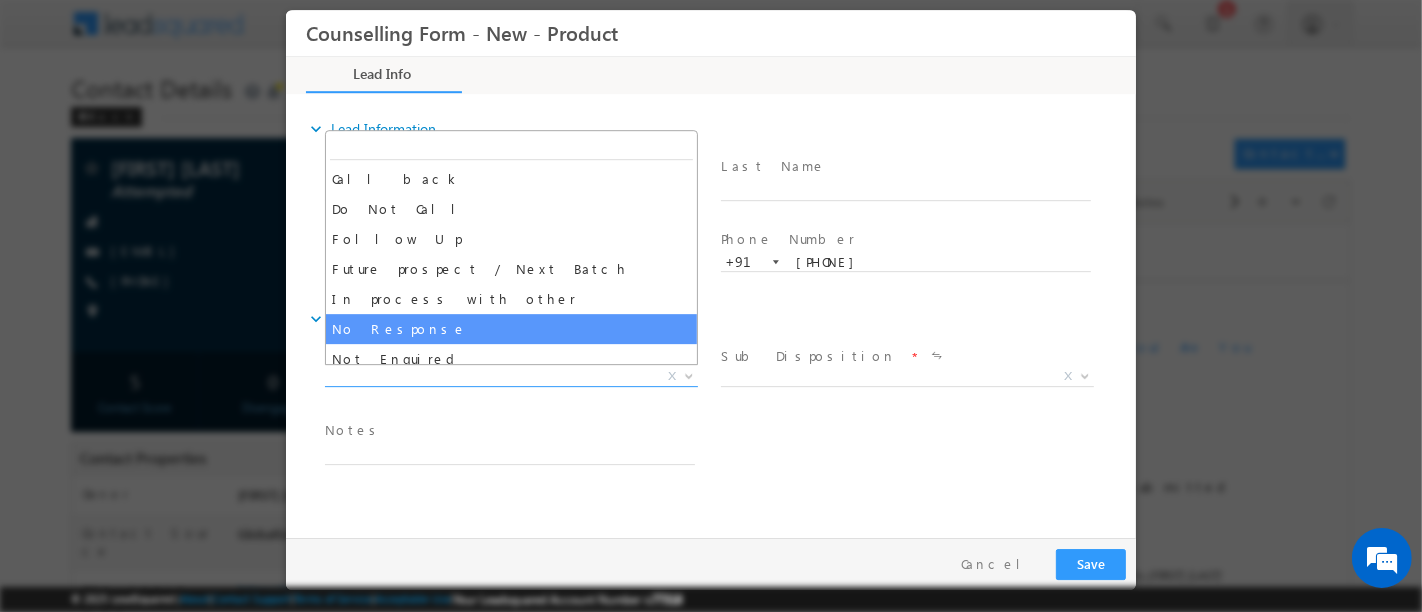 select on "No Response" 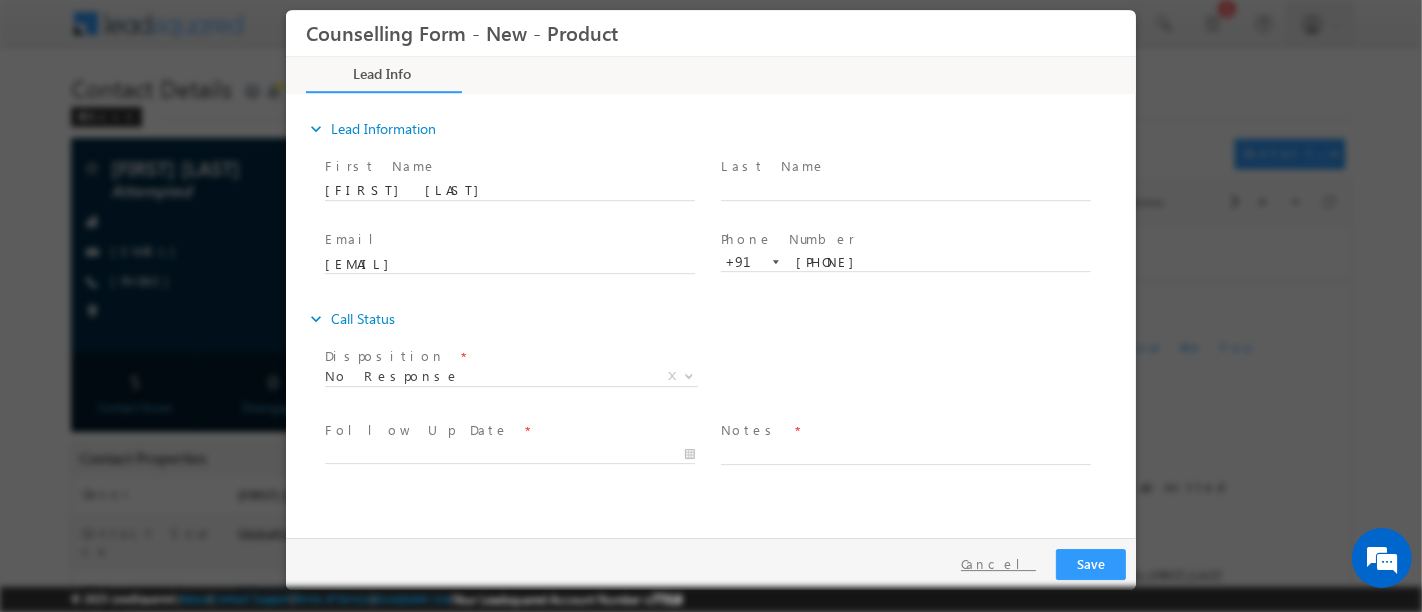click on "Cancel" at bounding box center [997, 564] 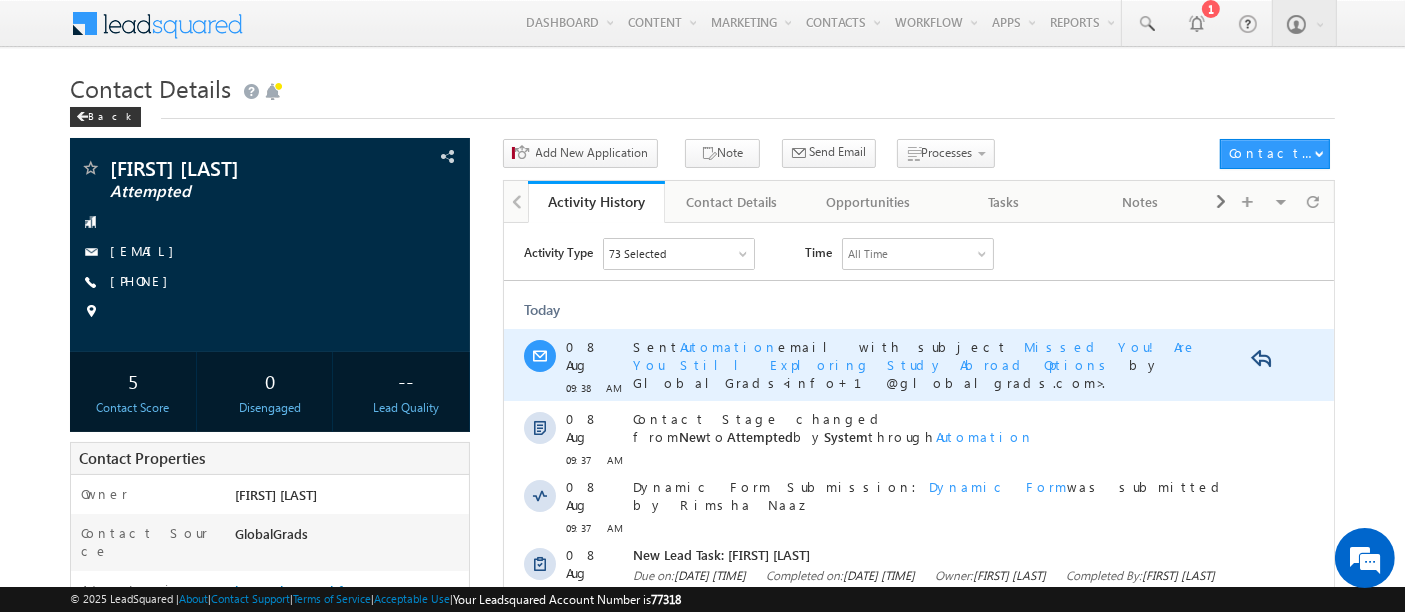scroll, scrollTop: 0, scrollLeft: 0, axis: both 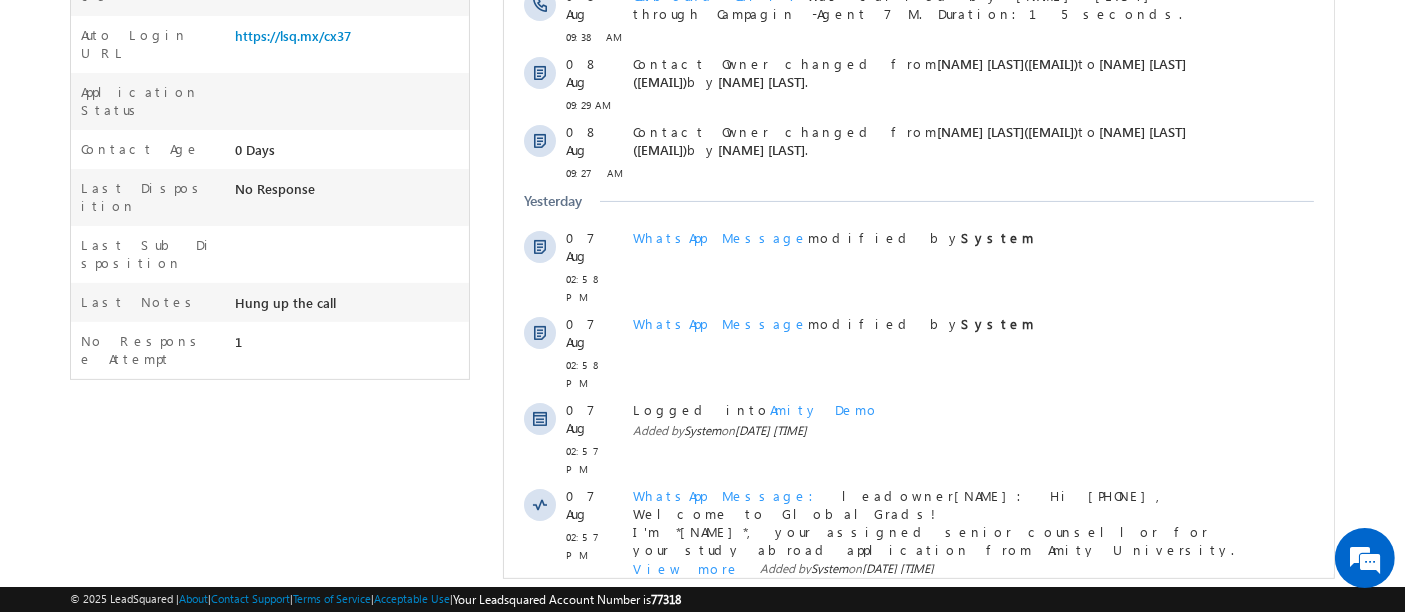 click on "Show More" at bounding box center [927, 626] 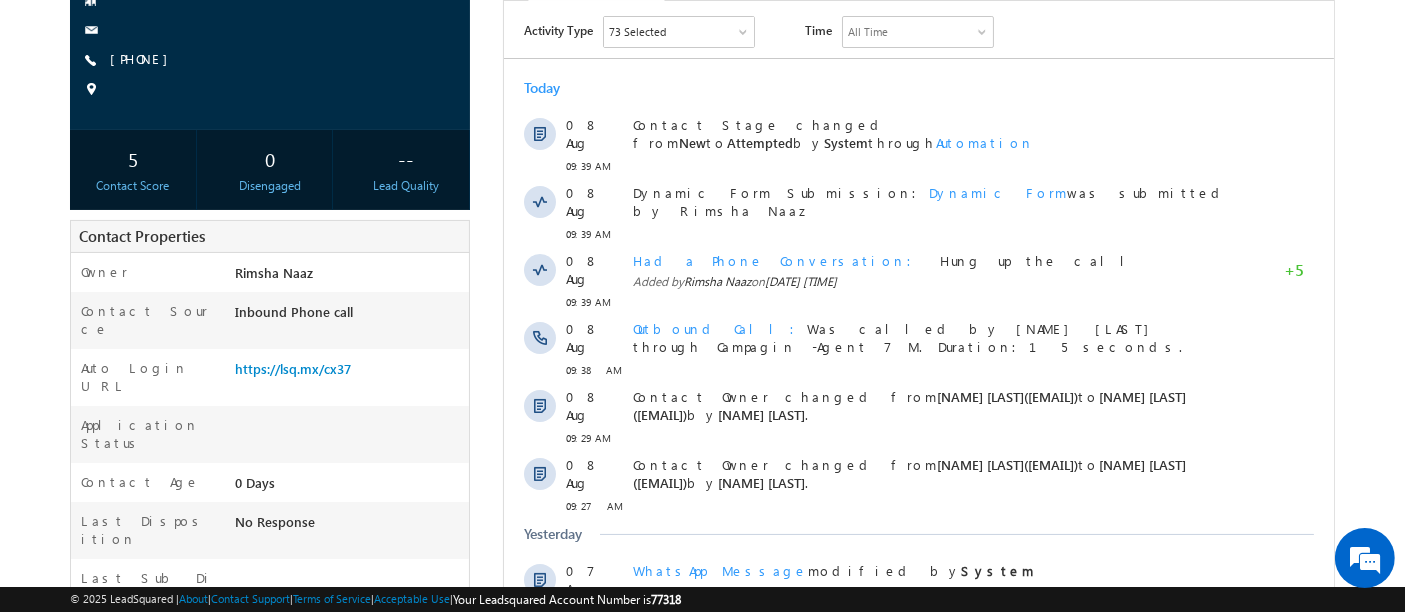 scroll, scrollTop: 0, scrollLeft: 0, axis: both 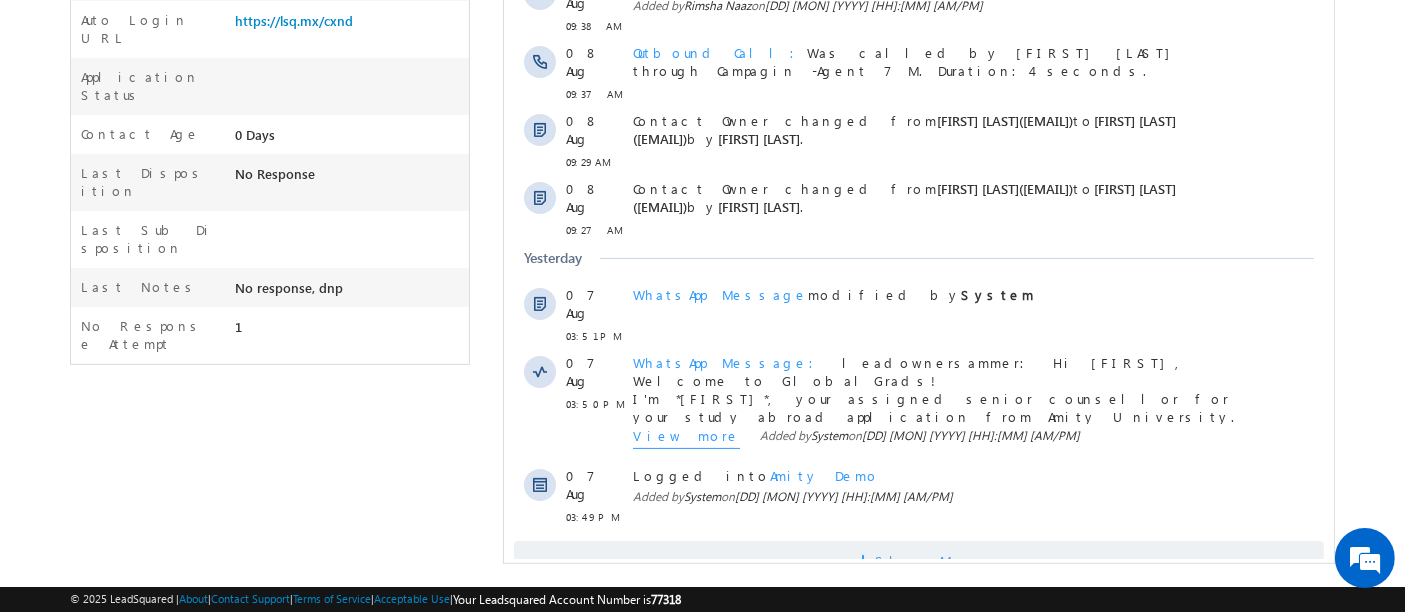 click on "Show More" at bounding box center (927, 561) 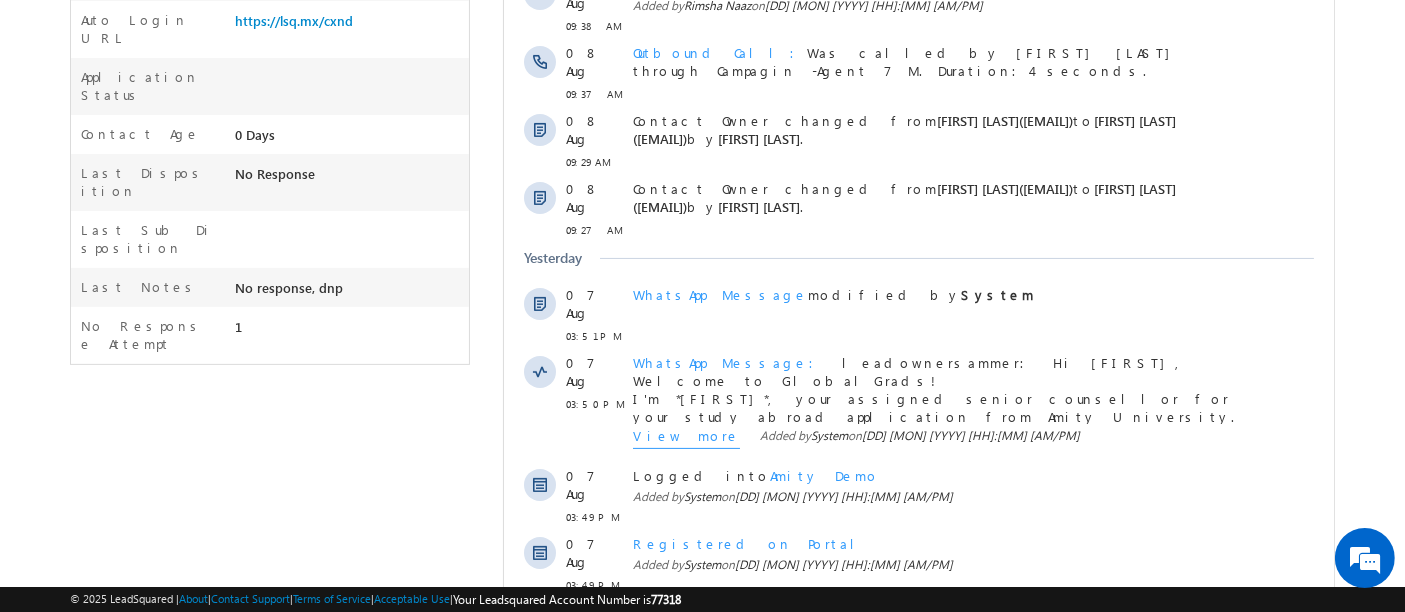 scroll, scrollTop: 0, scrollLeft: 0, axis: both 